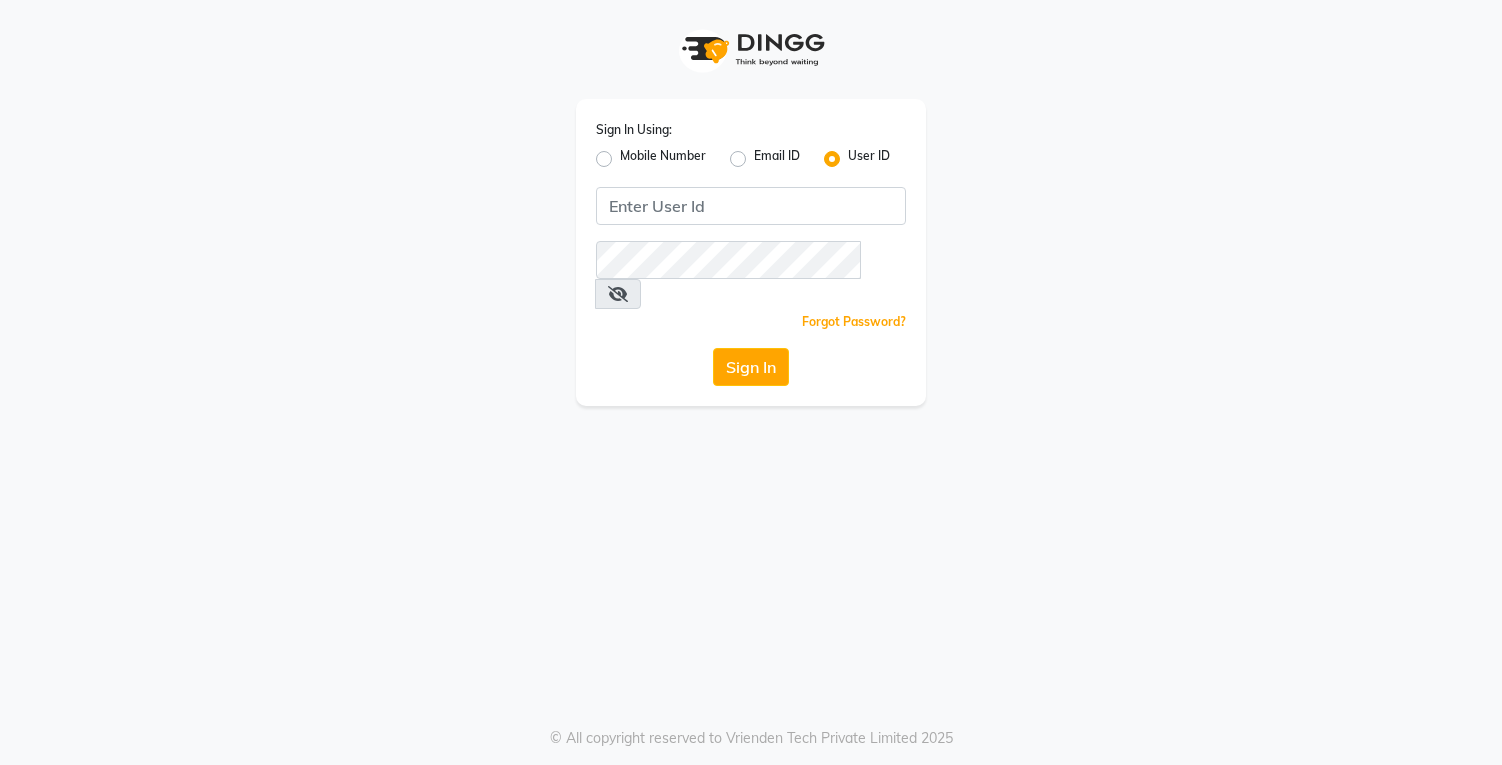 scroll, scrollTop: 0, scrollLeft: 0, axis: both 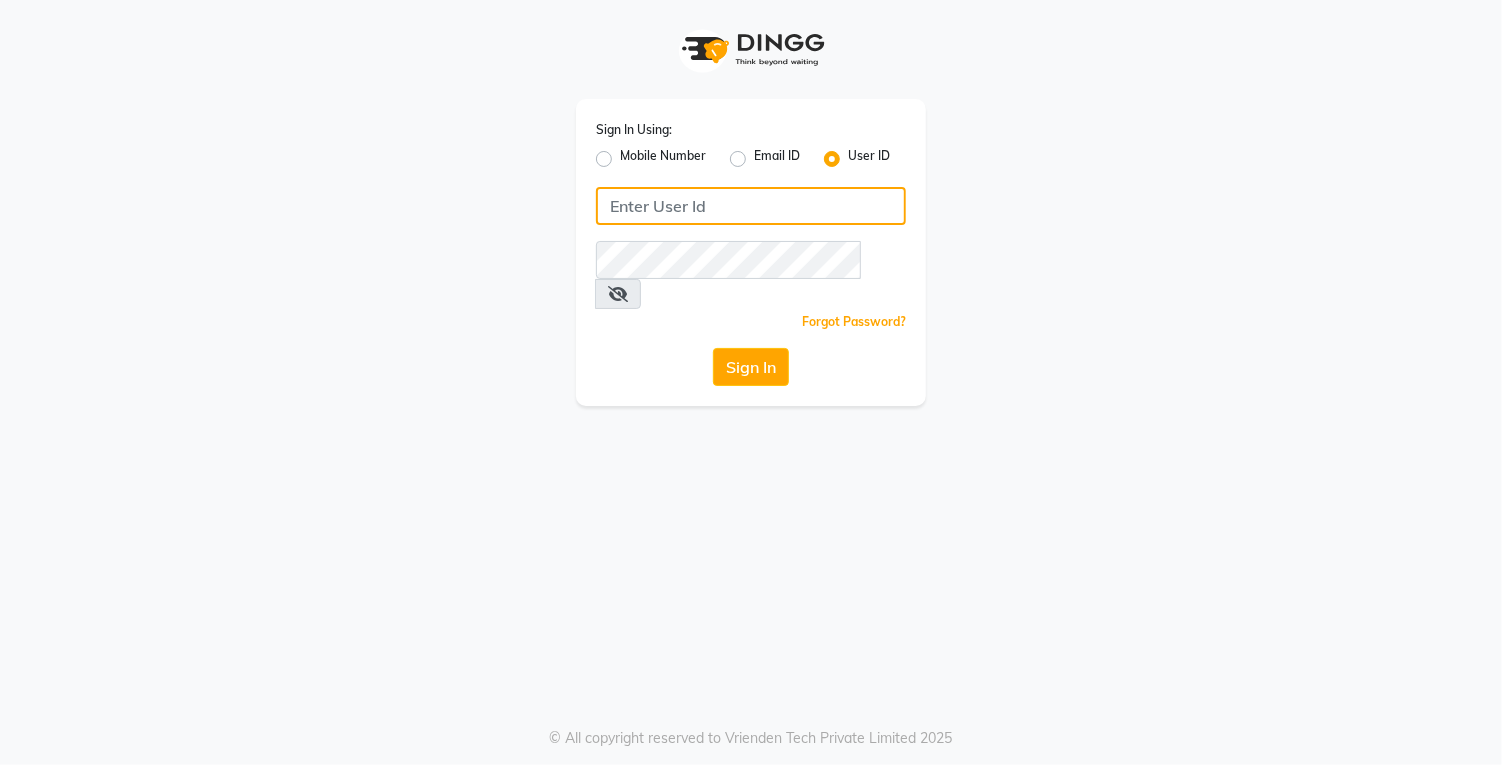 click 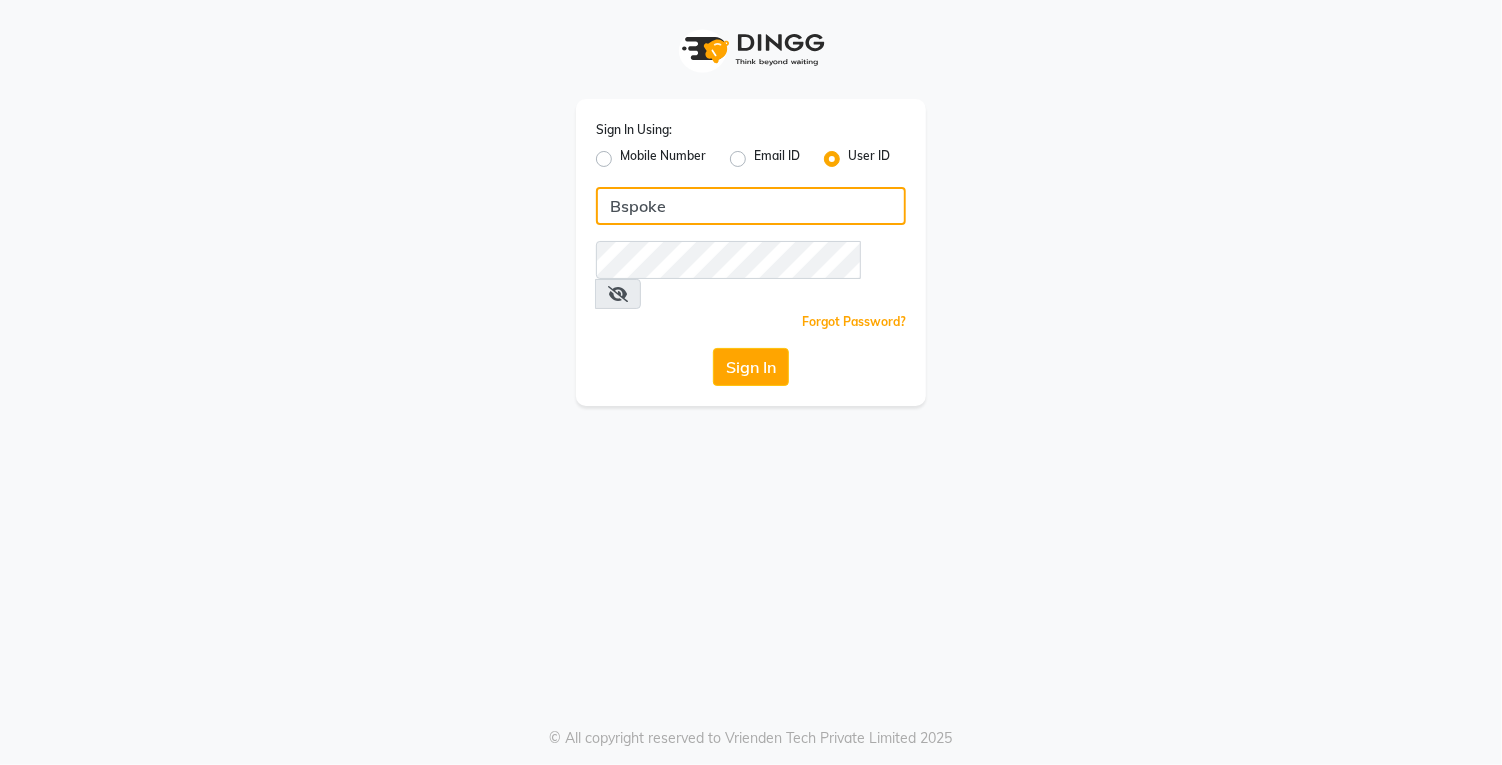 type on "Bspoke" 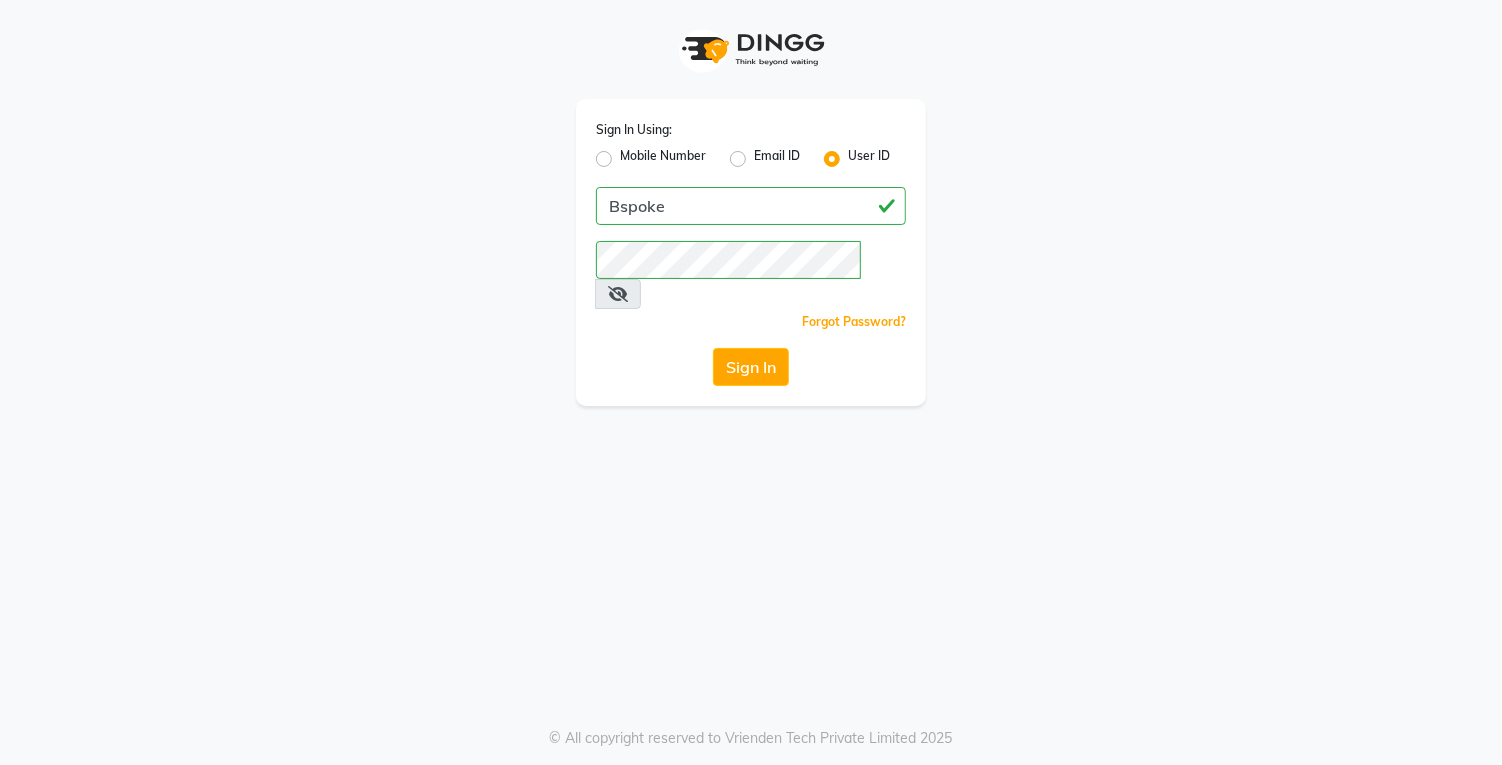 click on "Sign In" 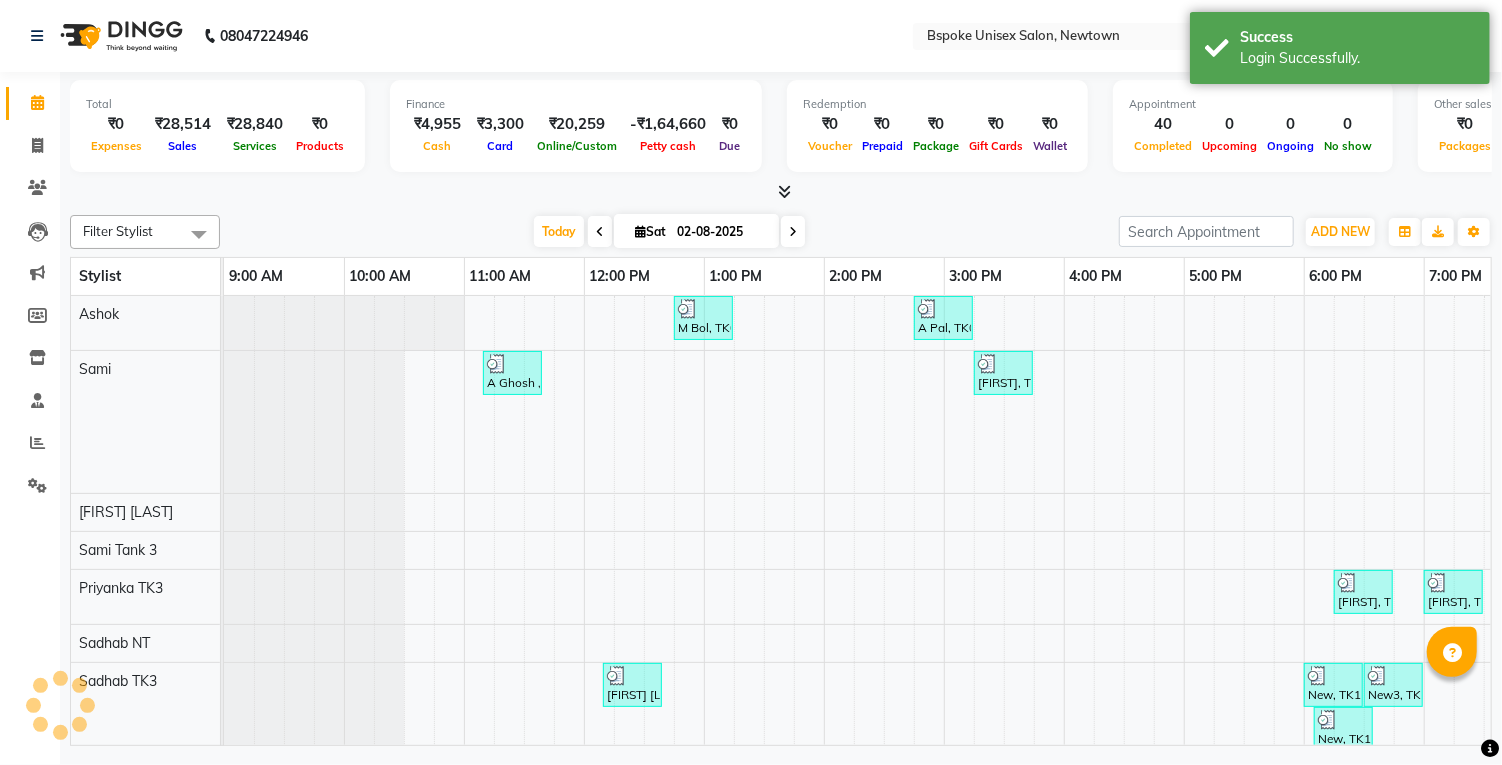 scroll, scrollTop: 0, scrollLeft: 0, axis: both 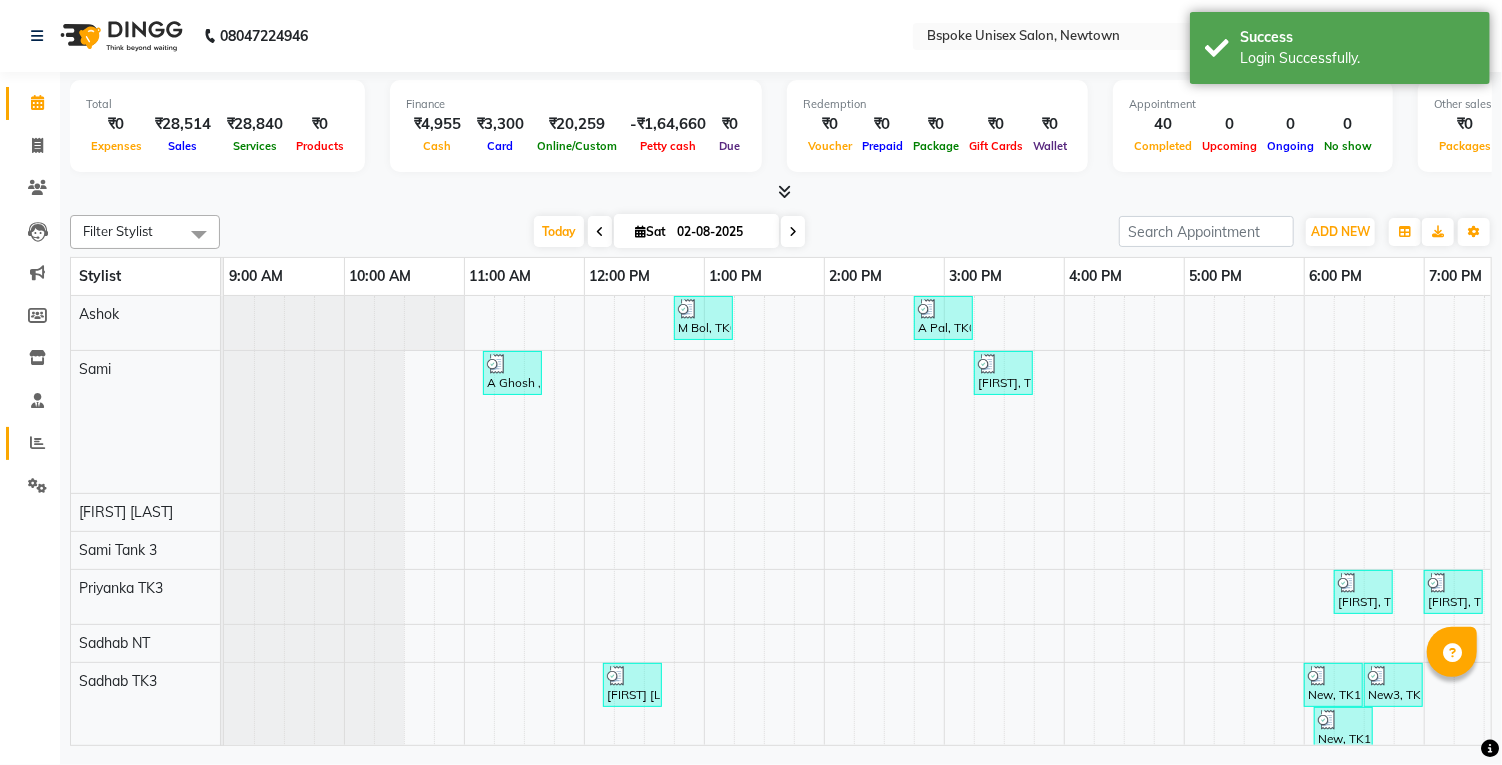 click 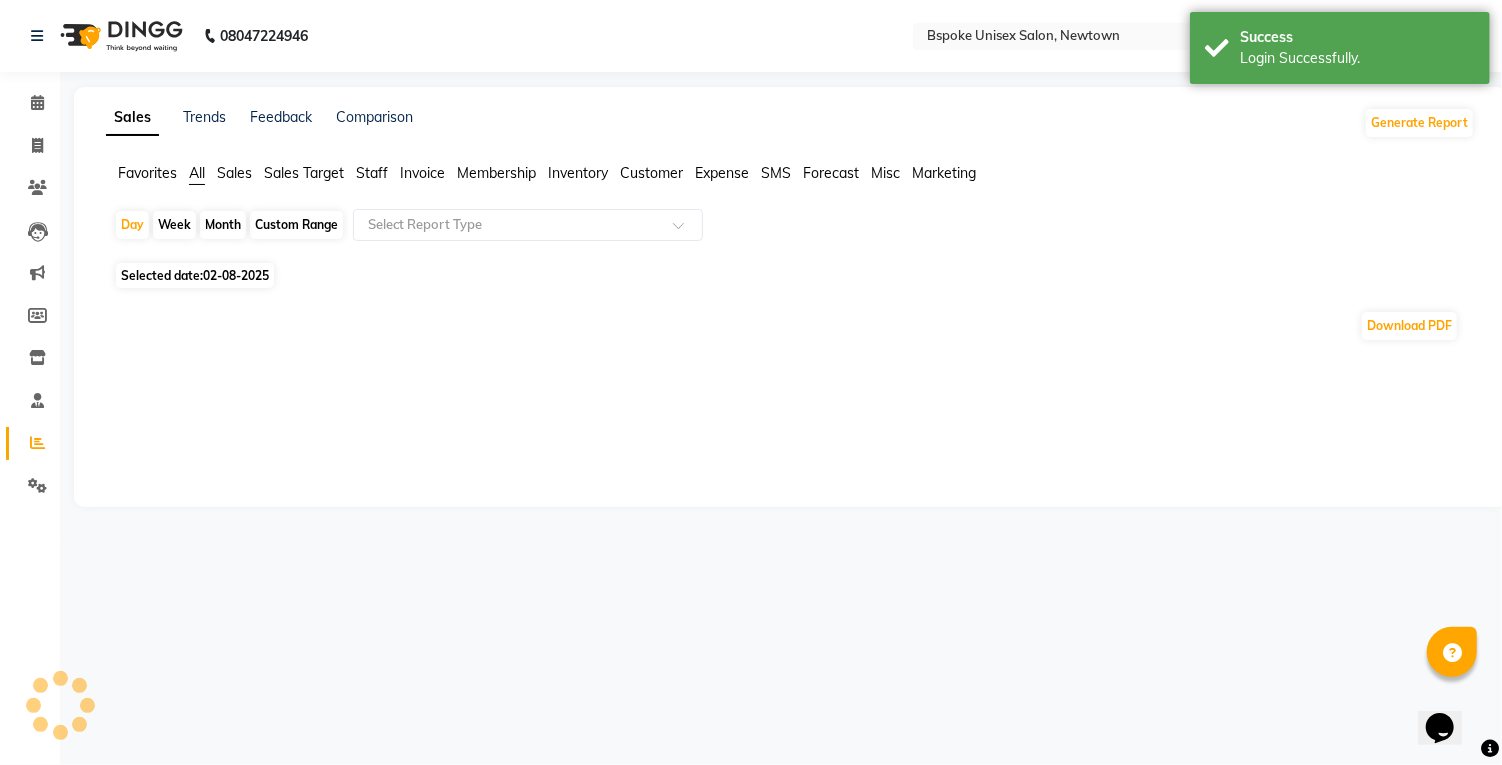 scroll, scrollTop: 0, scrollLeft: 0, axis: both 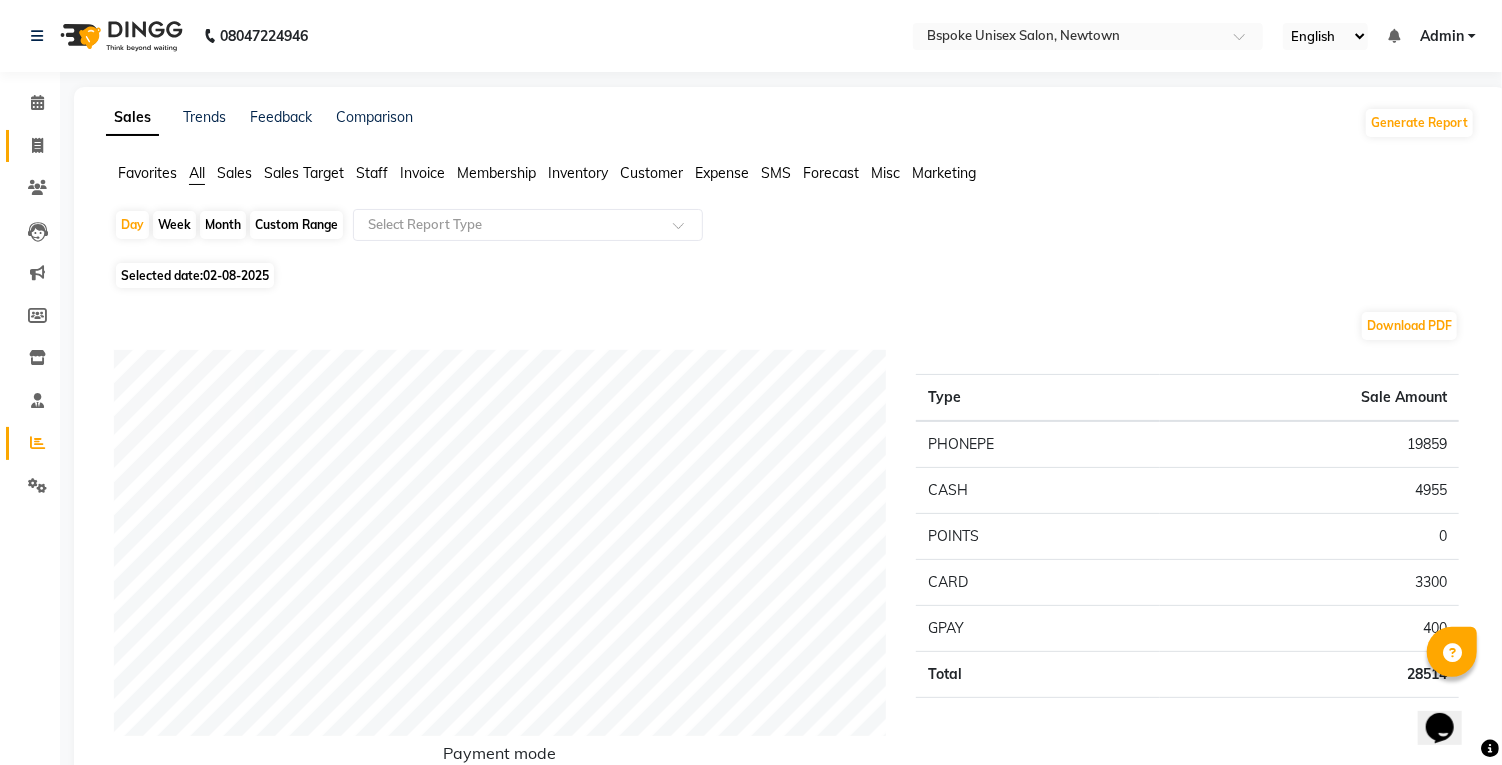 click 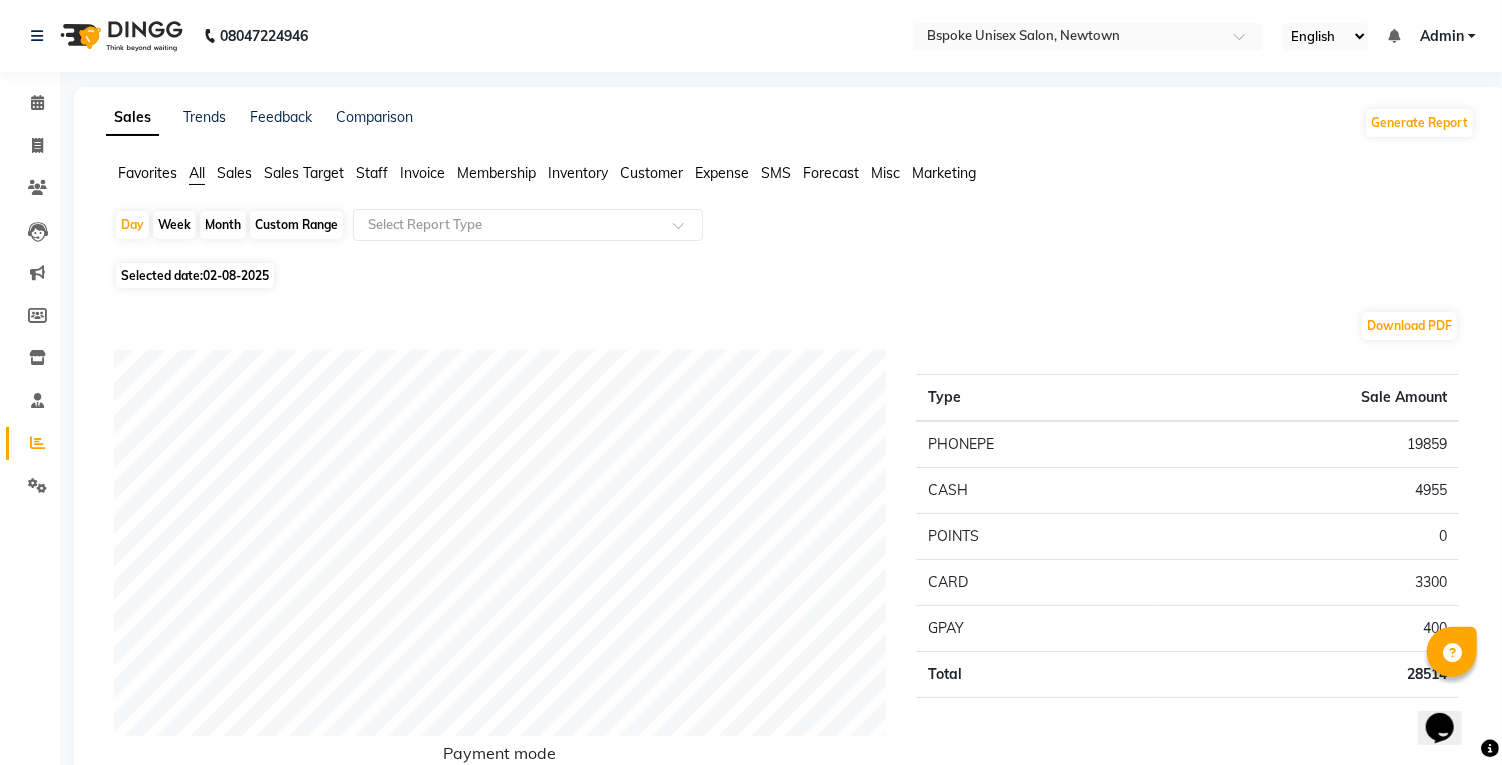 select on "service" 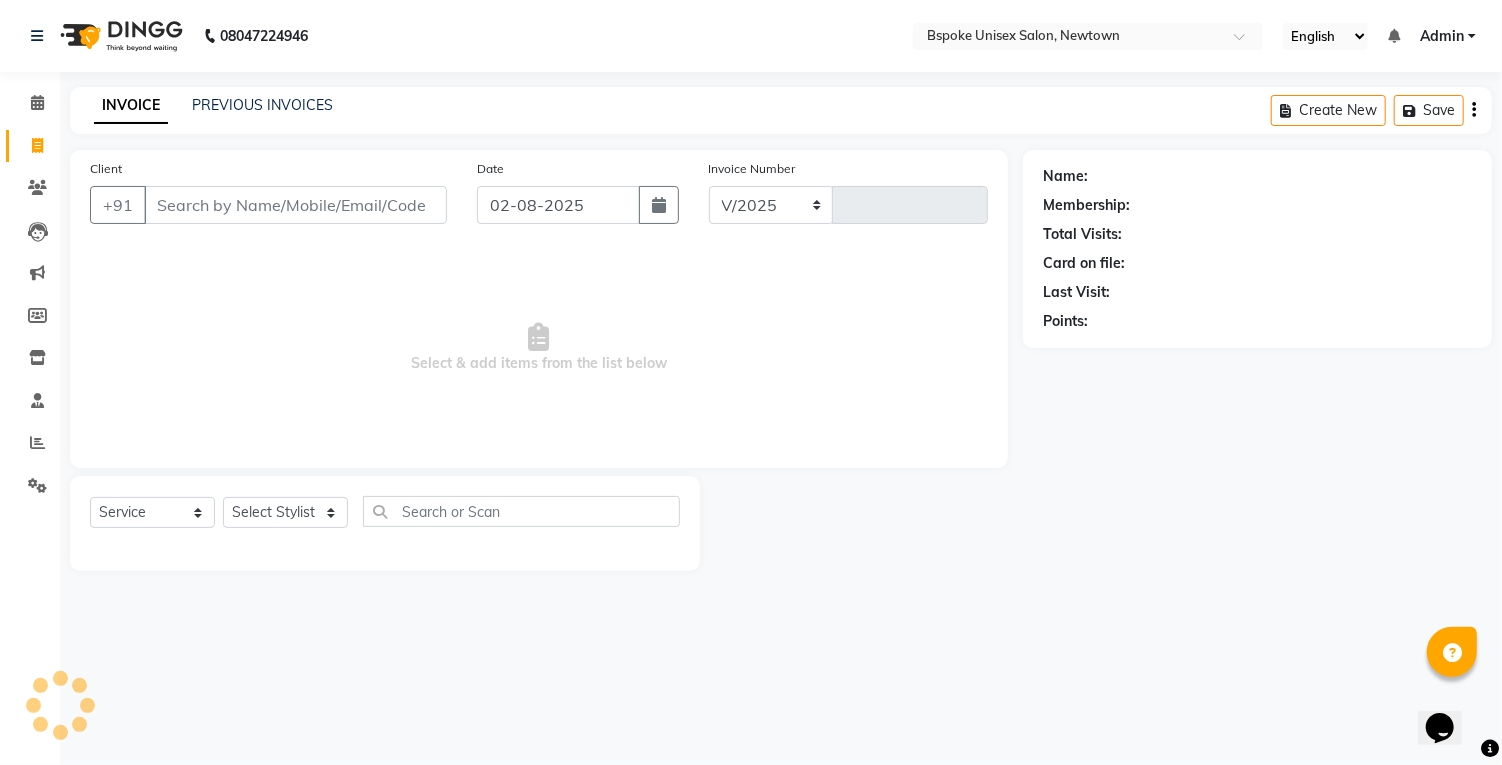 select on "3513" 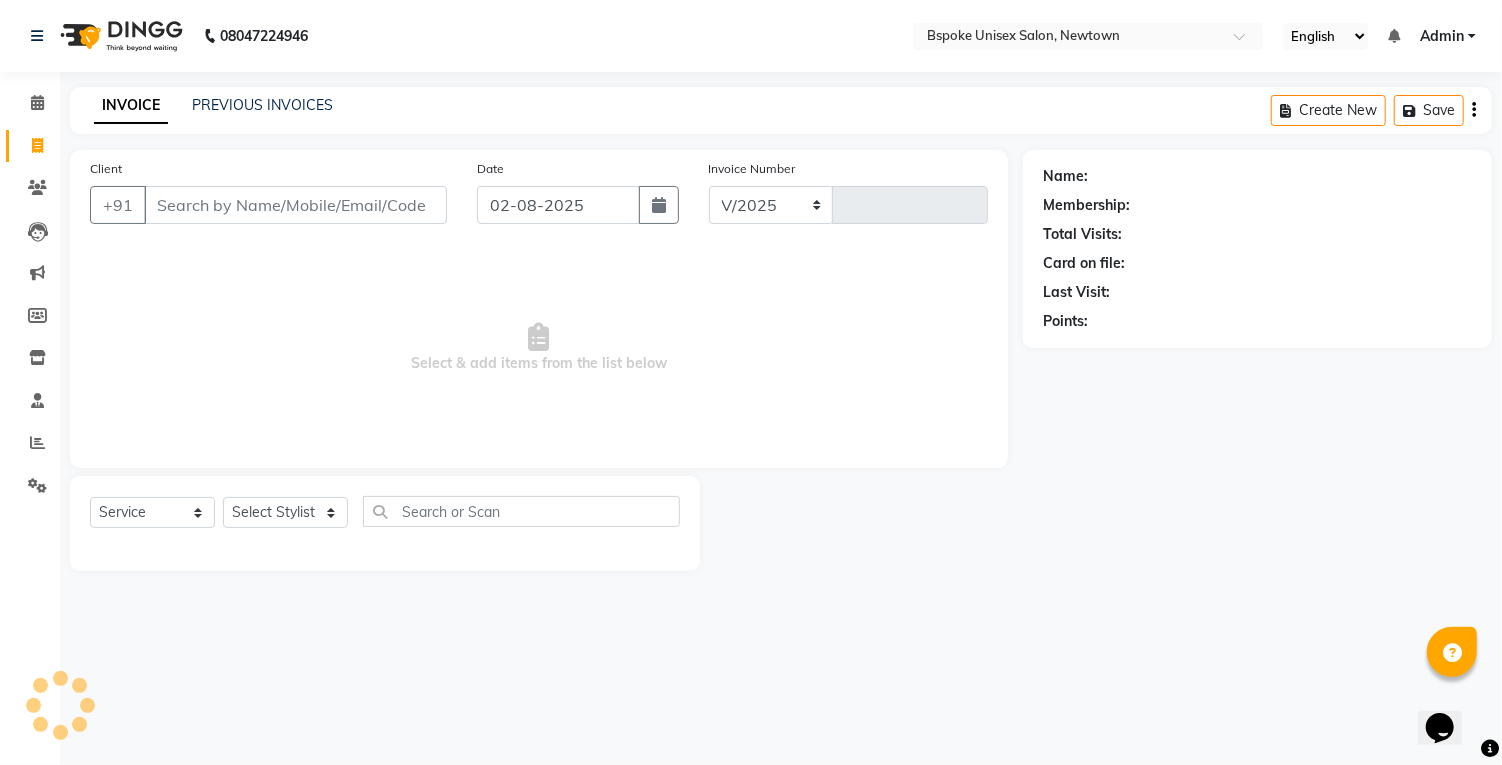 type on "3313" 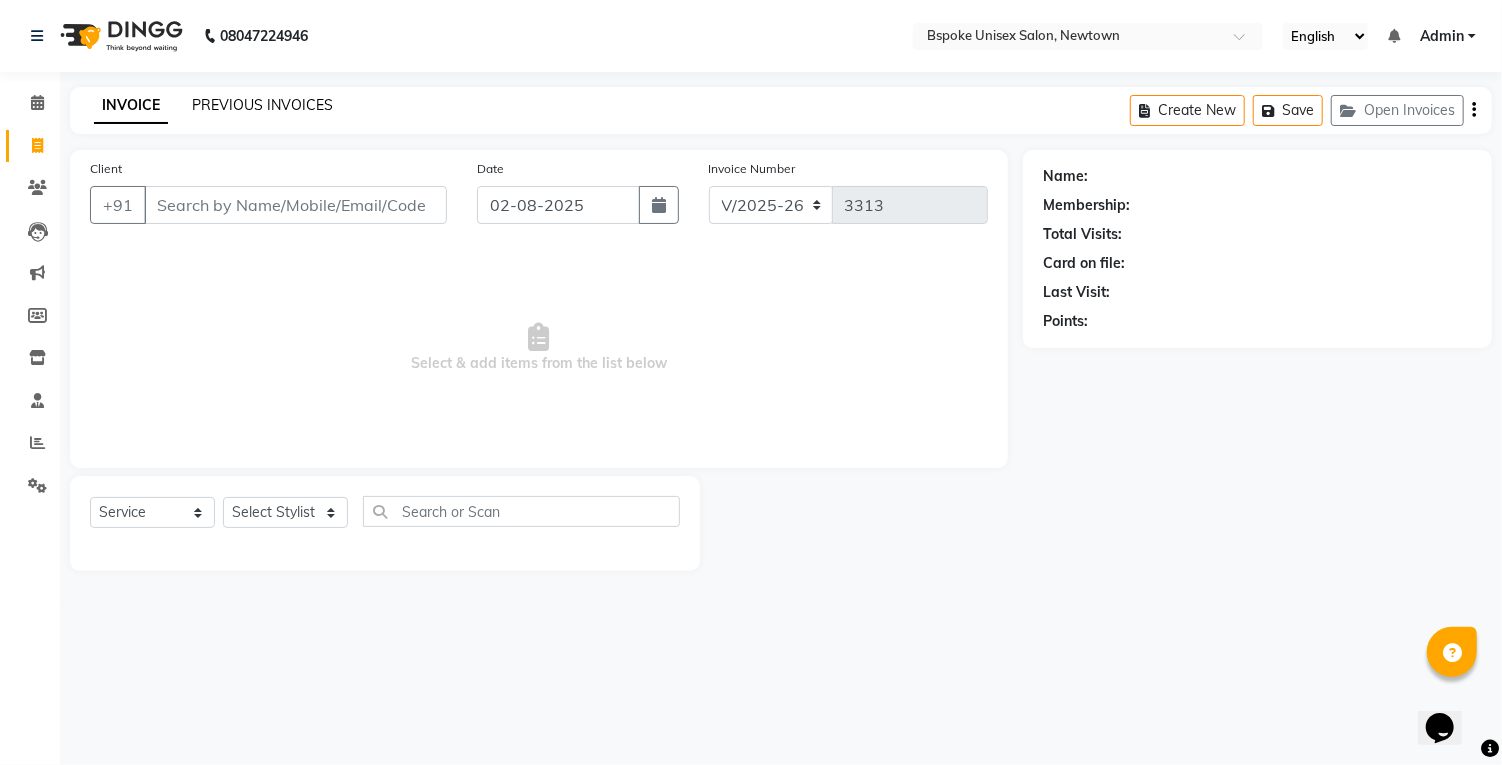click on "PREVIOUS INVOICES" 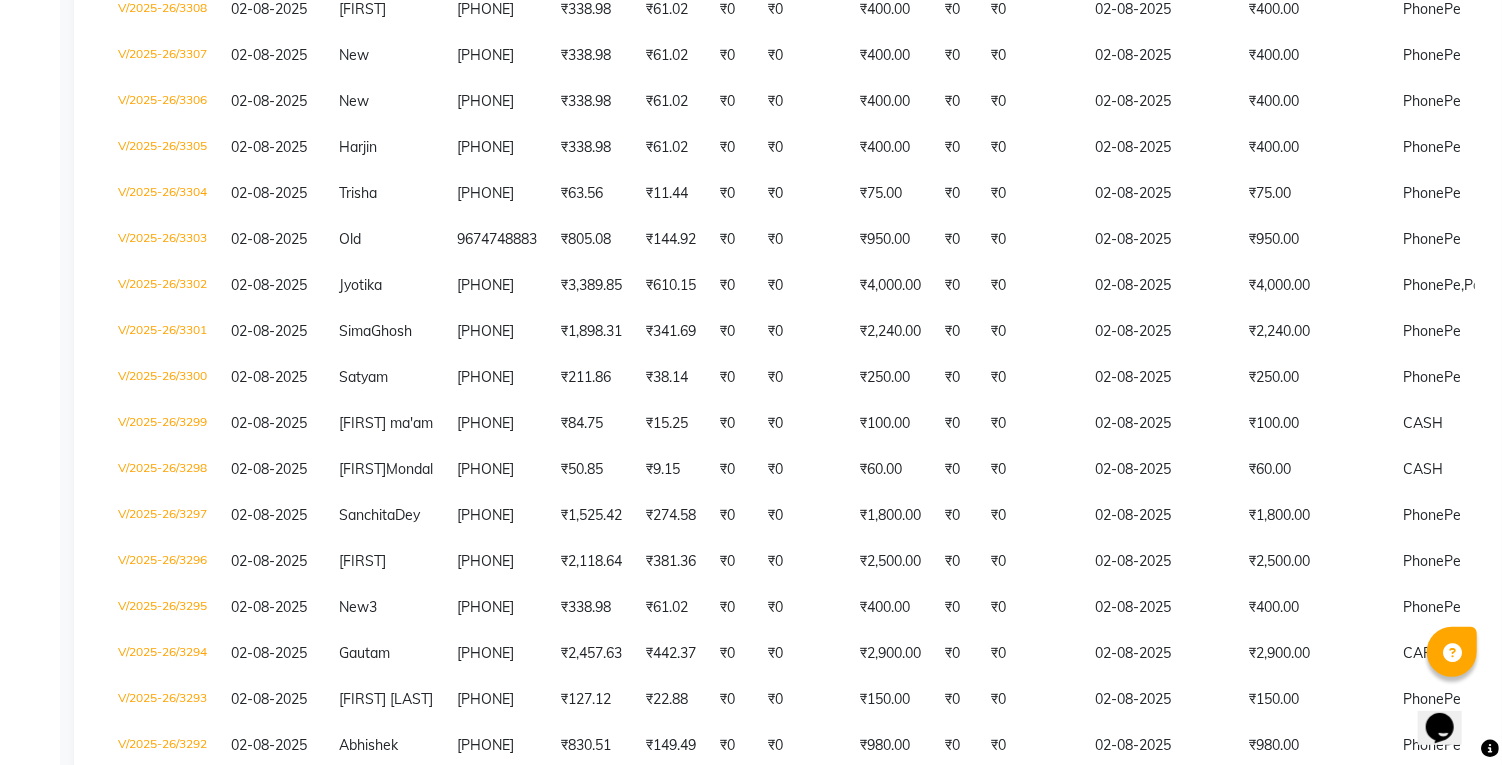scroll, scrollTop: 592, scrollLeft: 0, axis: vertical 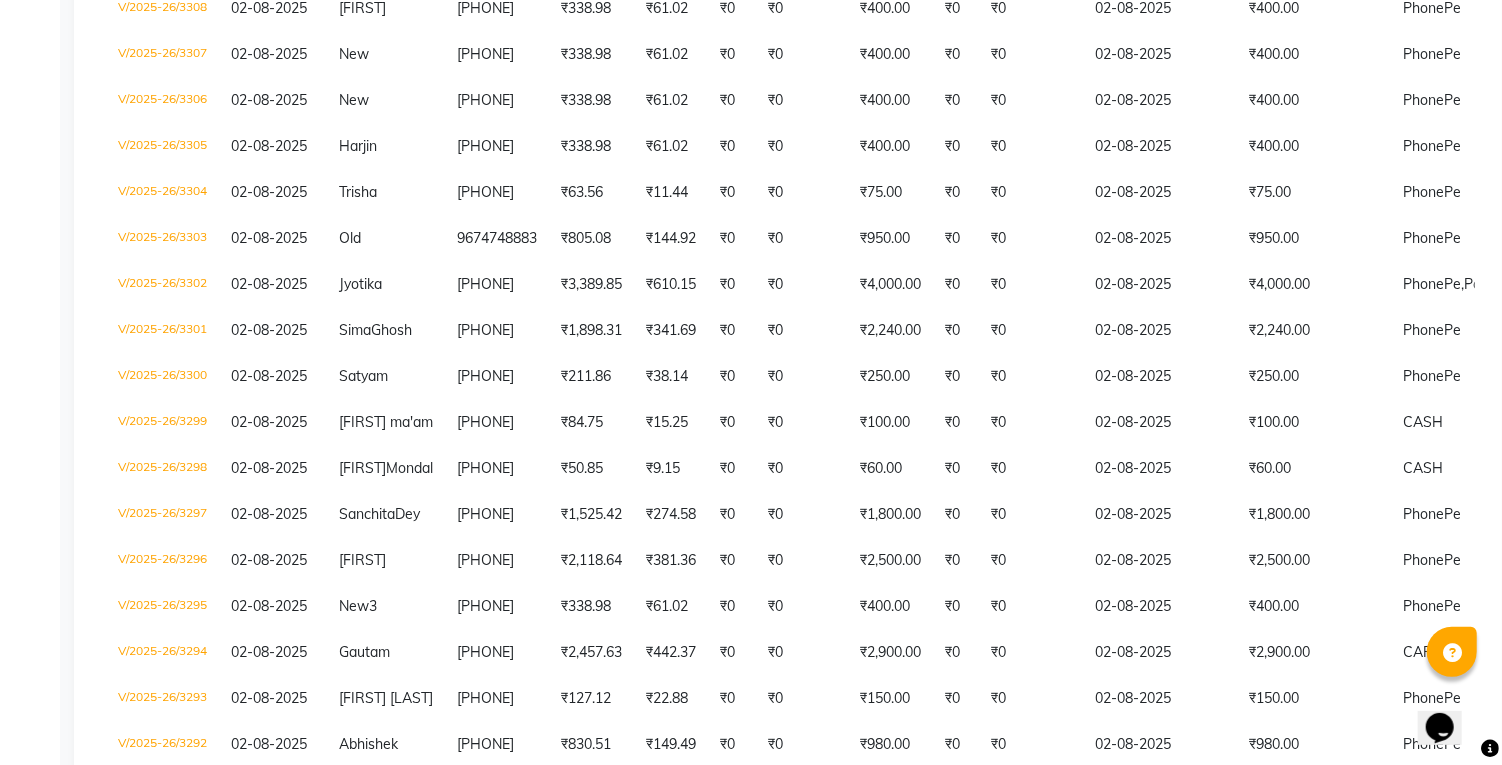 click on "V/2025-26/3296" 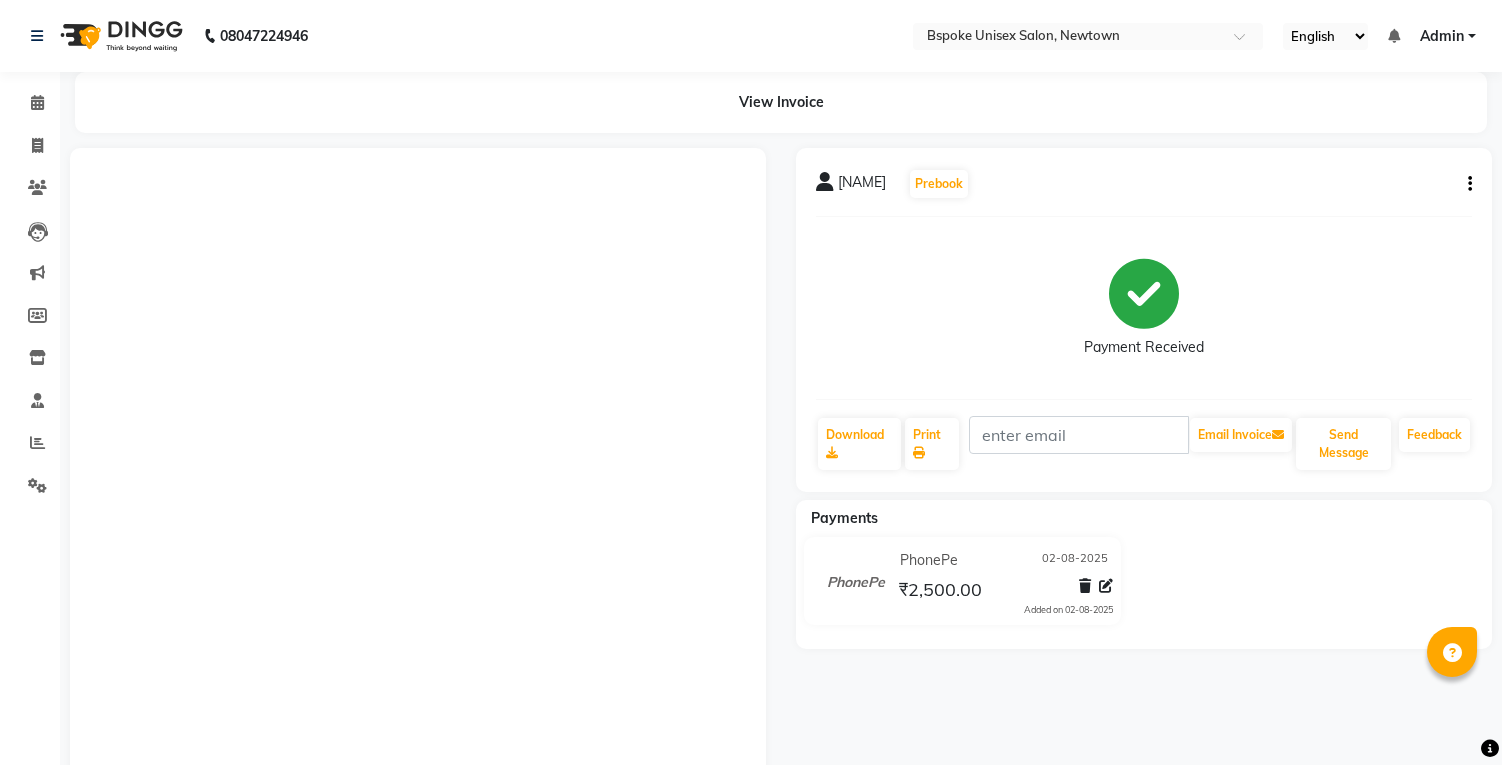 scroll, scrollTop: 0, scrollLeft: 0, axis: both 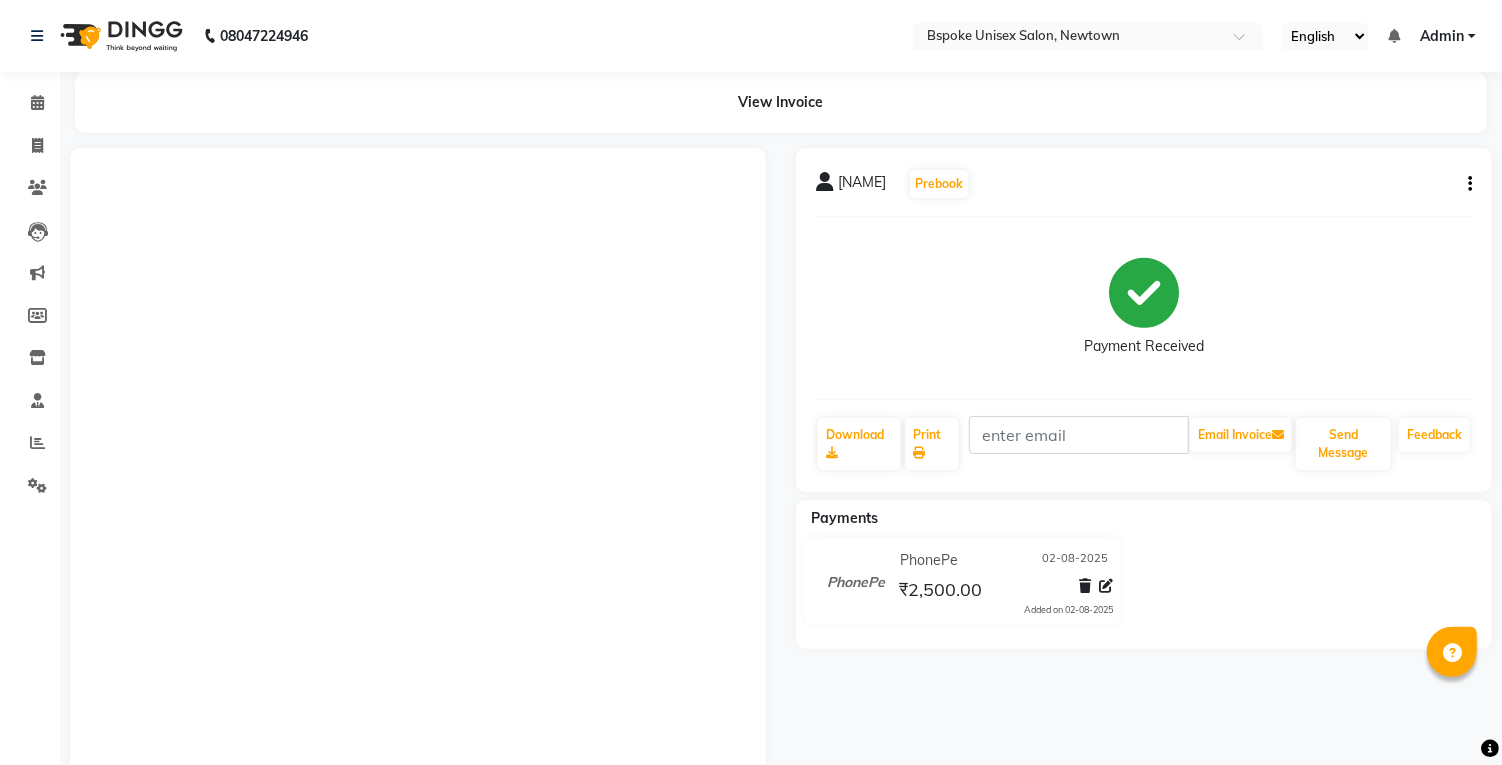 click 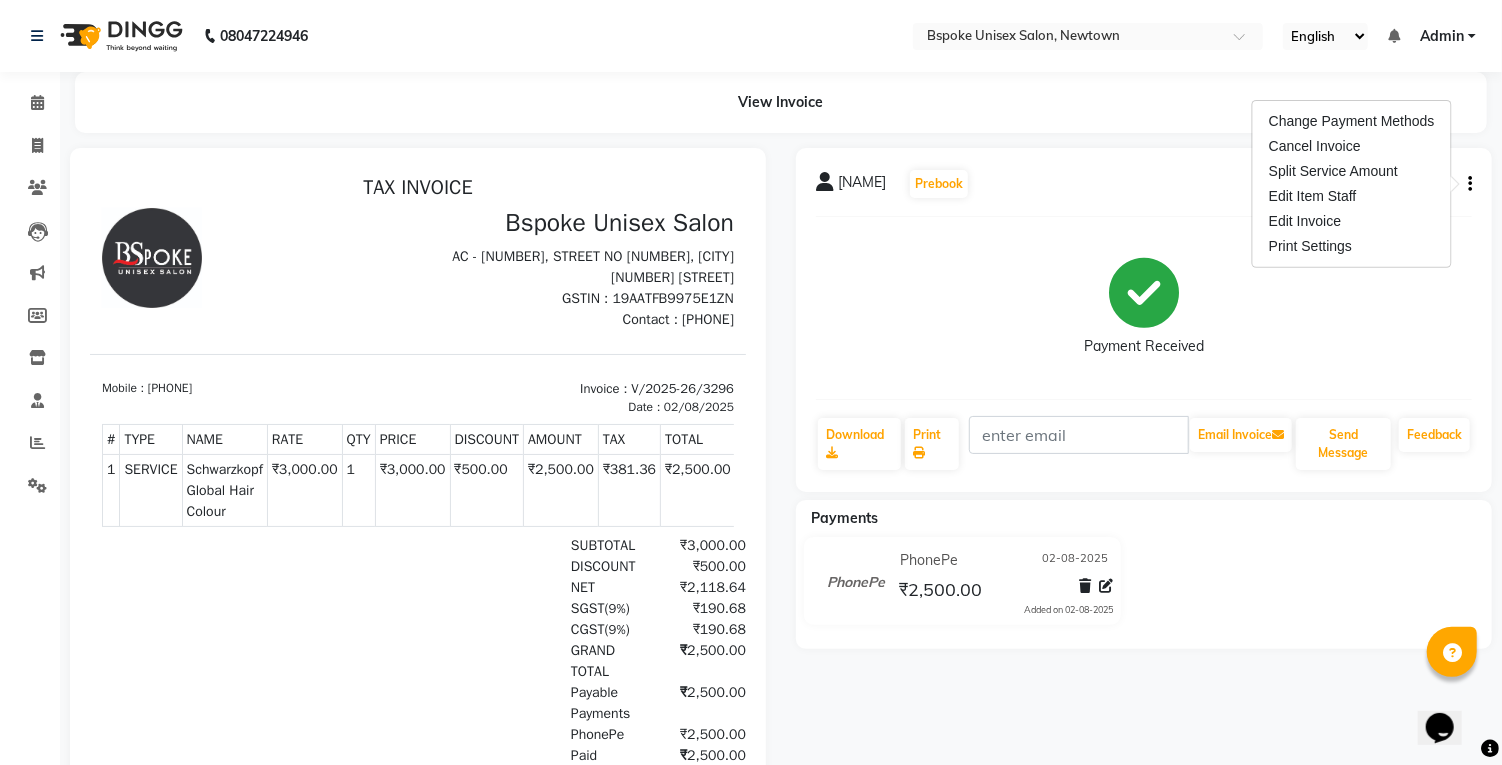 scroll, scrollTop: 0, scrollLeft: 0, axis: both 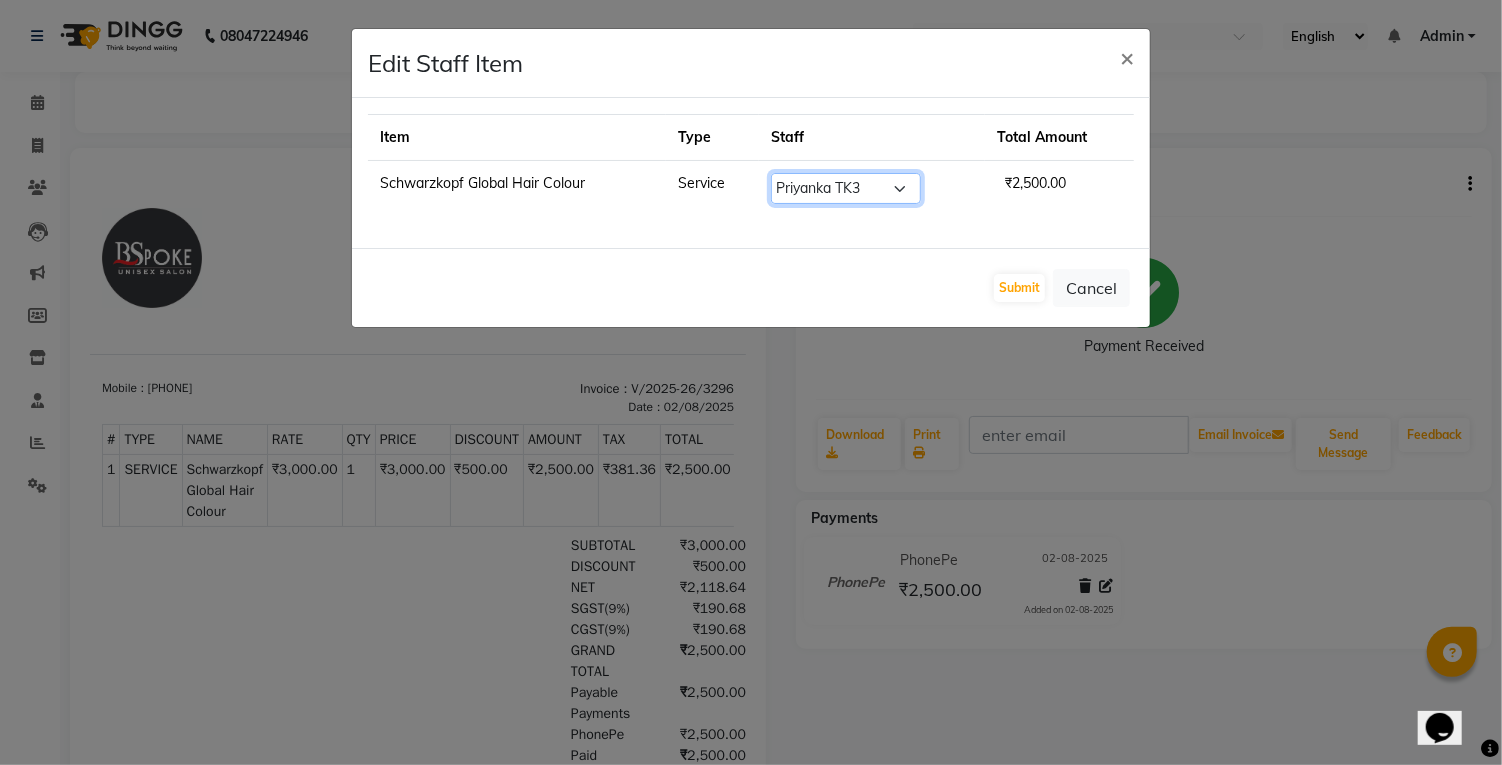 click on "Select  [NAME] HB   [NAME]	   [NAME] NT   [NAME] NT   [NAME] [NAME]   [NAME] HB   [NAME] HB   [NAME] NT   [NAME] [NAME]   [NAME]   [NAME] NT   [NAME] TK3   [NAME] NT   [NAME] TK3   [NAME]   [NAME] NT   [NAME] [NAME]   [NAME]   [NAME] 3   [NAME] HB   [NAME] [NAME]   [NAME]" 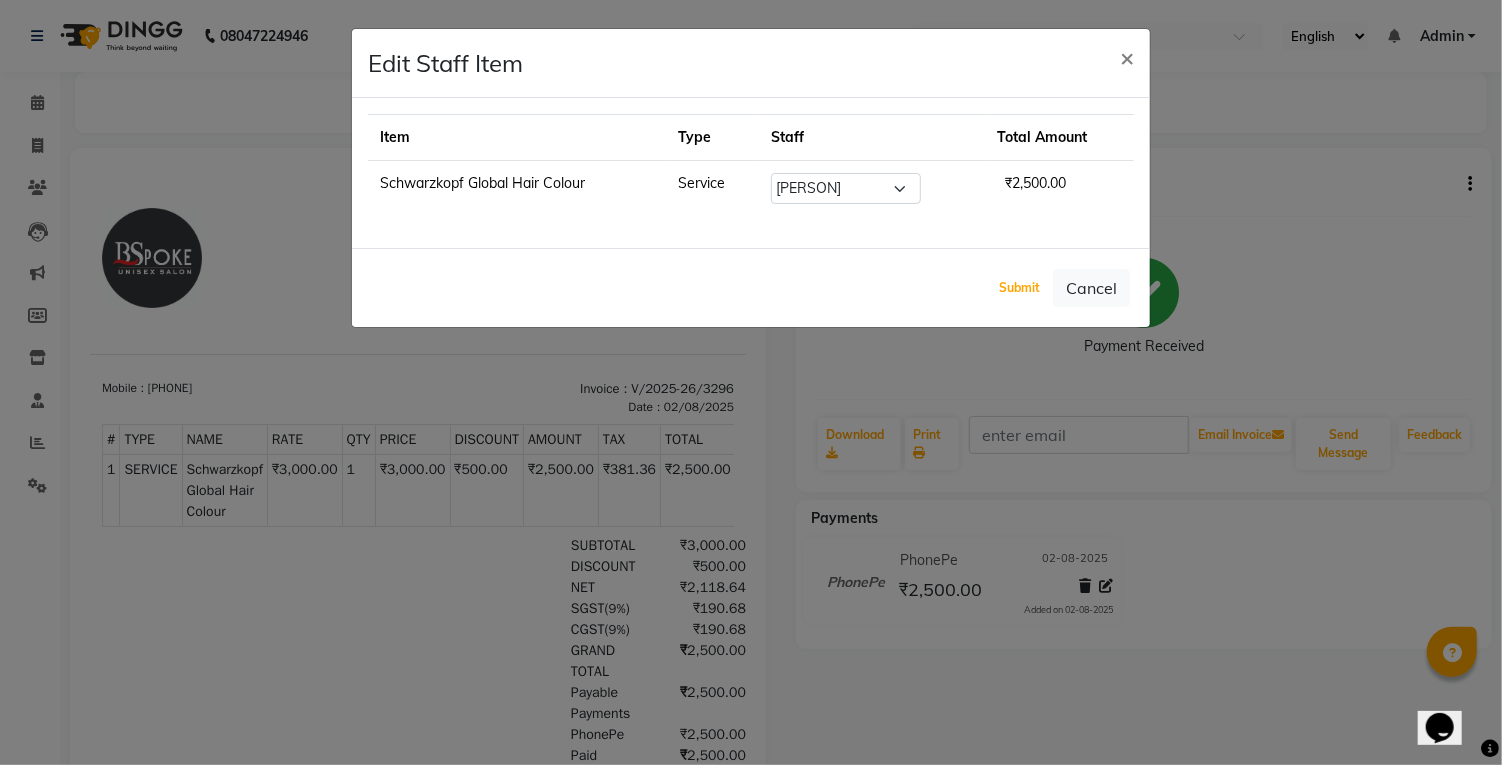 click on "Submit" 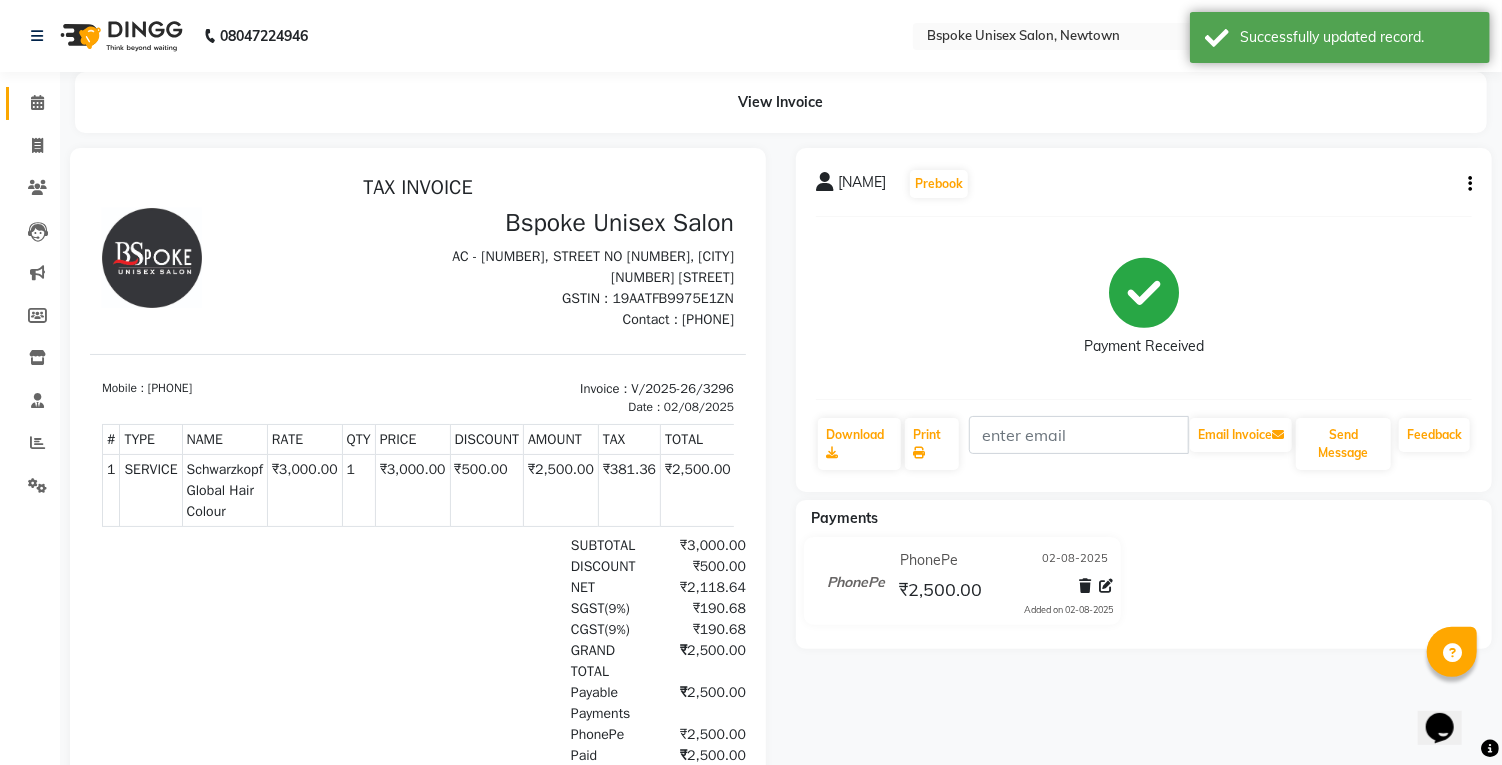 click 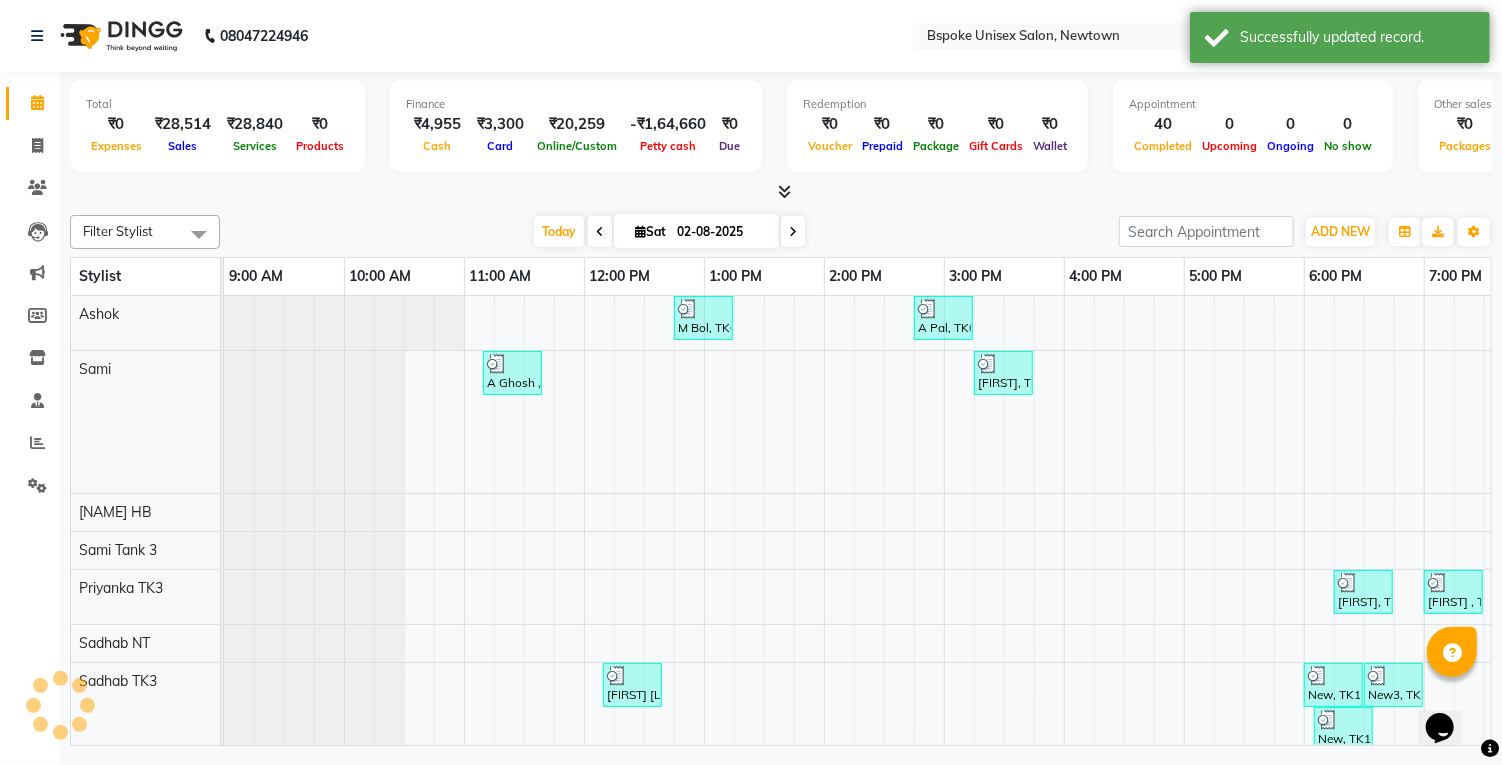 scroll, scrollTop: 0, scrollLeft: 0, axis: both 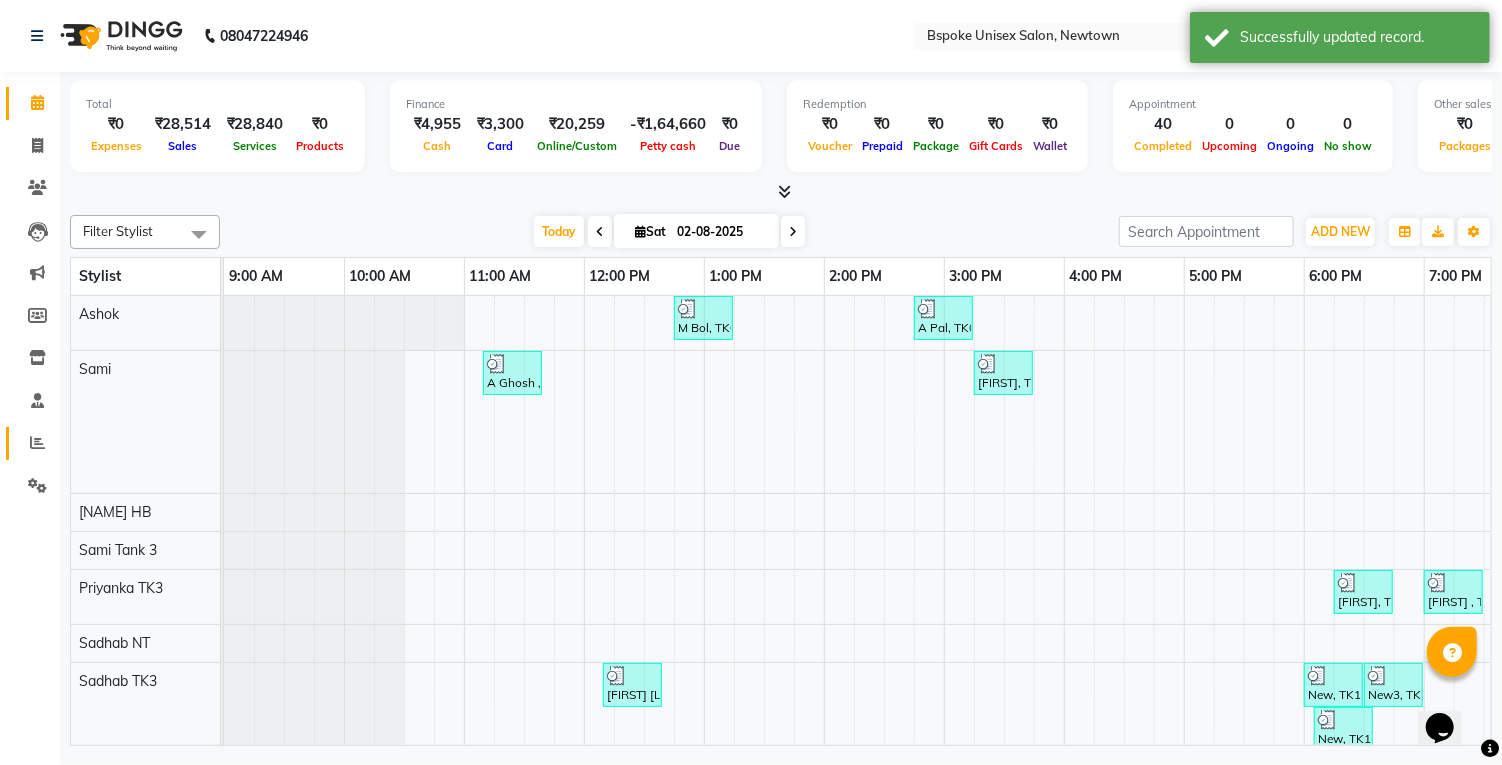 click 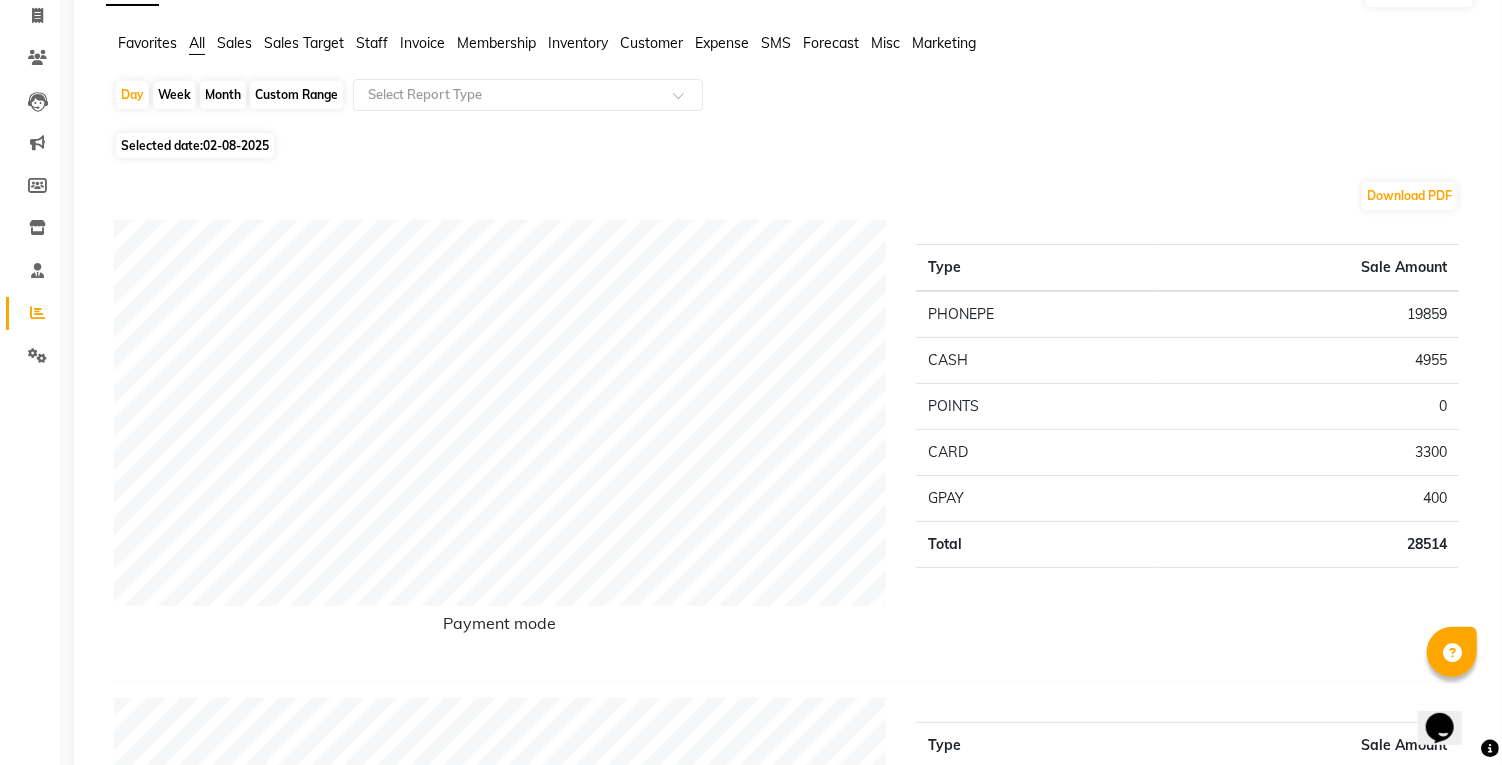 scroll, scrollTop: 0, scrollLeft: 0, axis: both 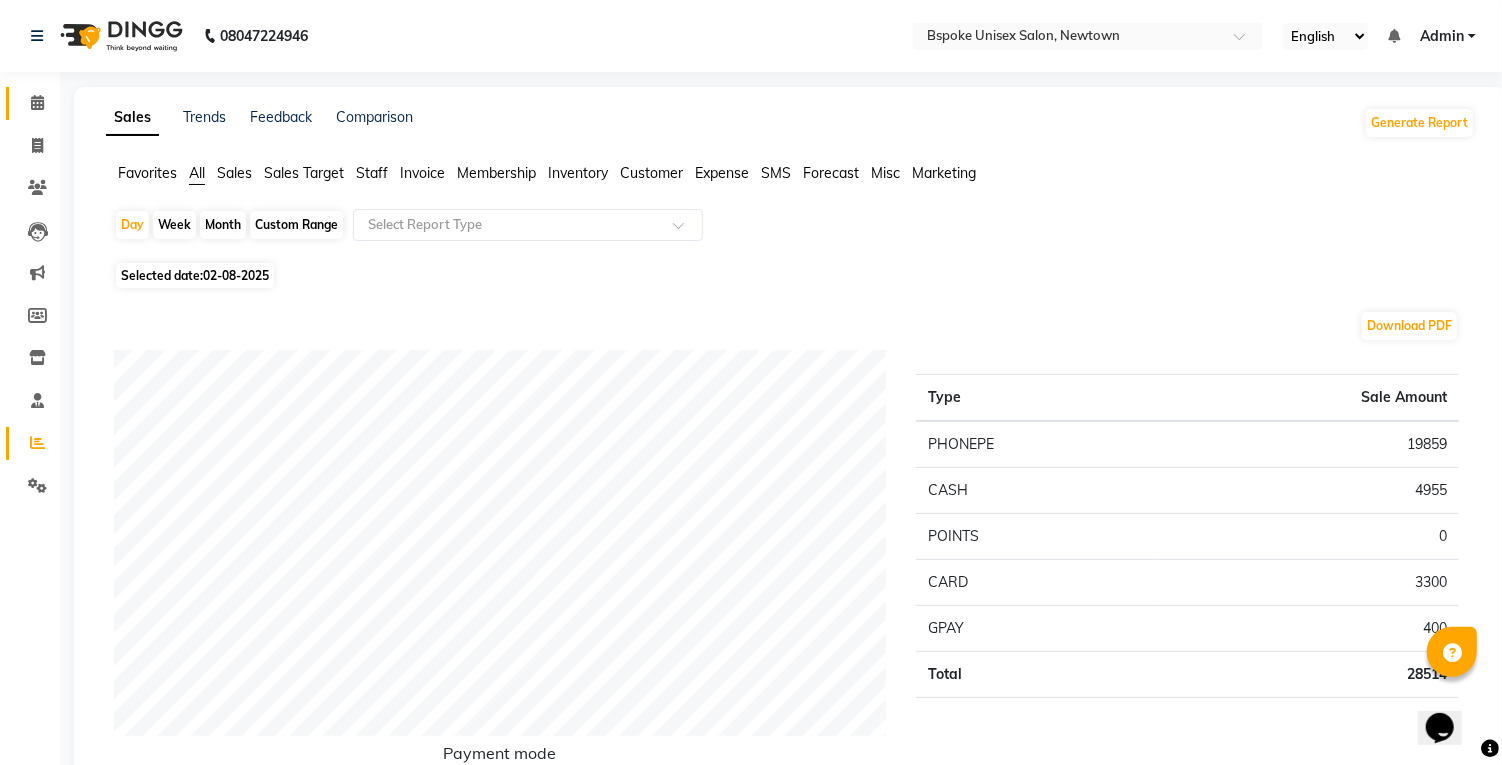 click on "Calendar" 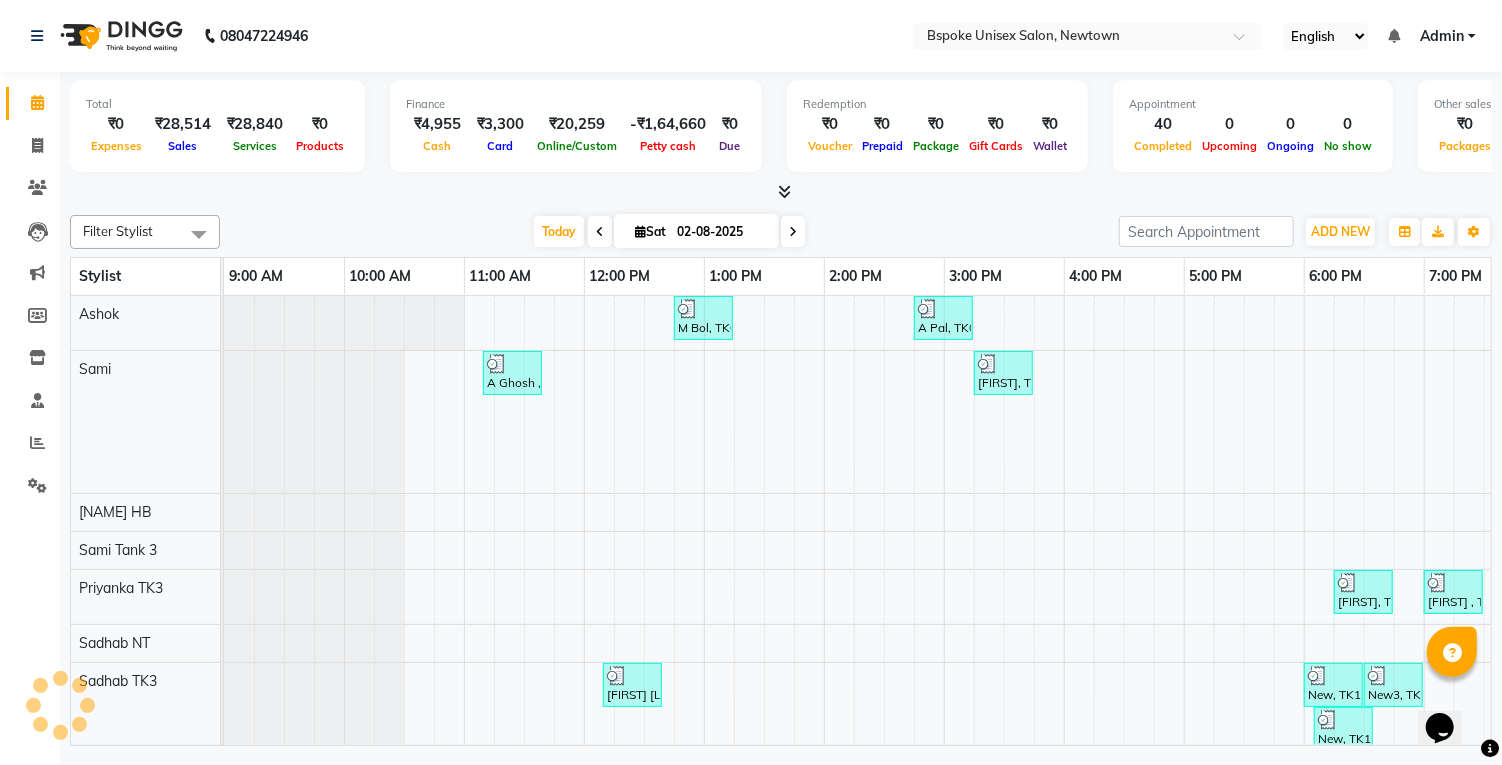 scroll, scrollTop: 0, scrollLeft: 0, axis: both 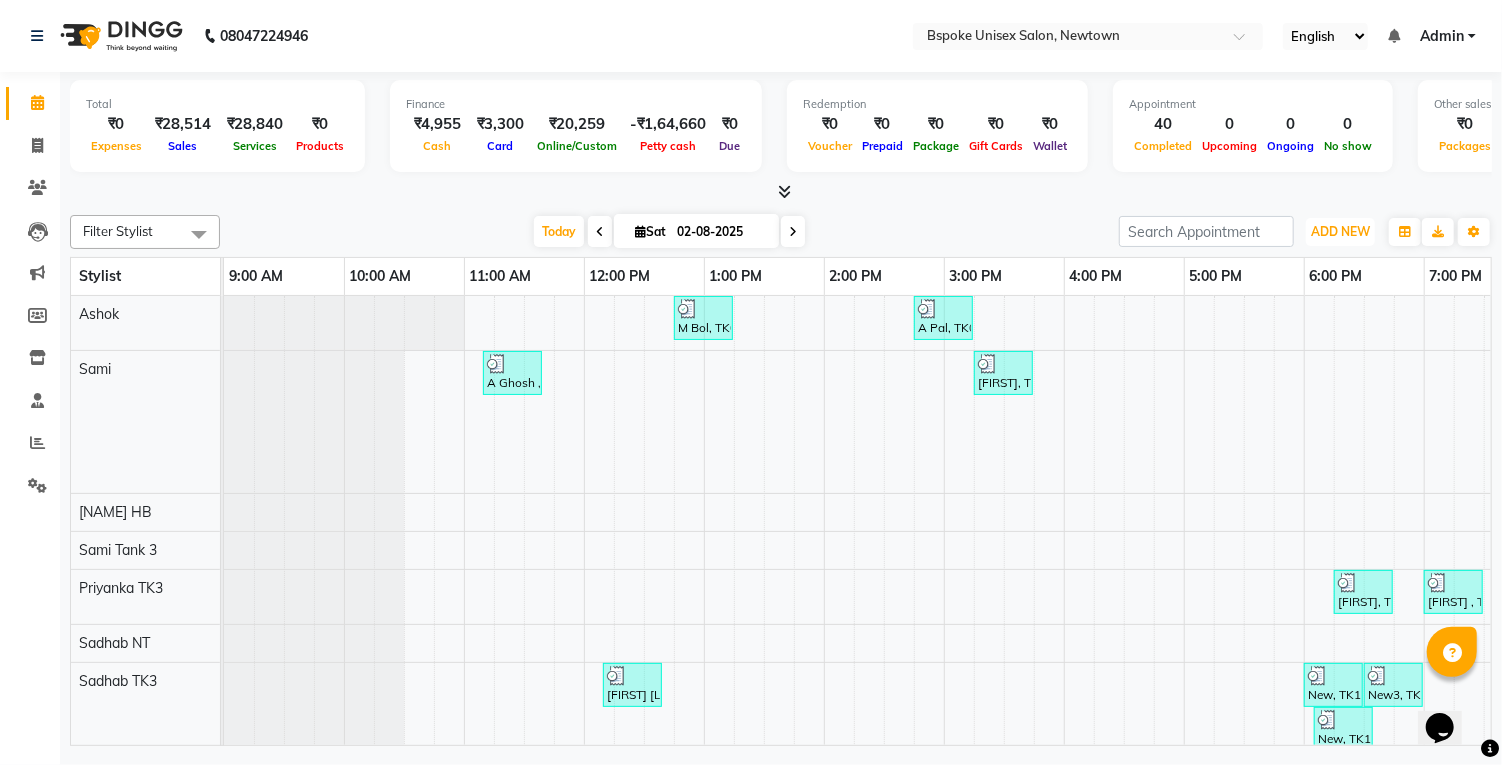 click on "ADD NEW Toggle Dropdown" at bounding box center (1340, 232) 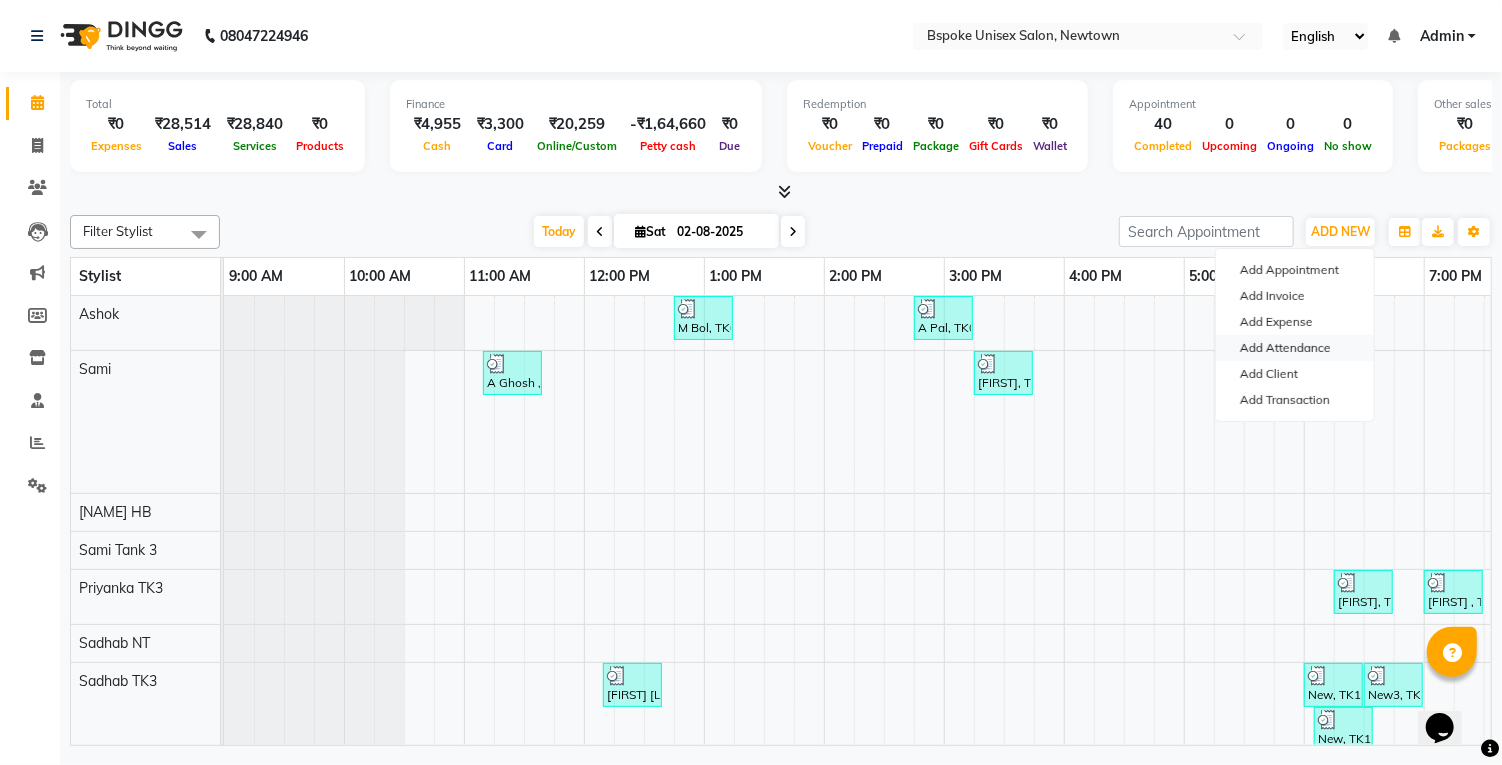 click on "Add Attendance" at bounding box center [1295, 348] 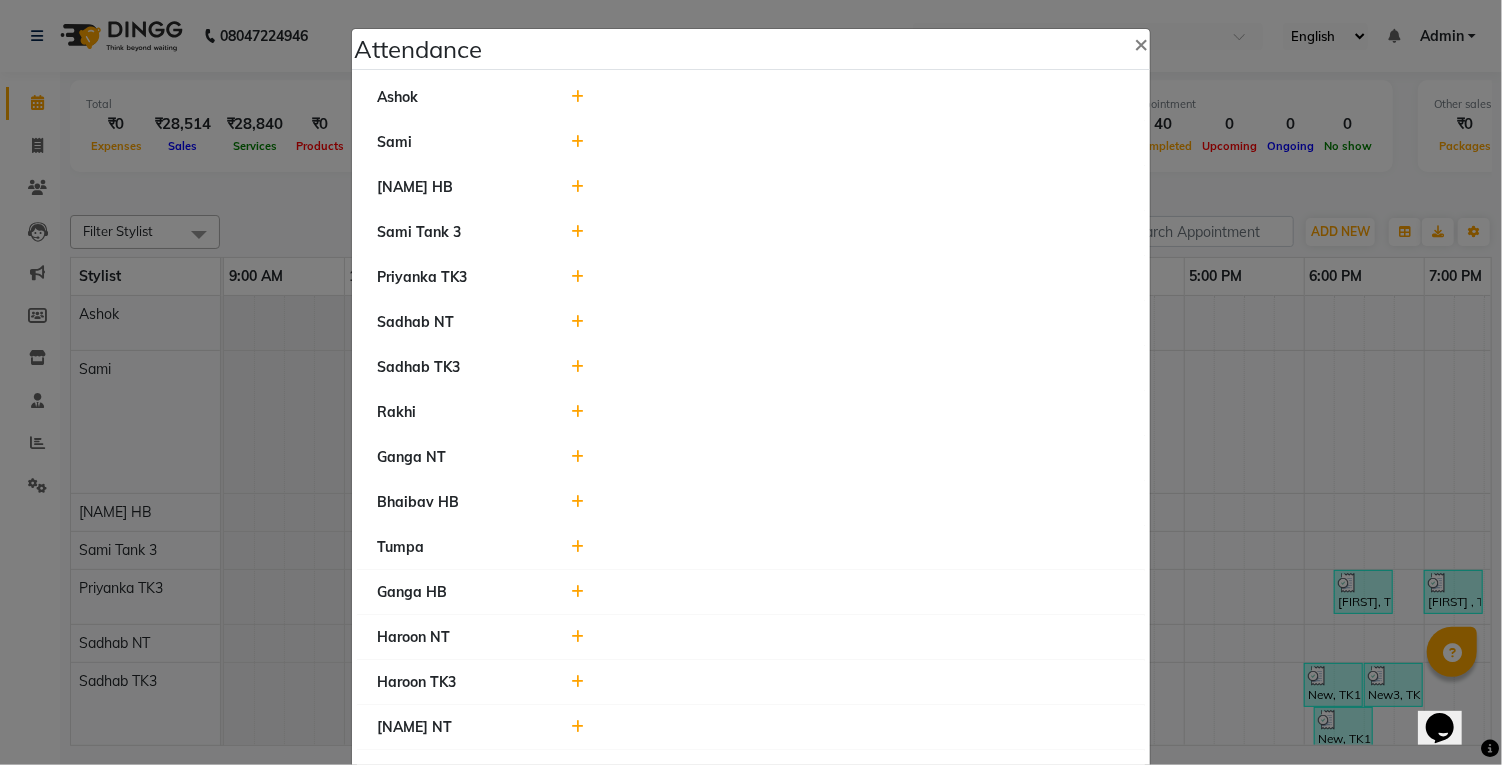 click 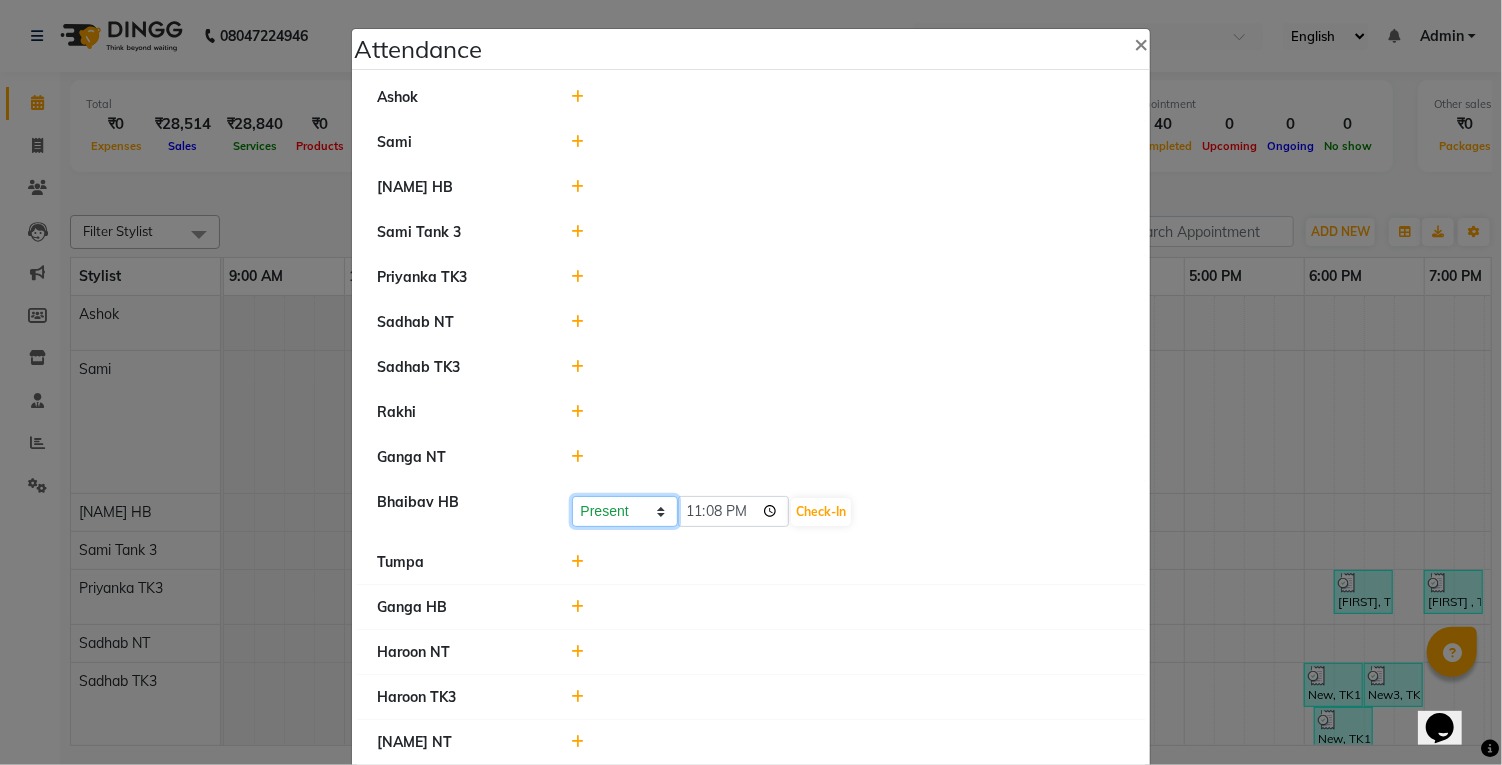 click on "Present Absent Late Half Day Weekly Off" 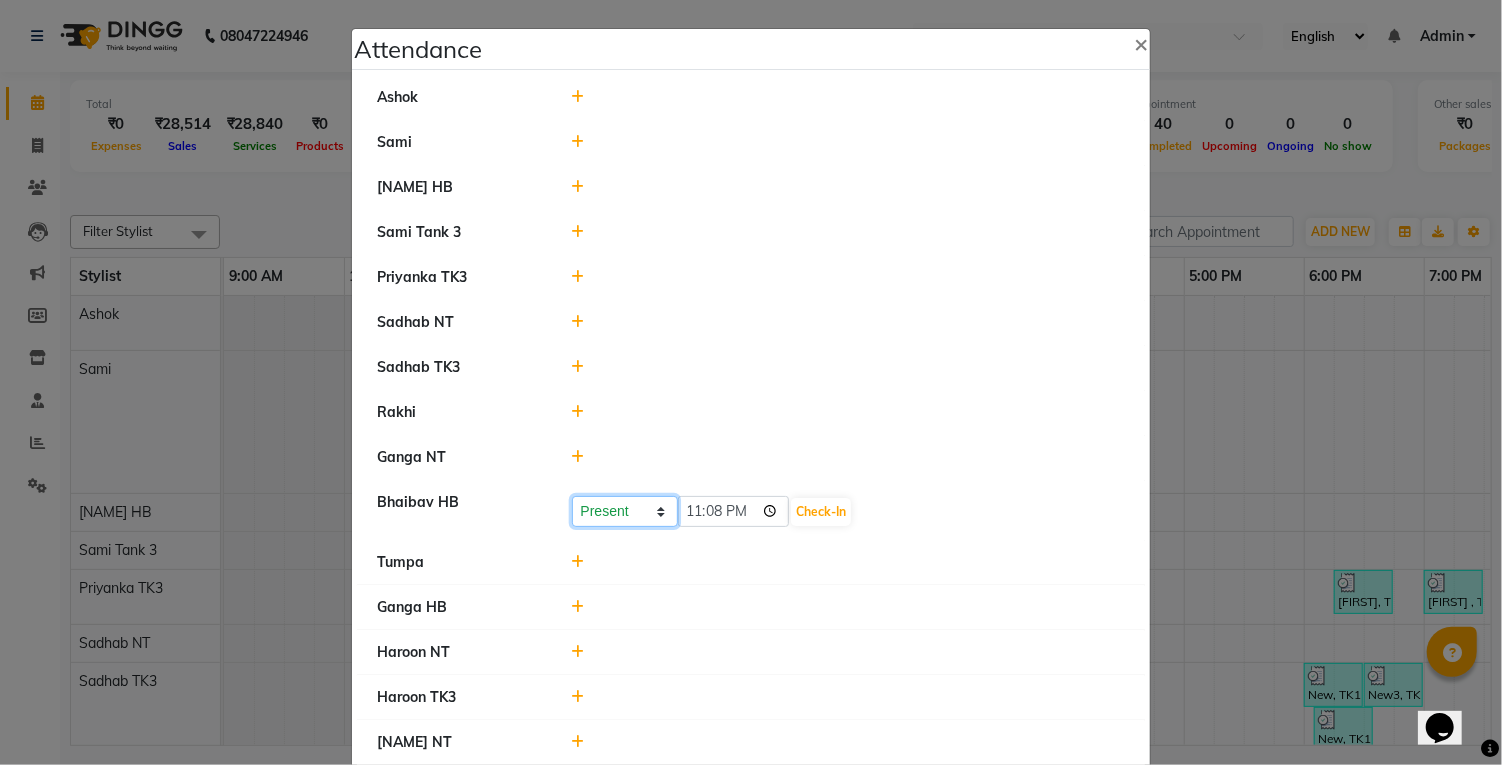 select on "L" 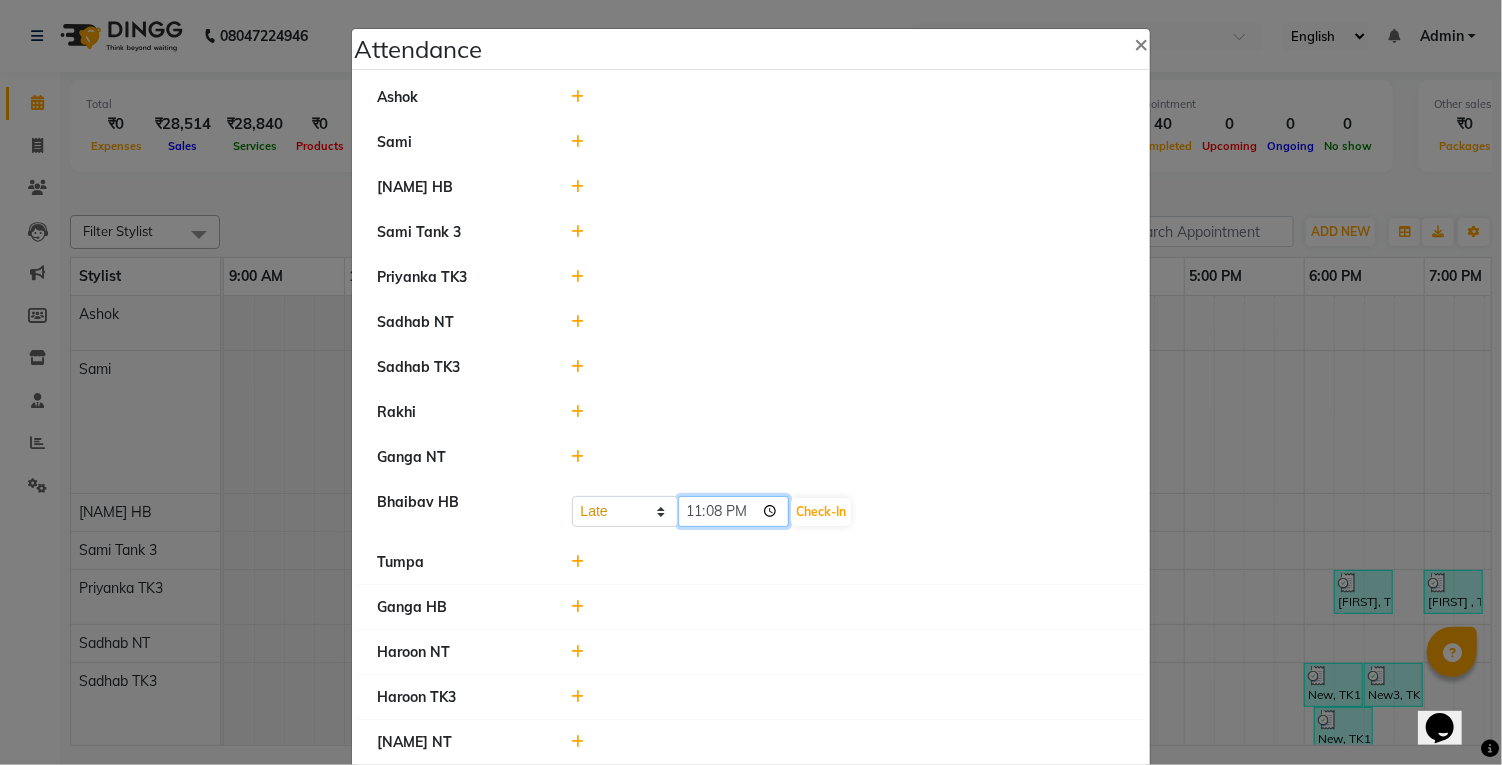 click on "23:08" 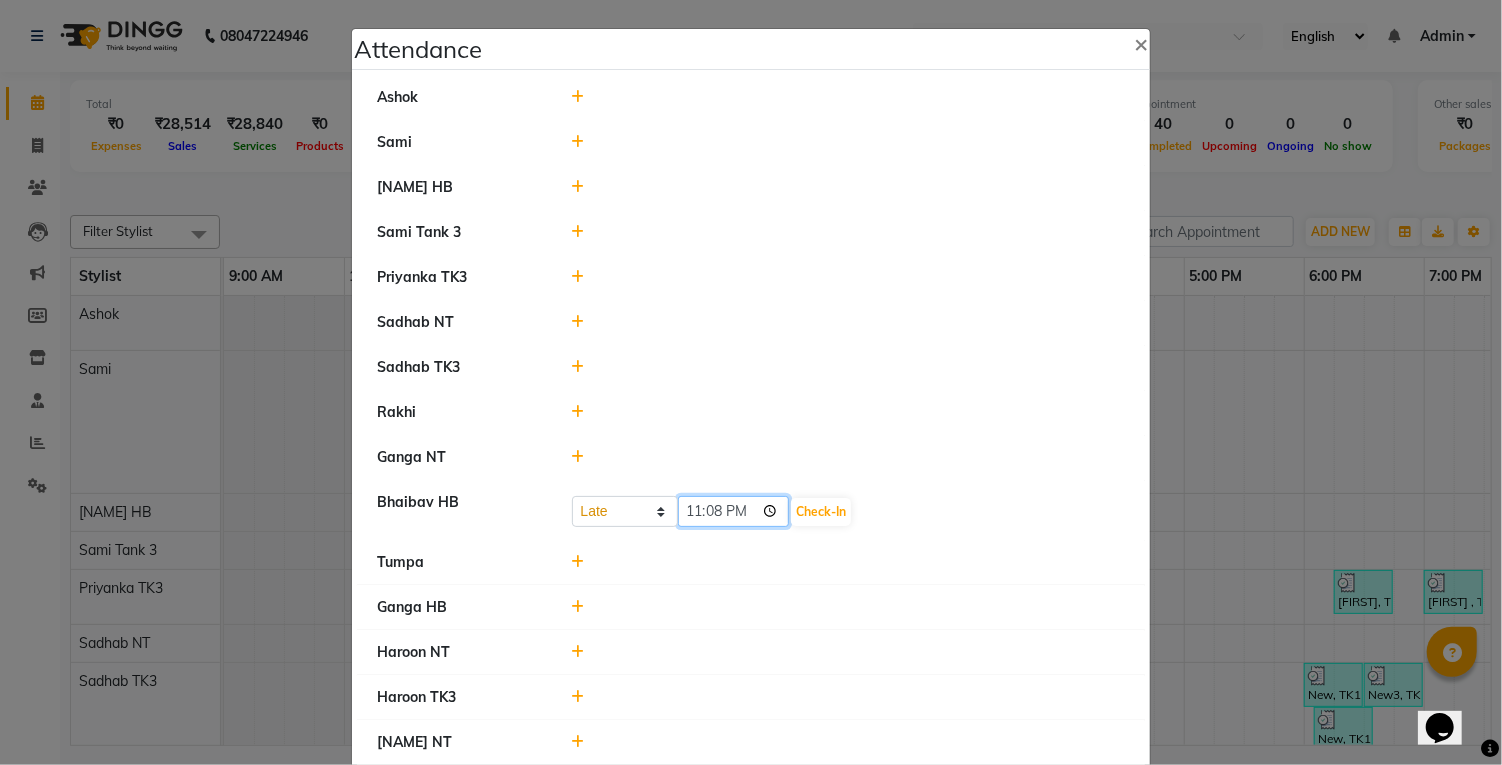 type on "11:22" 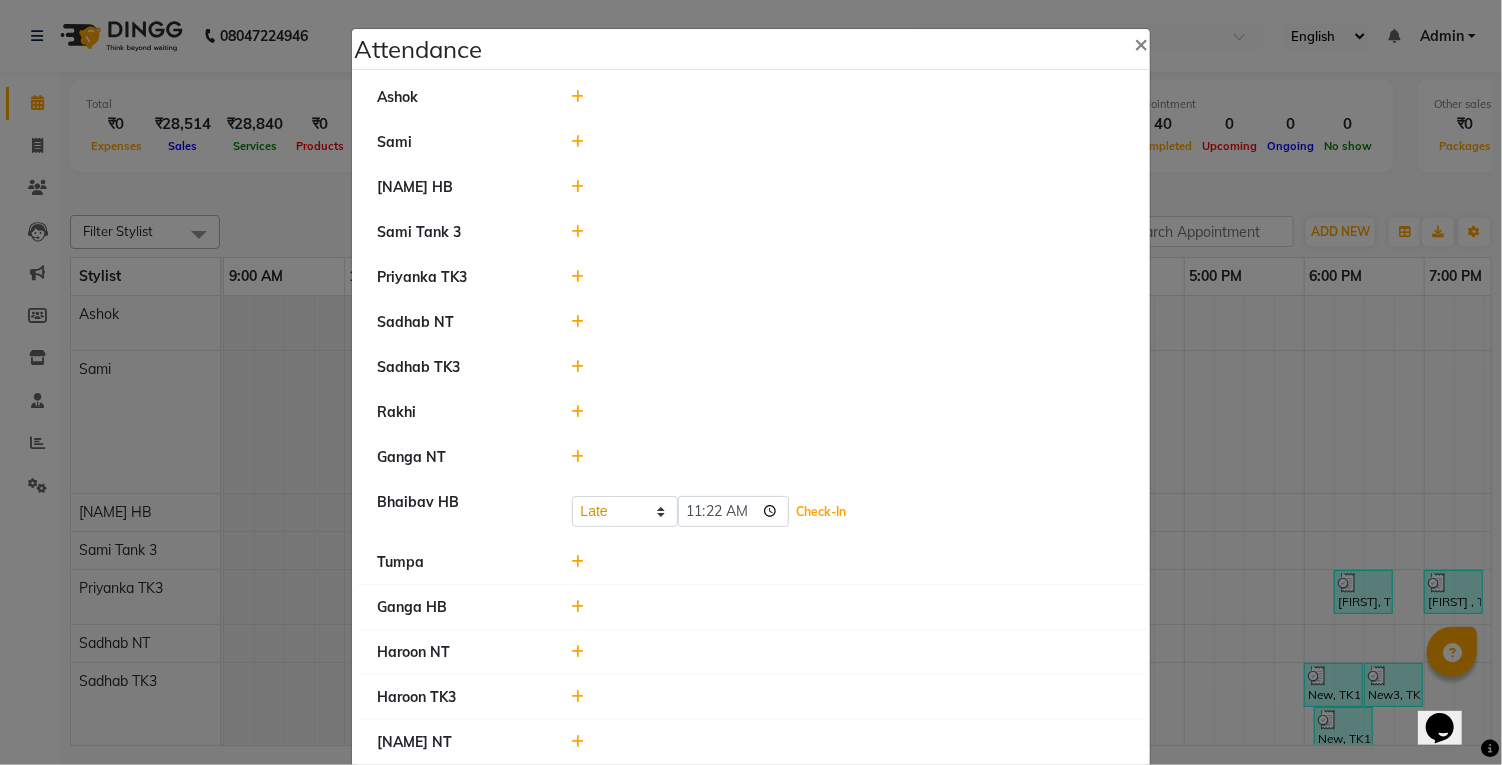 click on "Check-In" 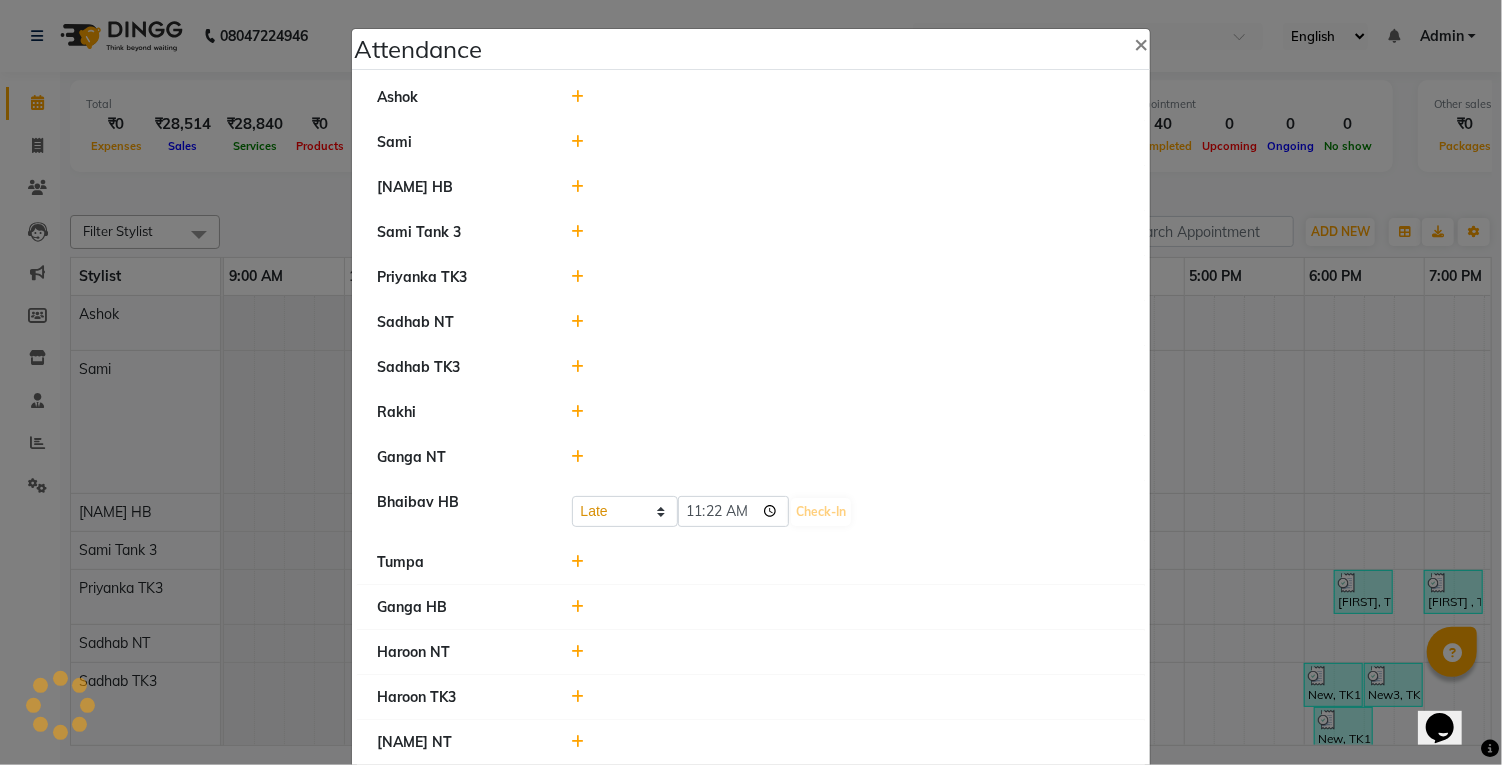 select on "L" 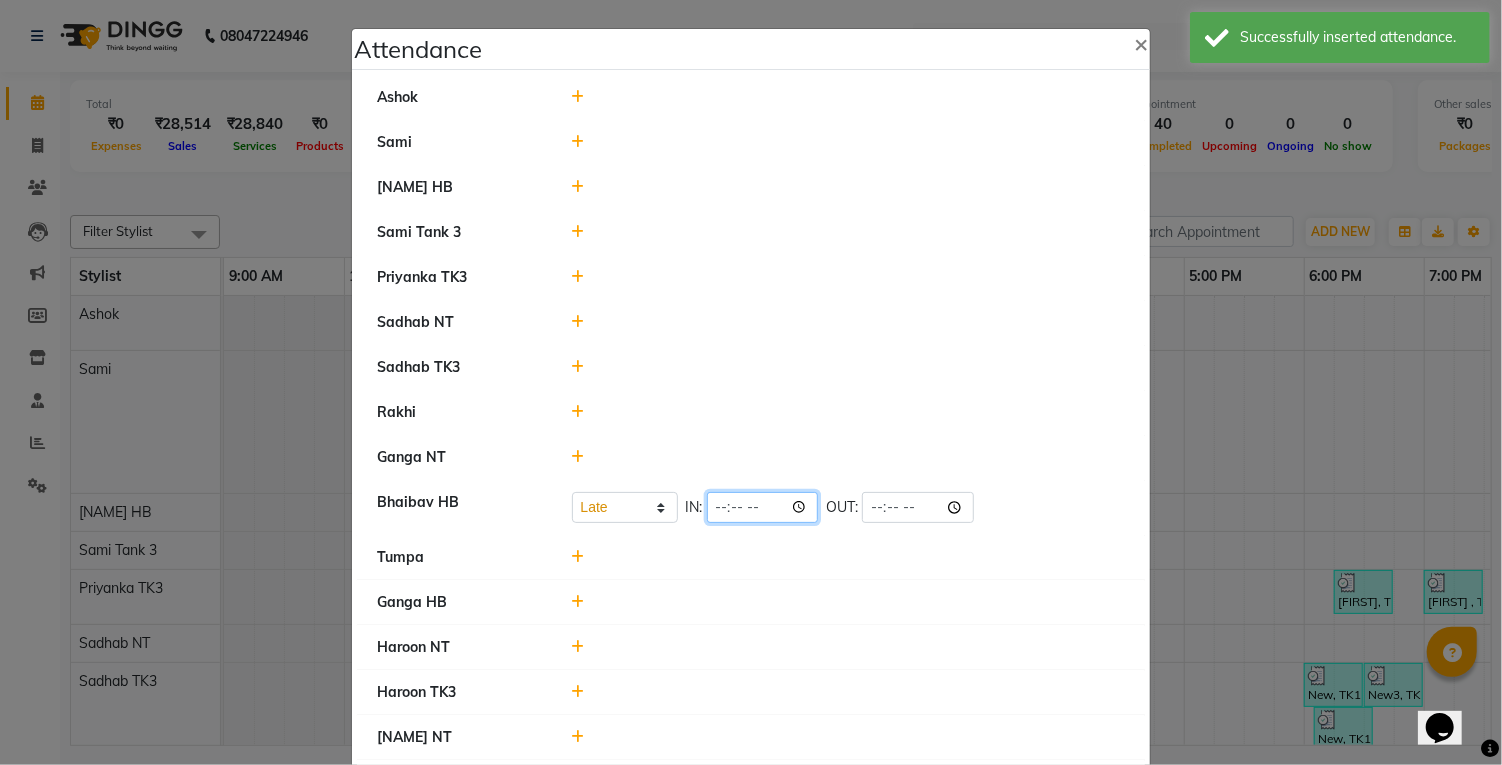 click 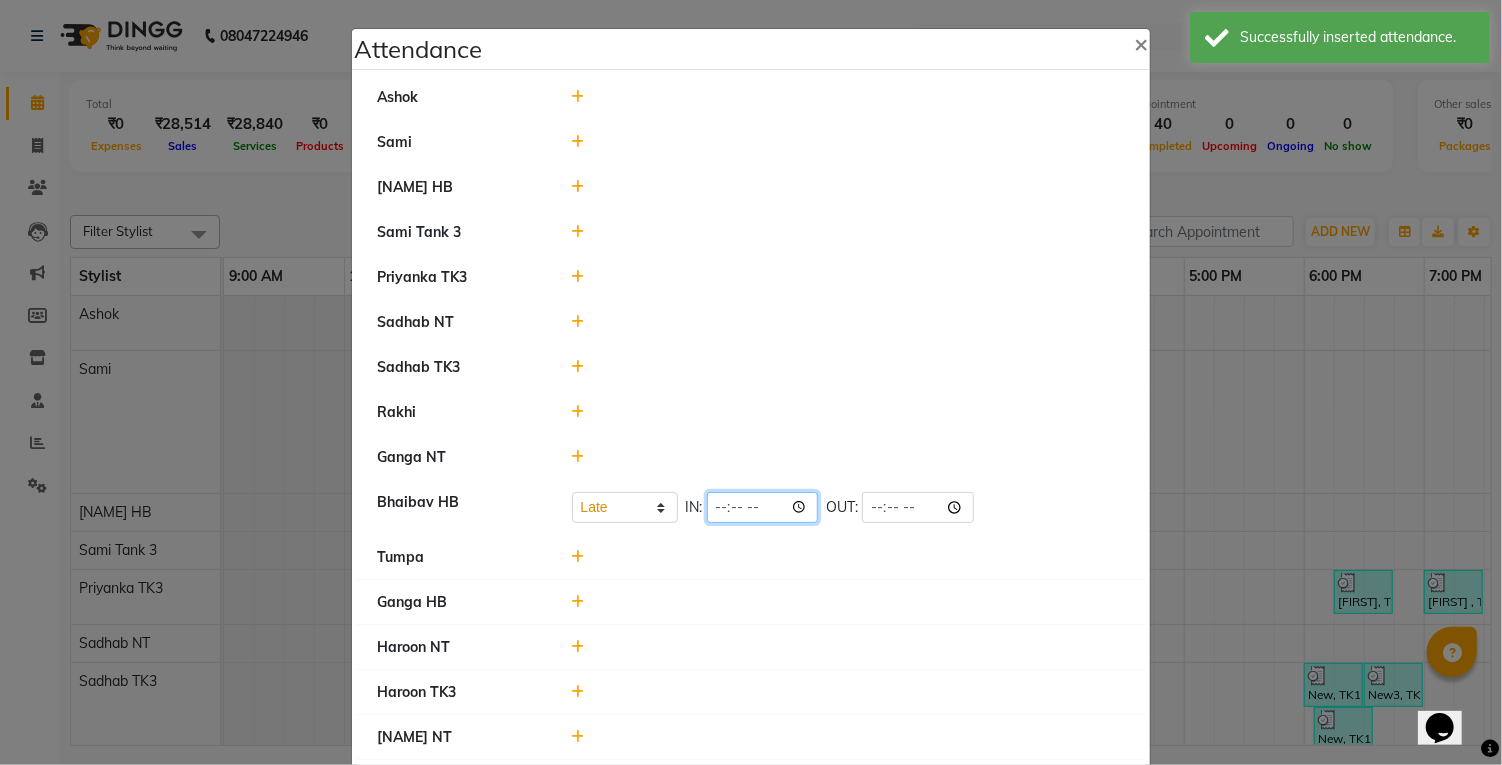 type on "11:22" 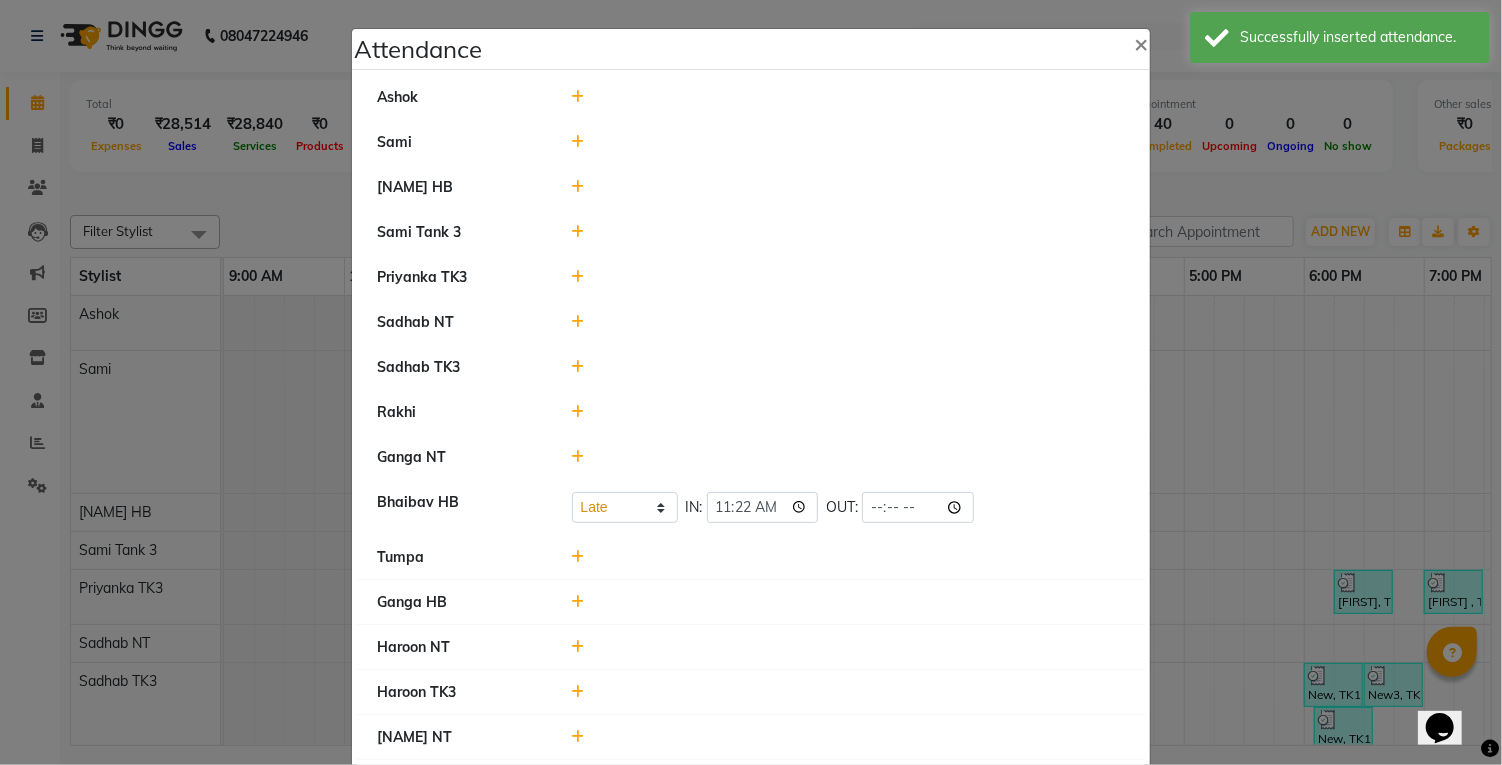 click on "Sadhab TK3" 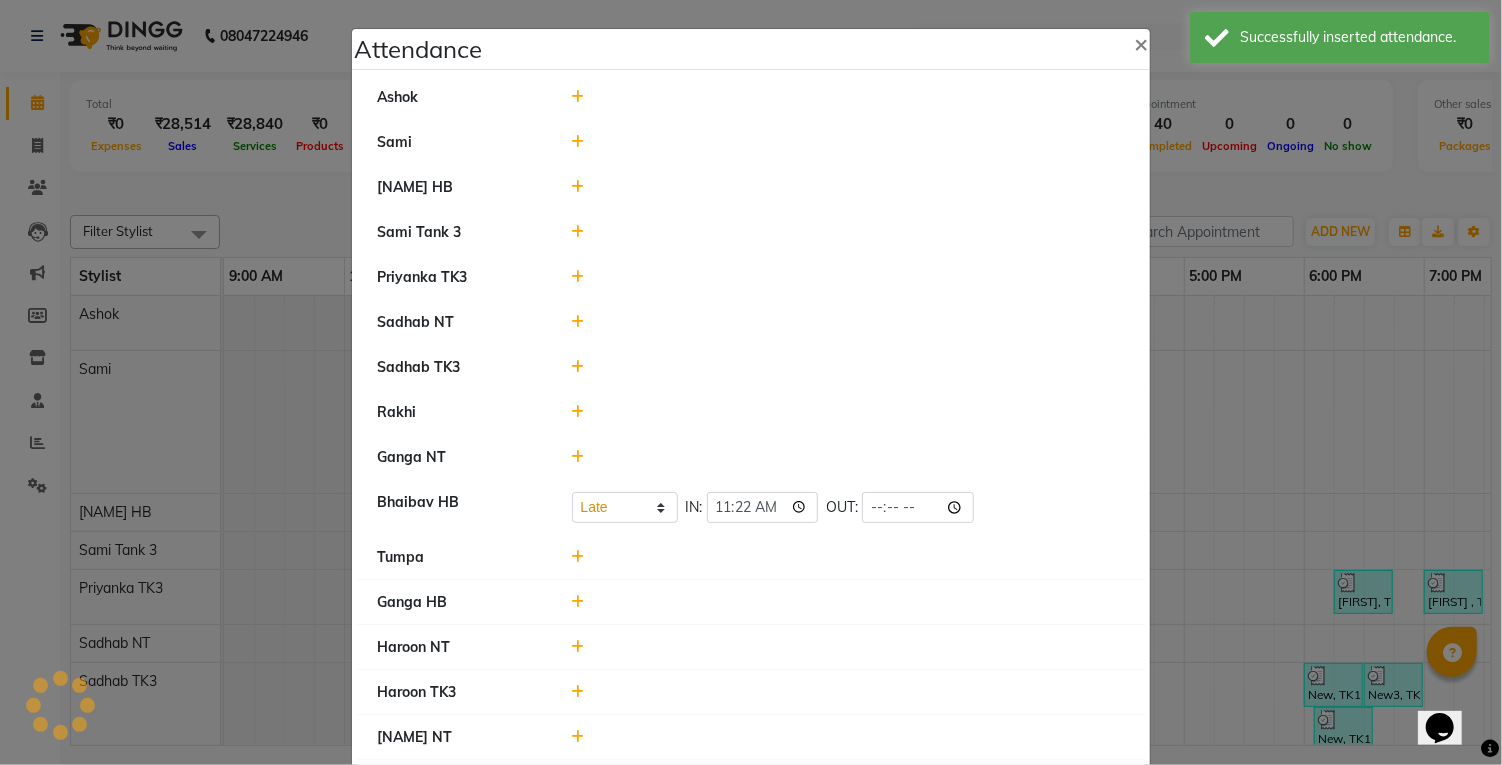 select on "L" 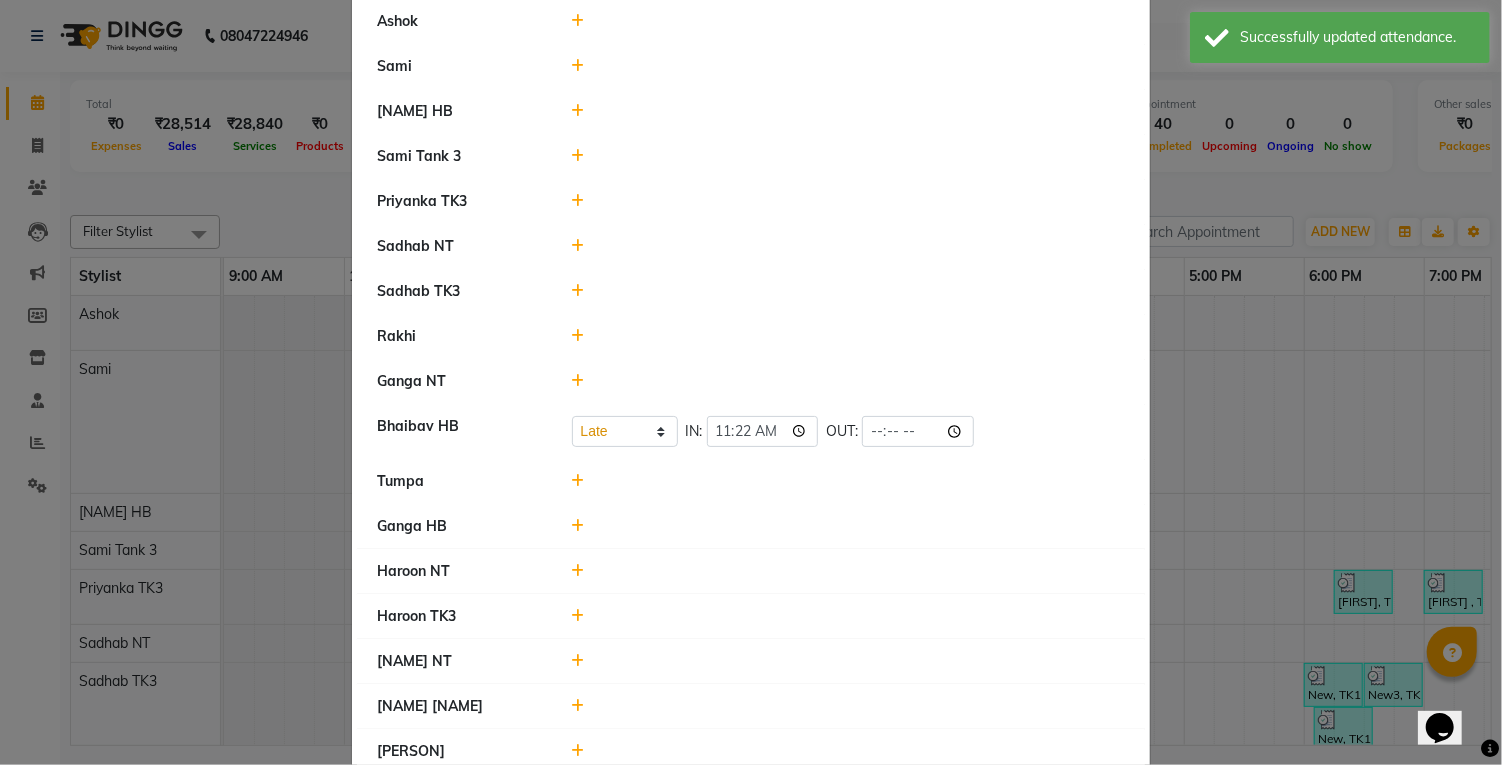scroll, scrollTop: 92, scrollLeft: 0, axis: vertical 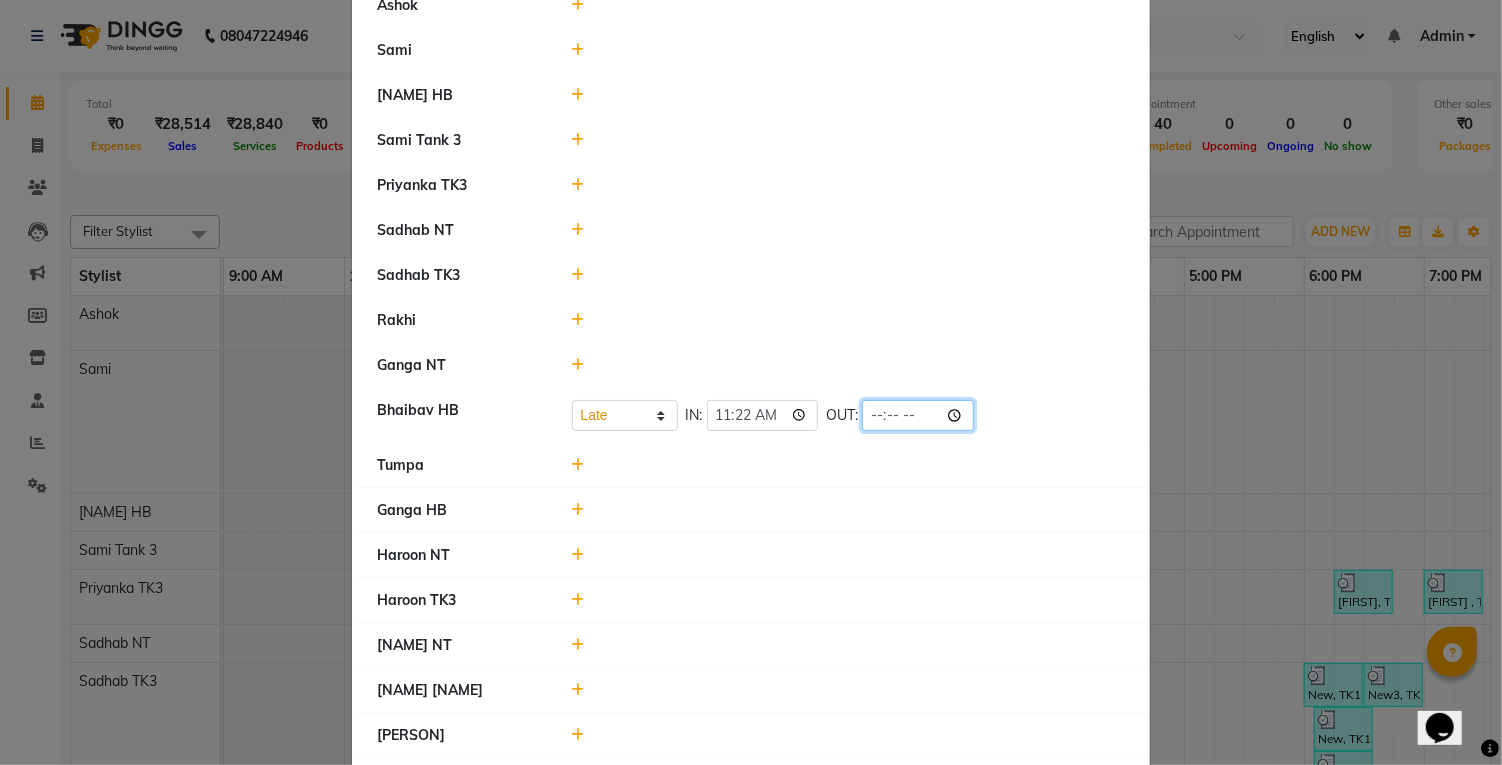 click 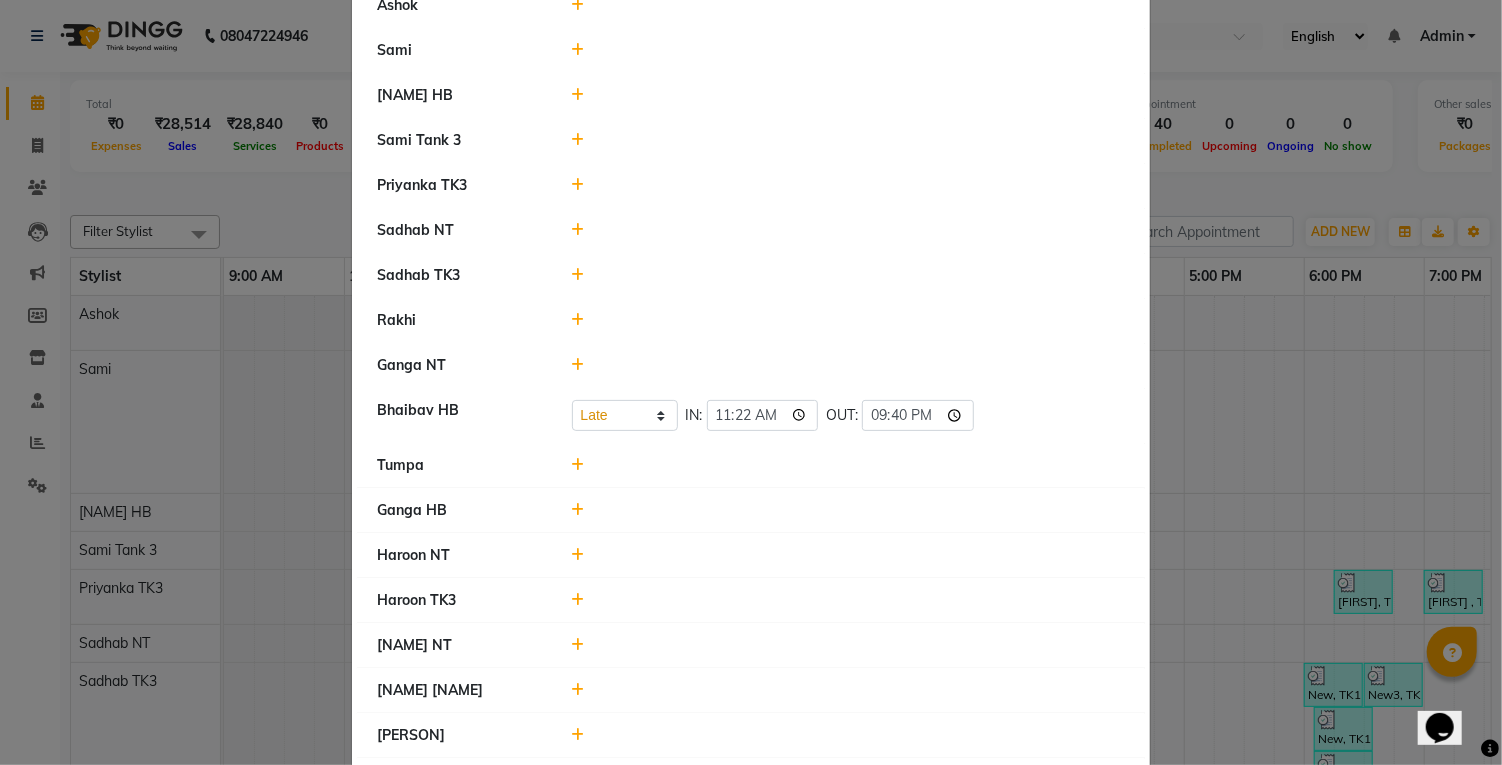 click on "Ganga NT" 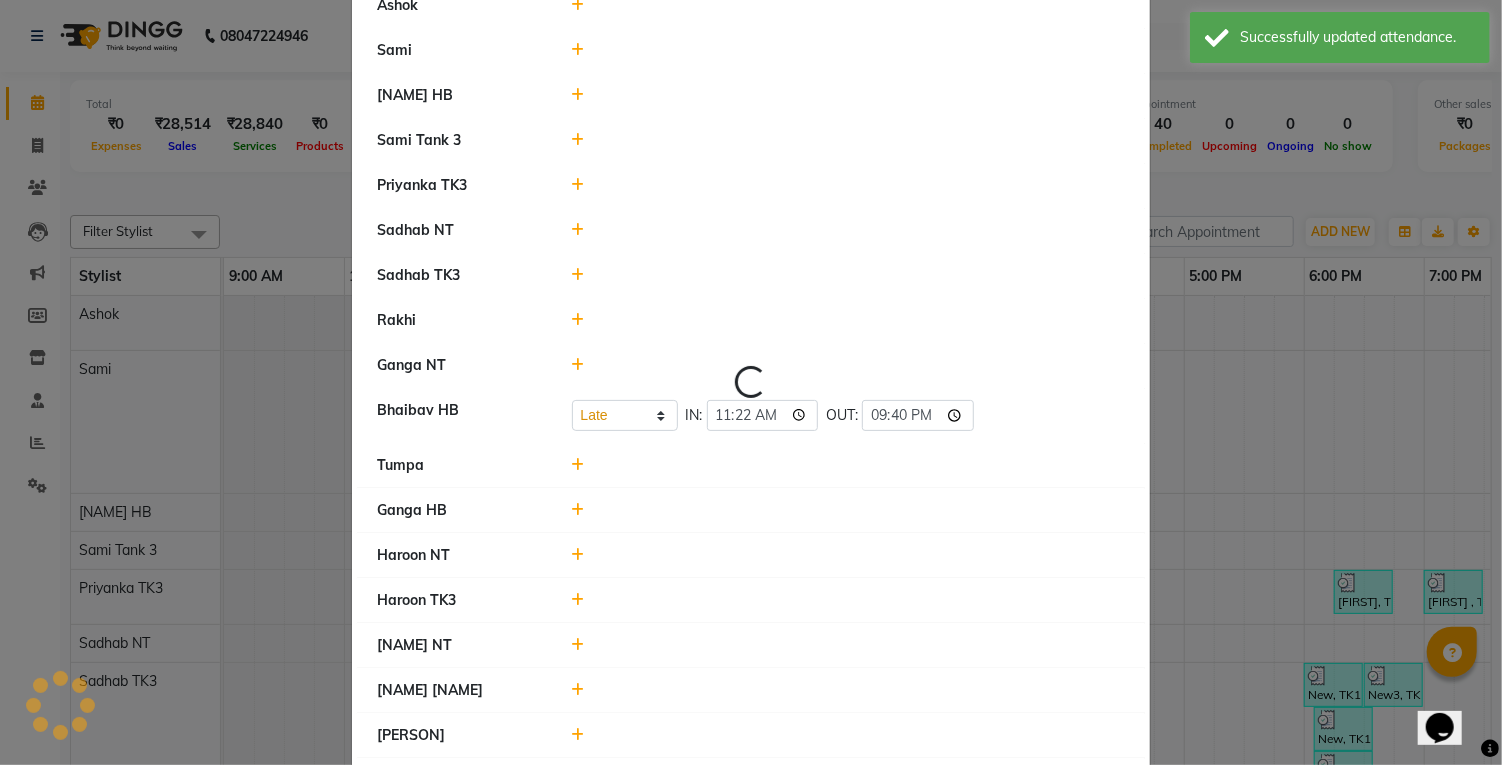 select on "L" 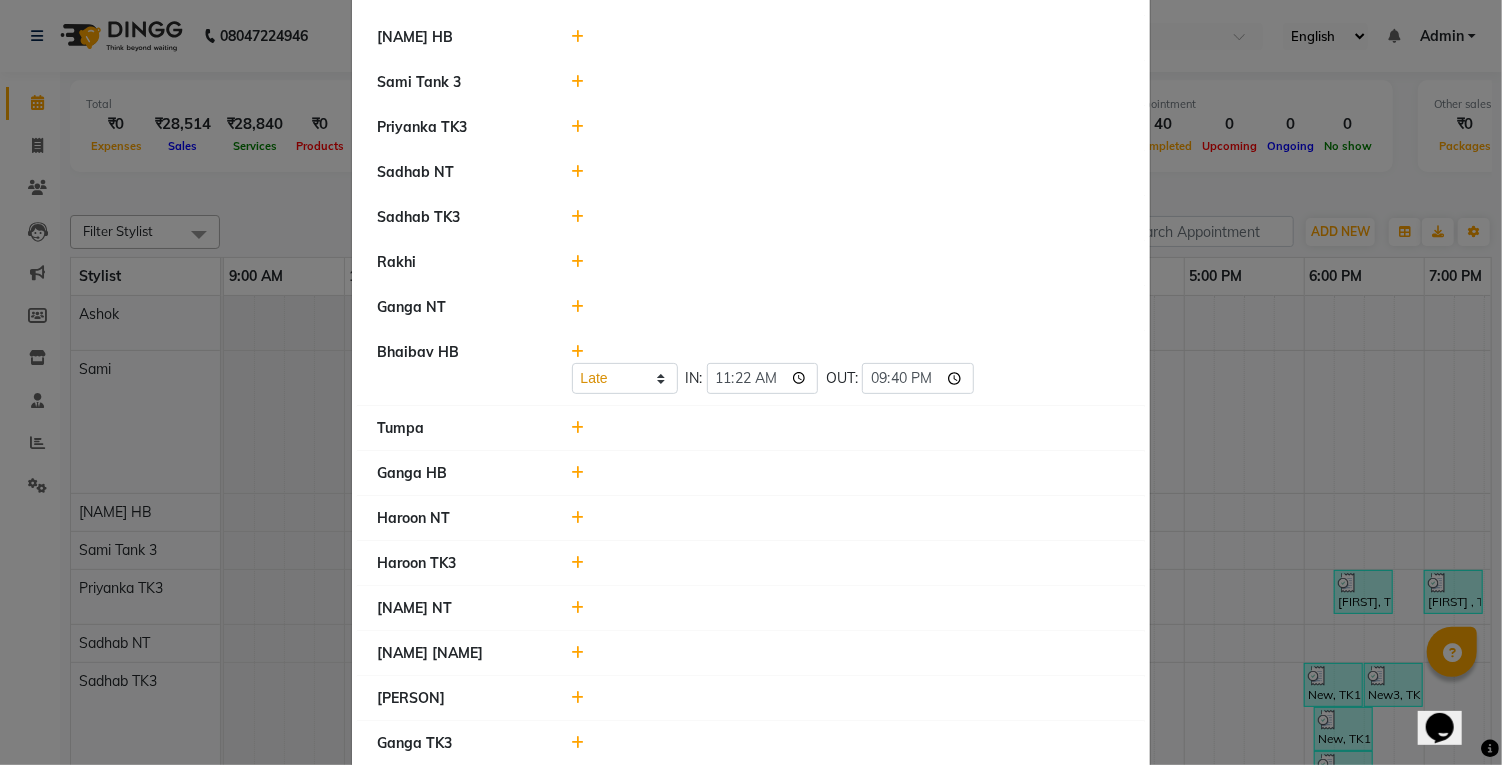 scroll, scrollTop: 0, scrollLeft: 0, axis: both 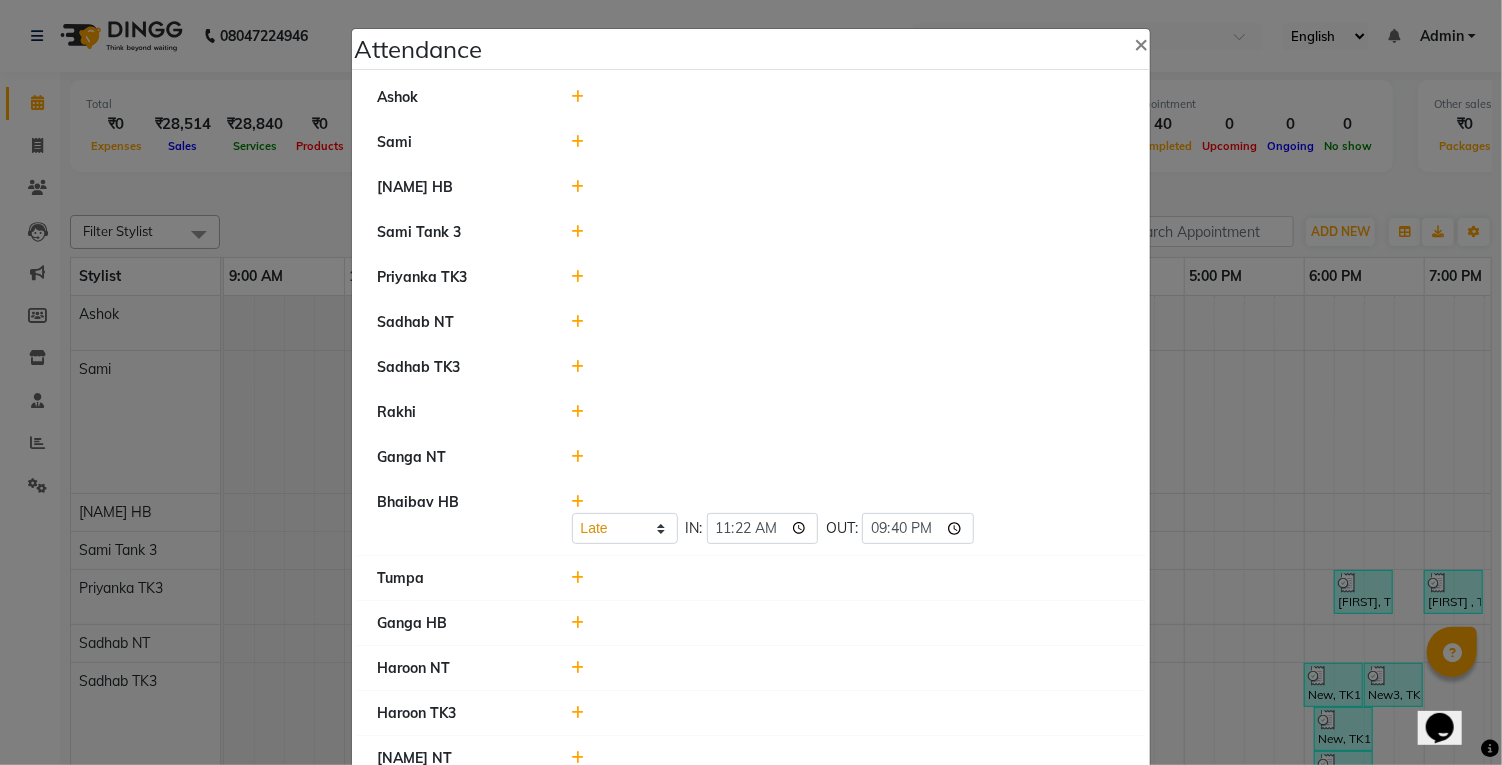 click 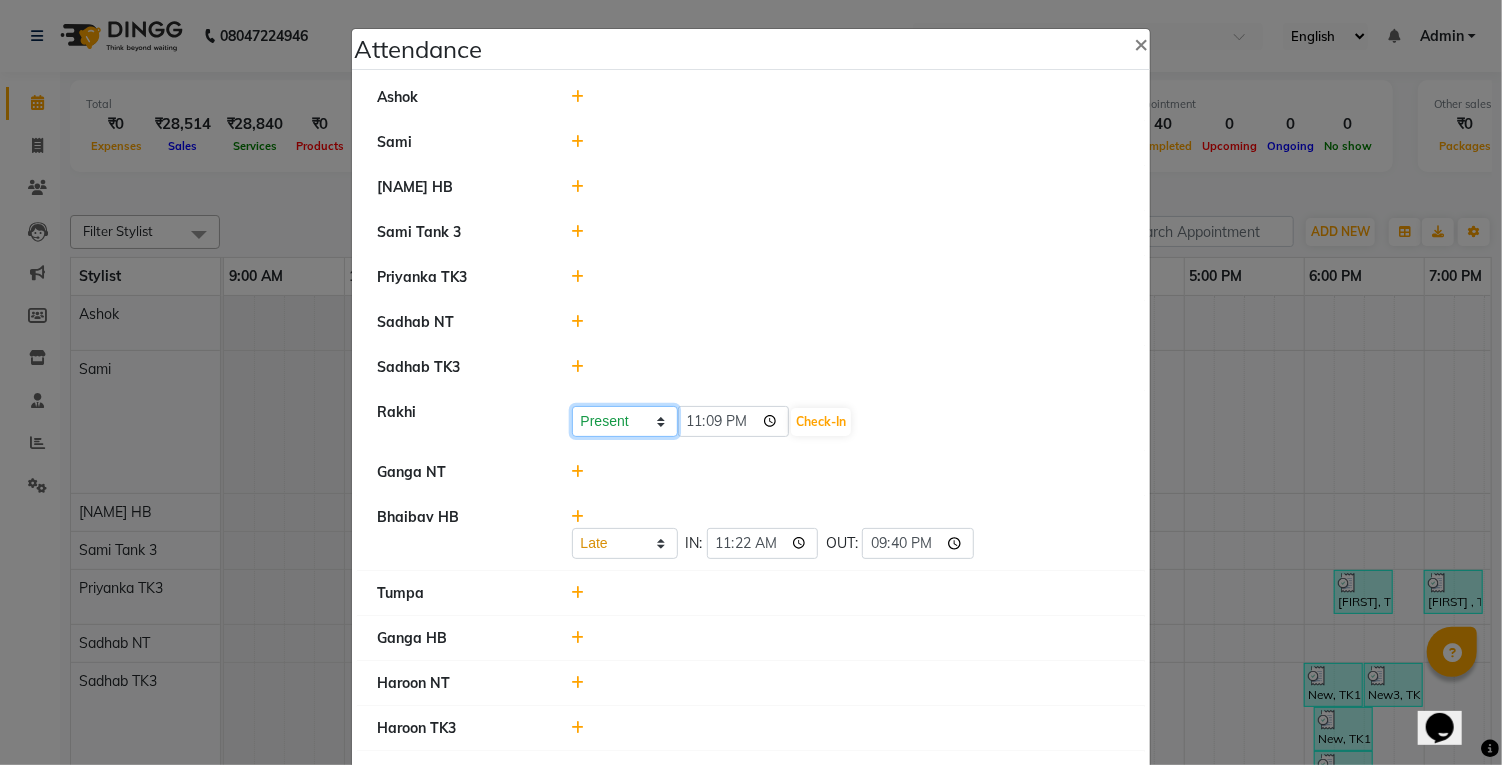 click on "Present Absent Late Half Day Weekly Off" 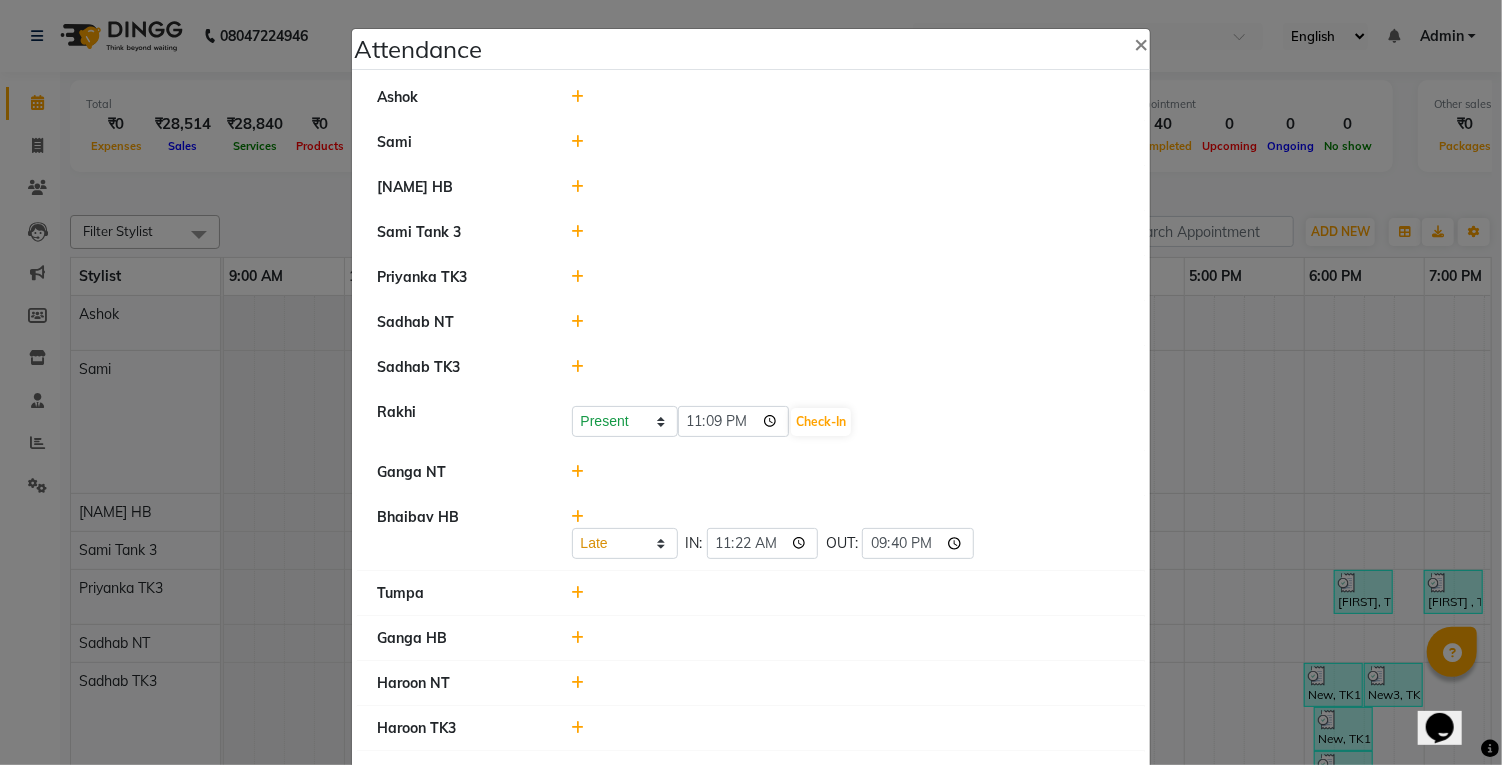 click on "Ganga NT" 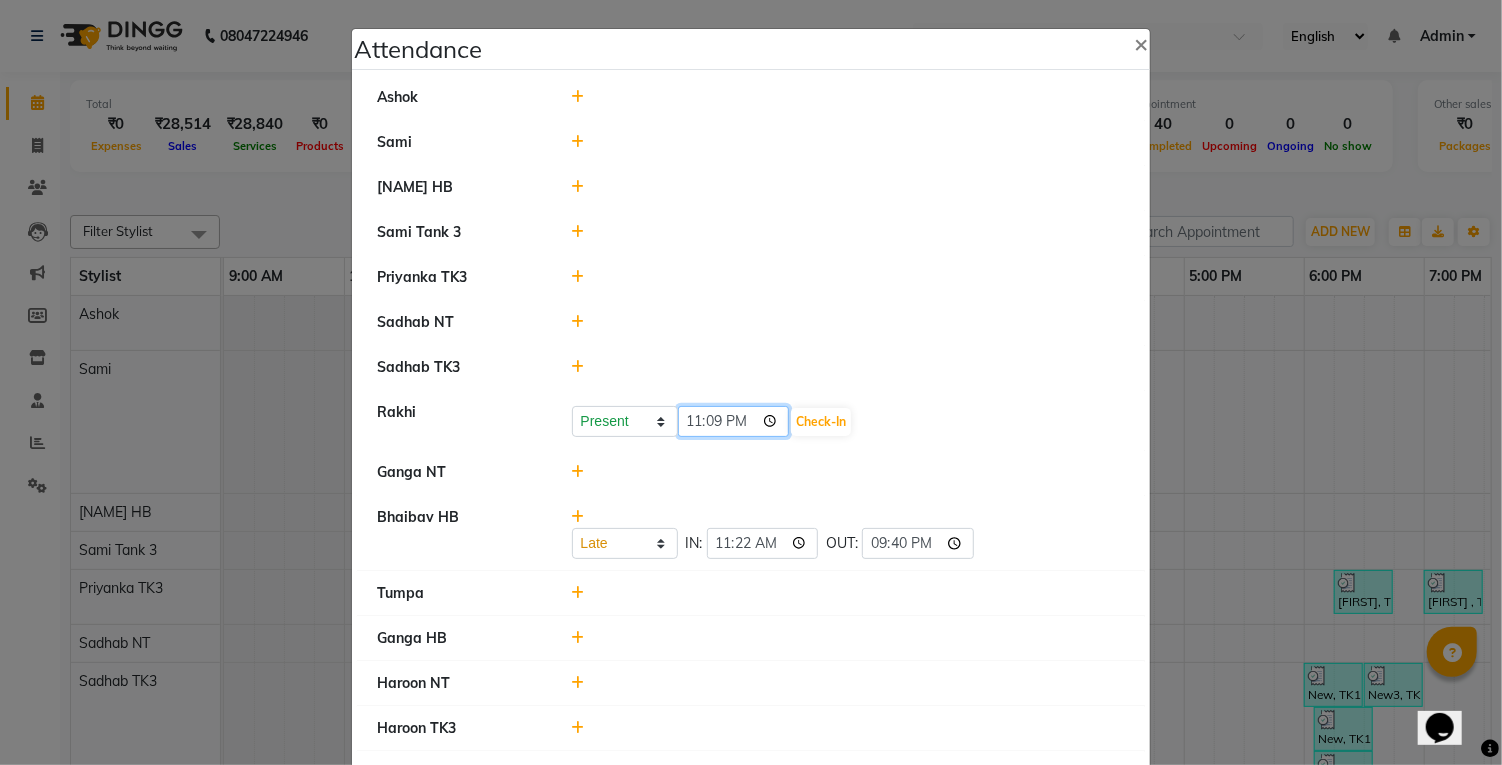 click on "23:09" 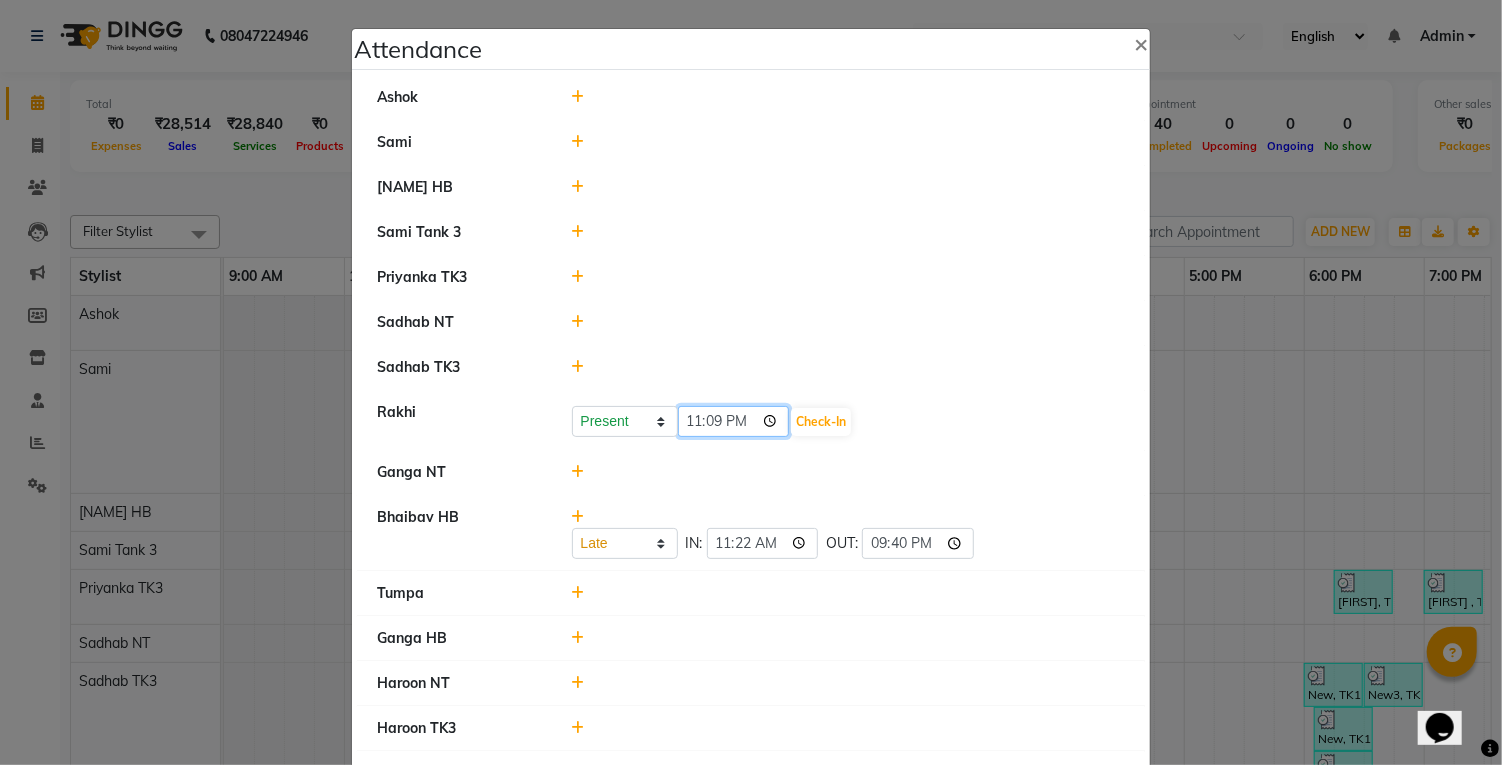 type on "11:35" 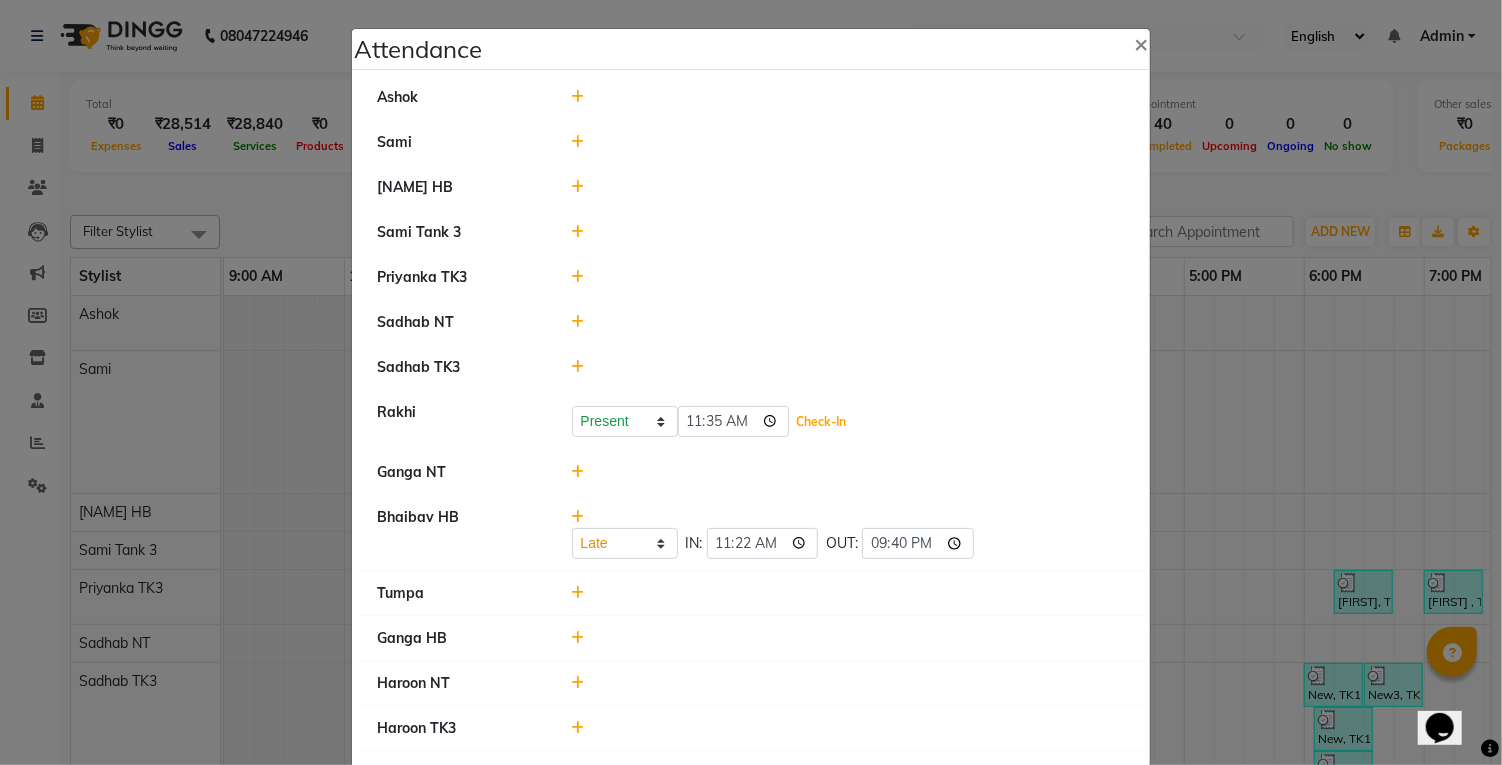 click on "Check-In" 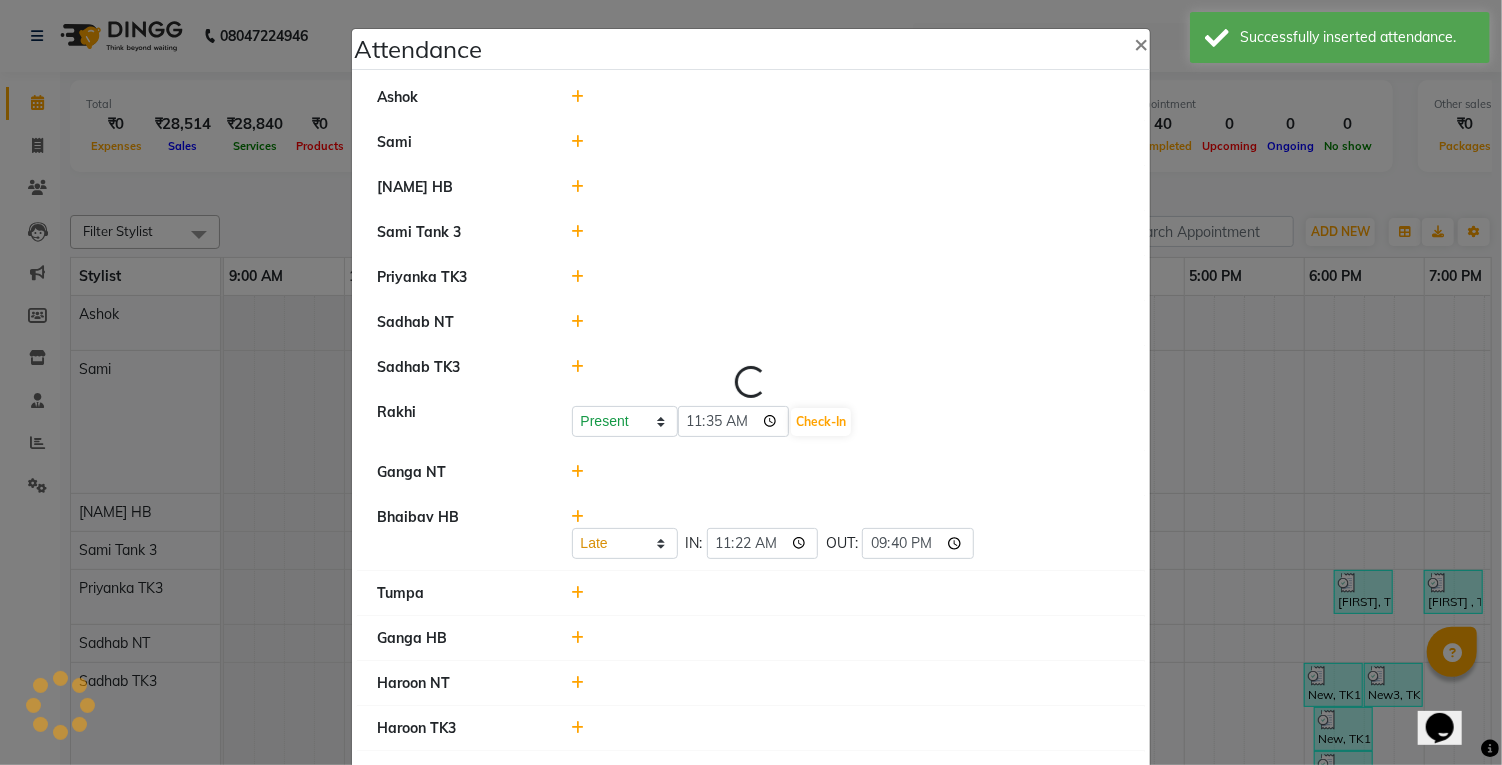select on "L" 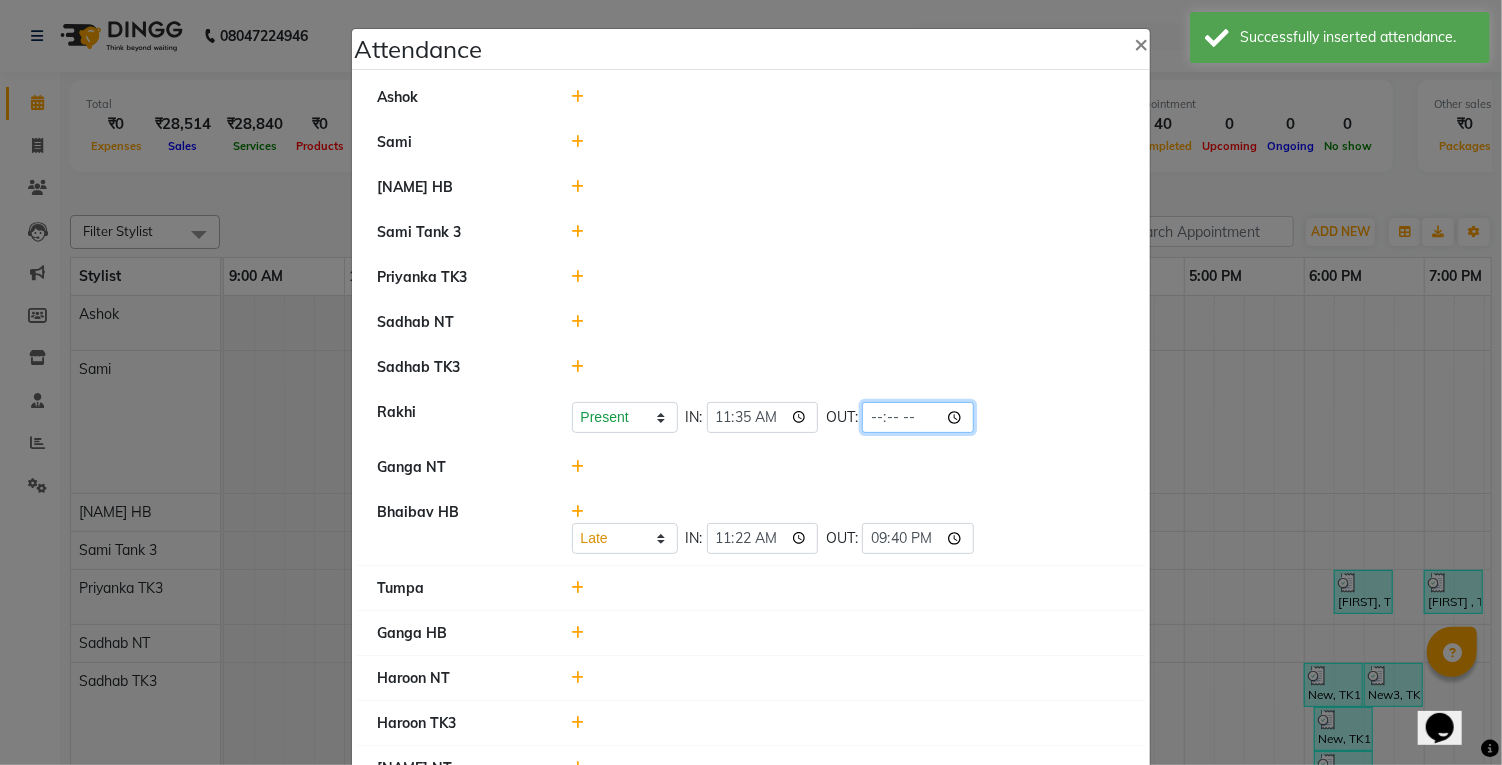 click 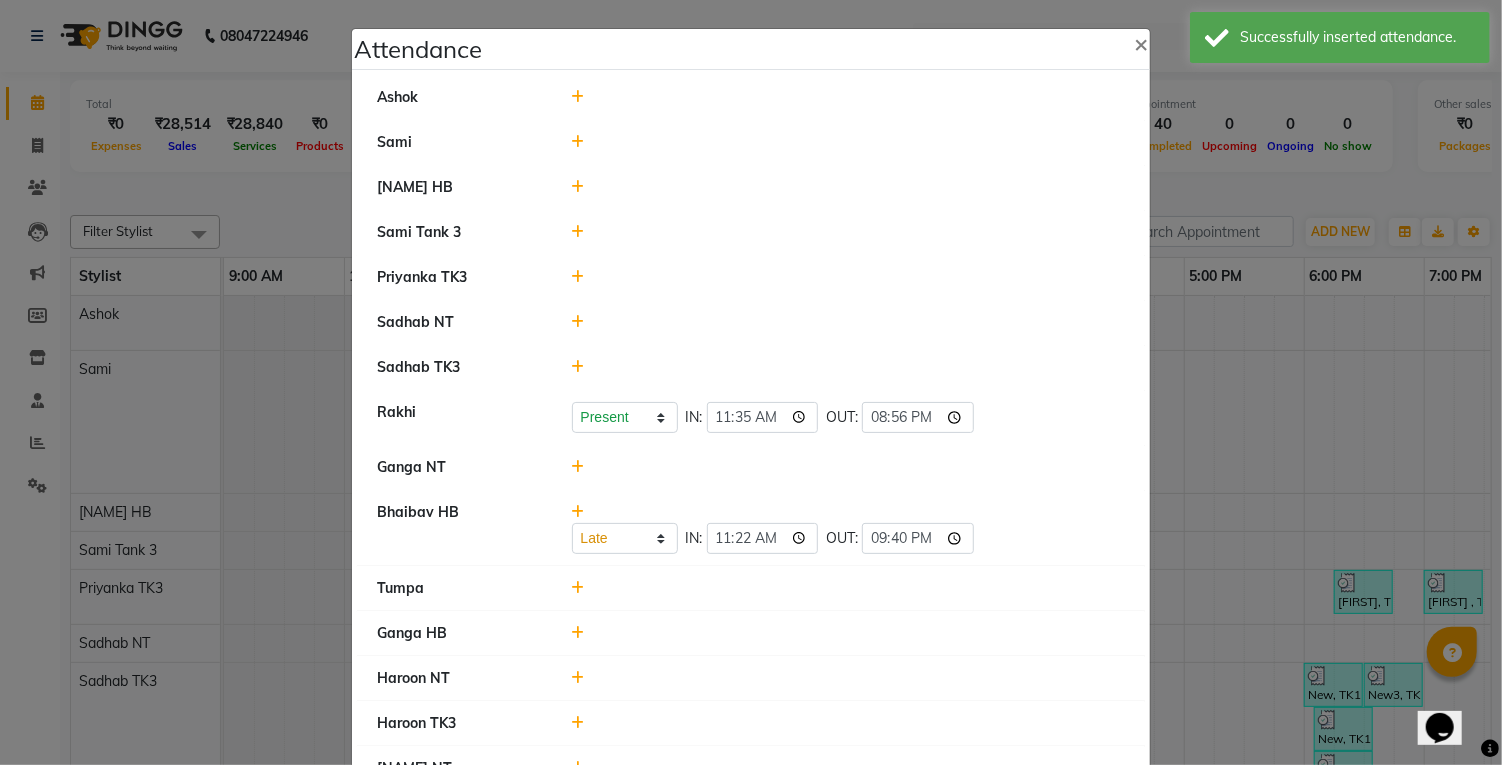 click on "Sadhab NT" 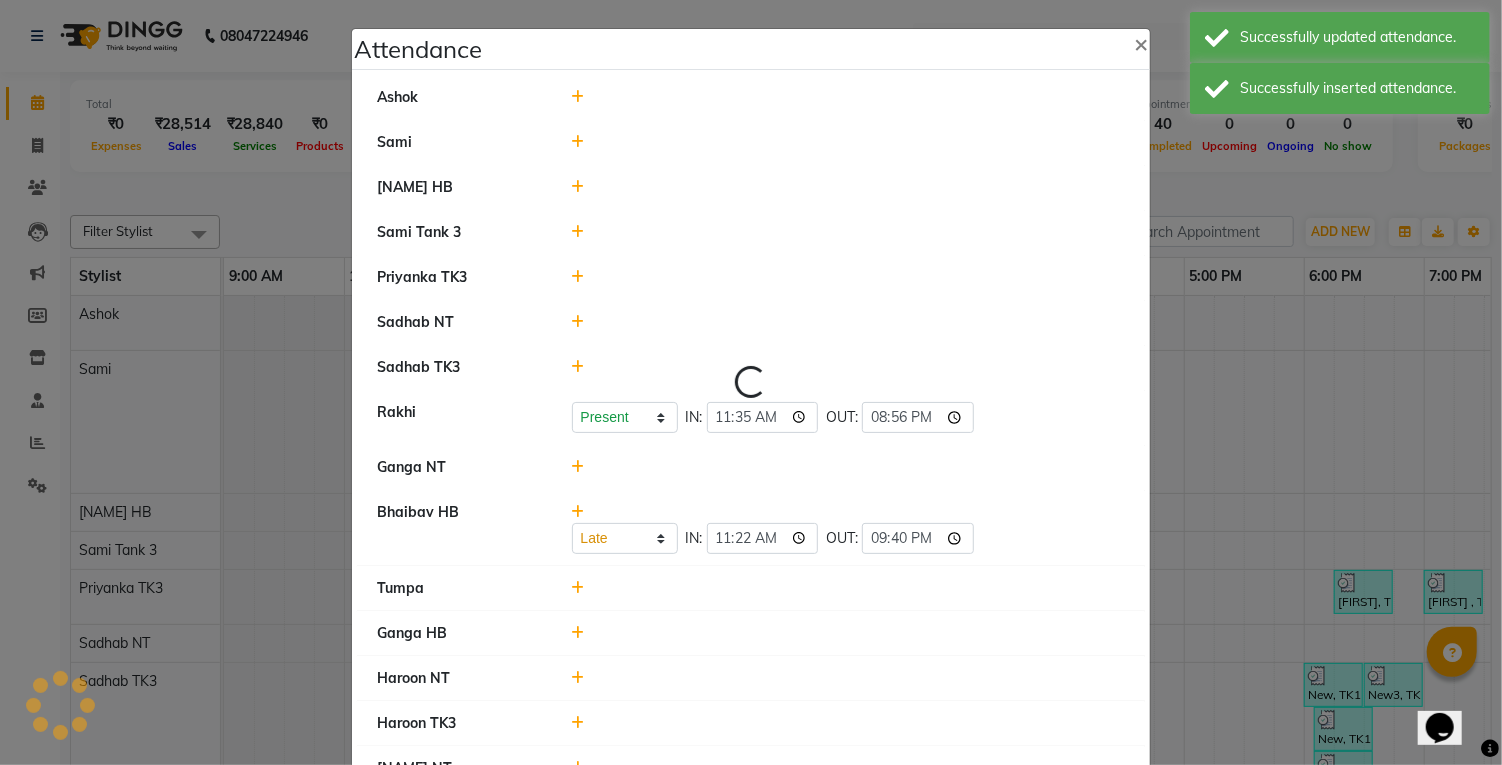 select on "L" 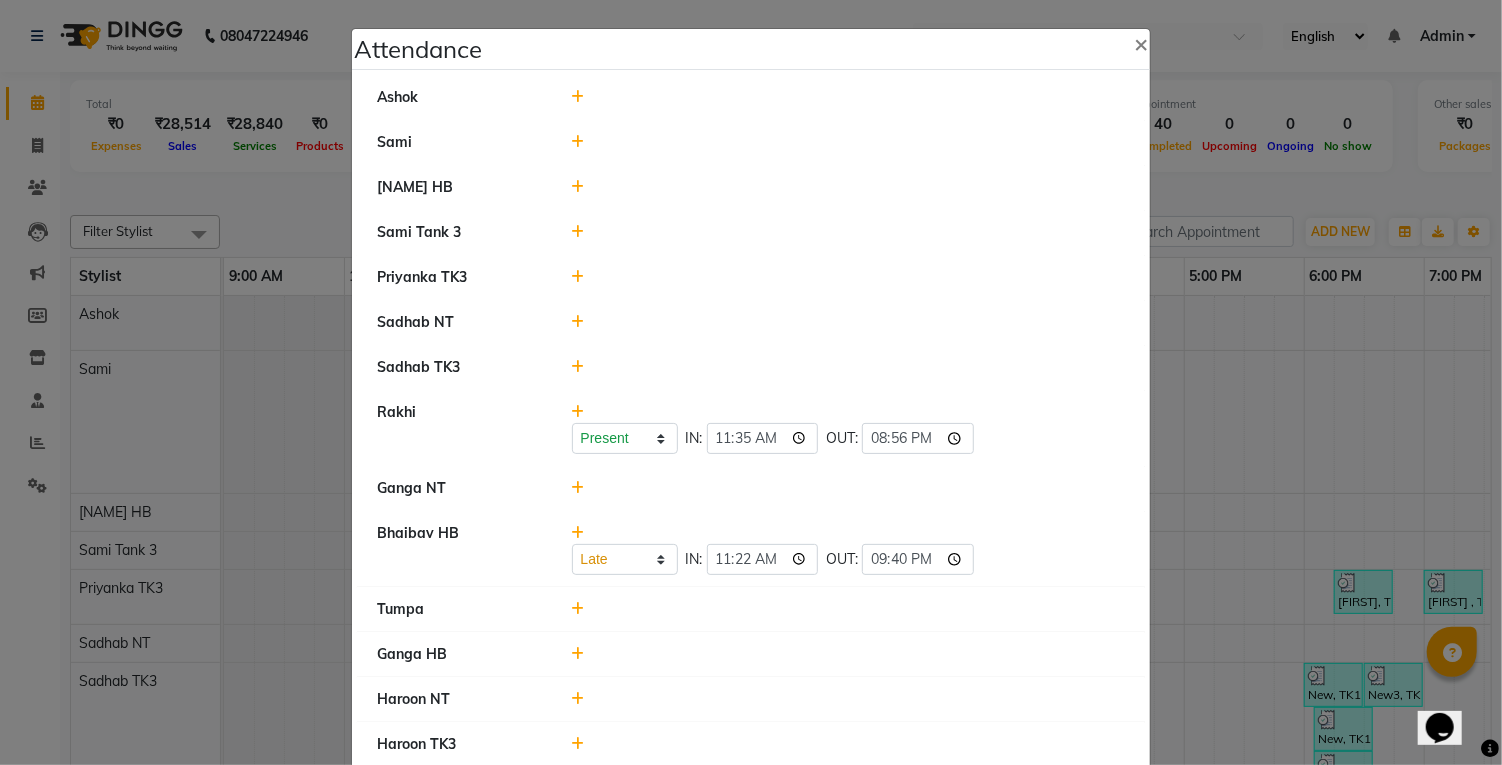 click 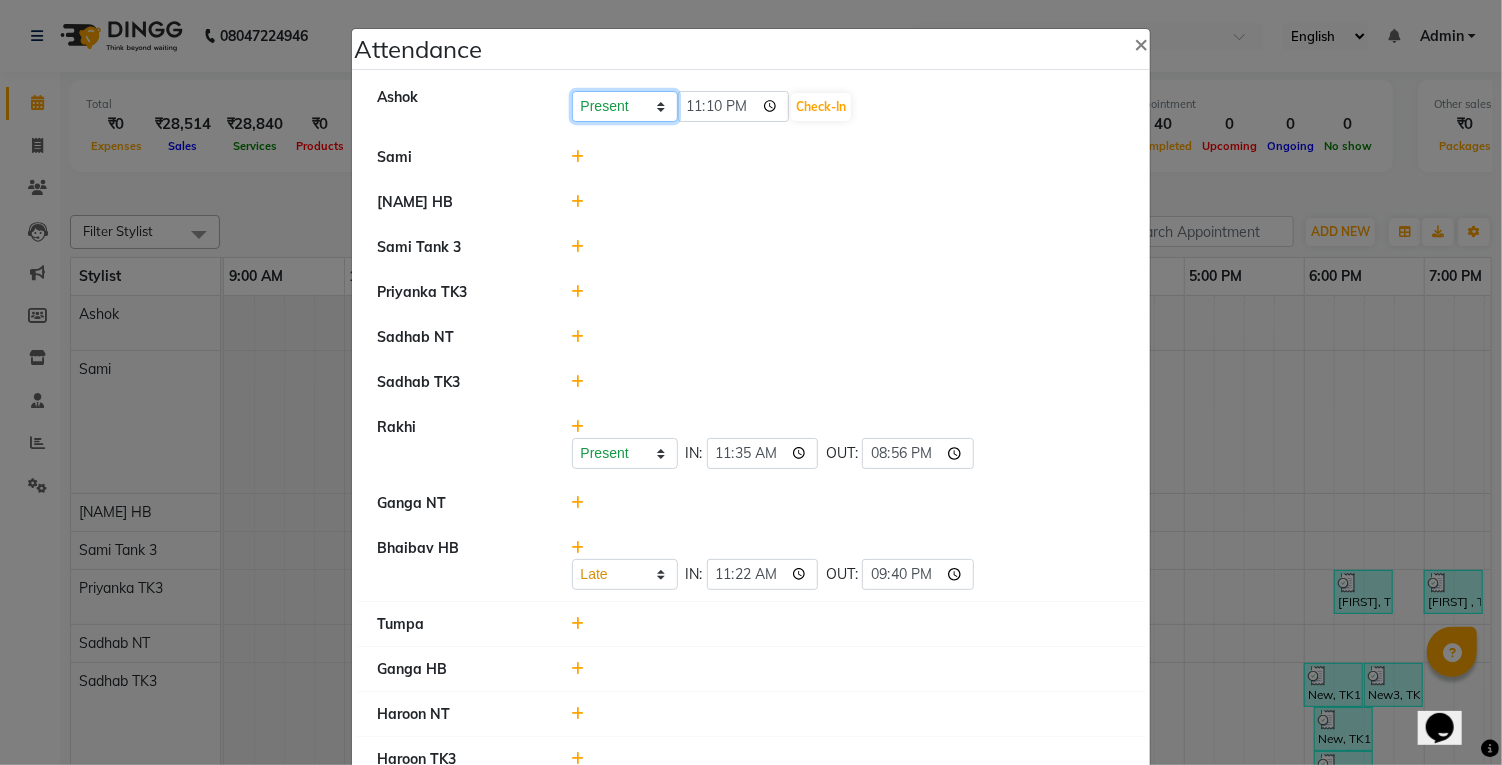 click on "Present Absent Late Half Day Weekly Off" 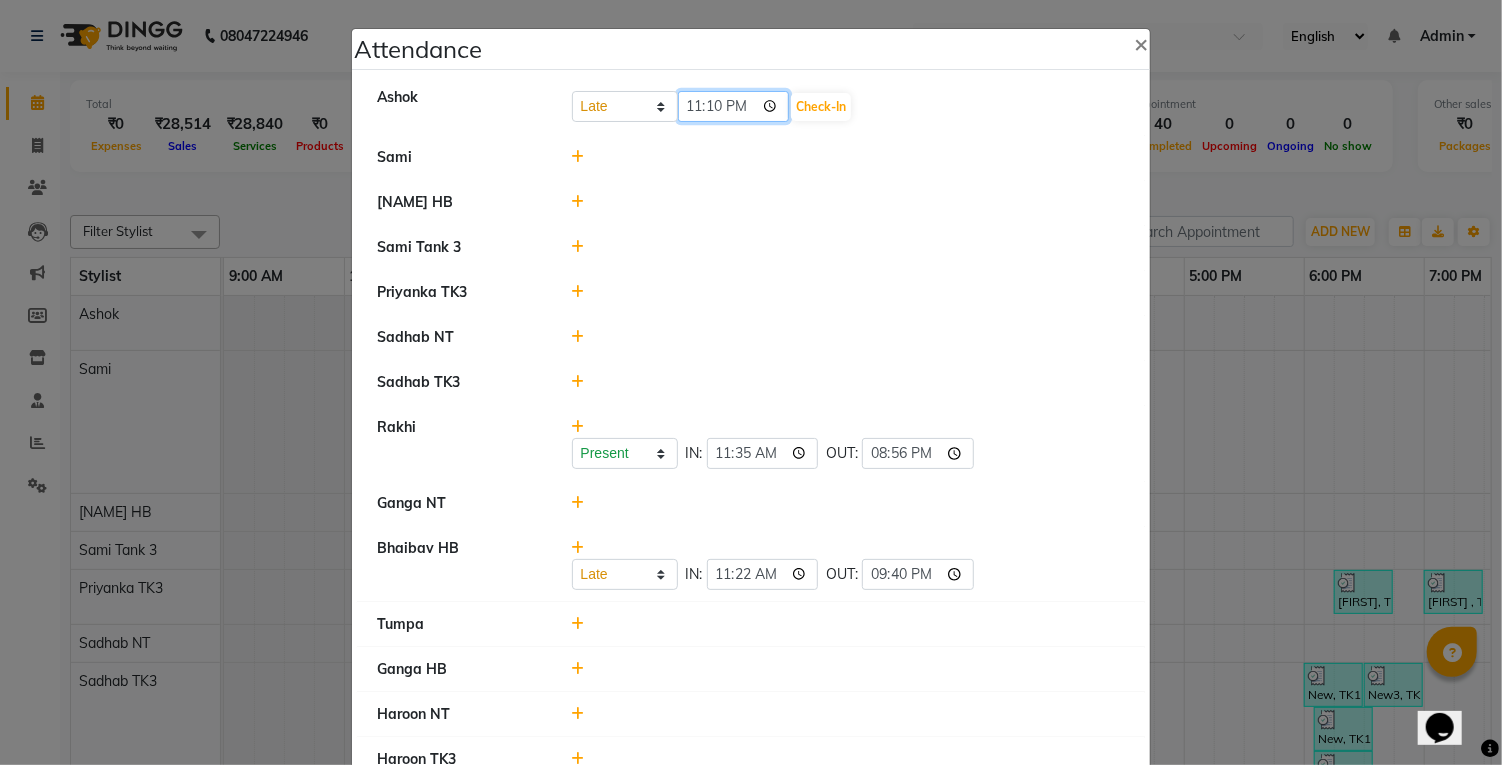 click on "23:10" 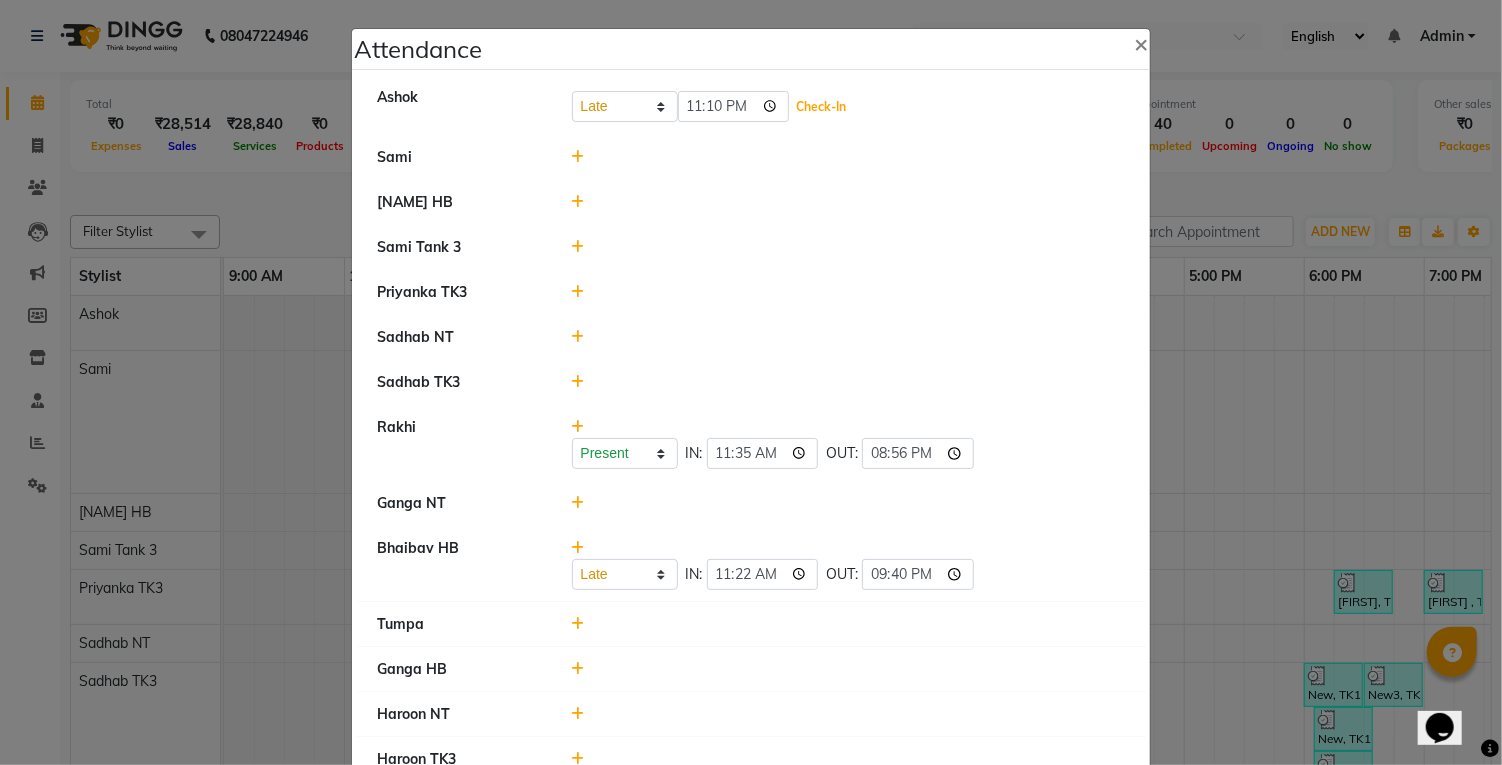 click on "Check-In" 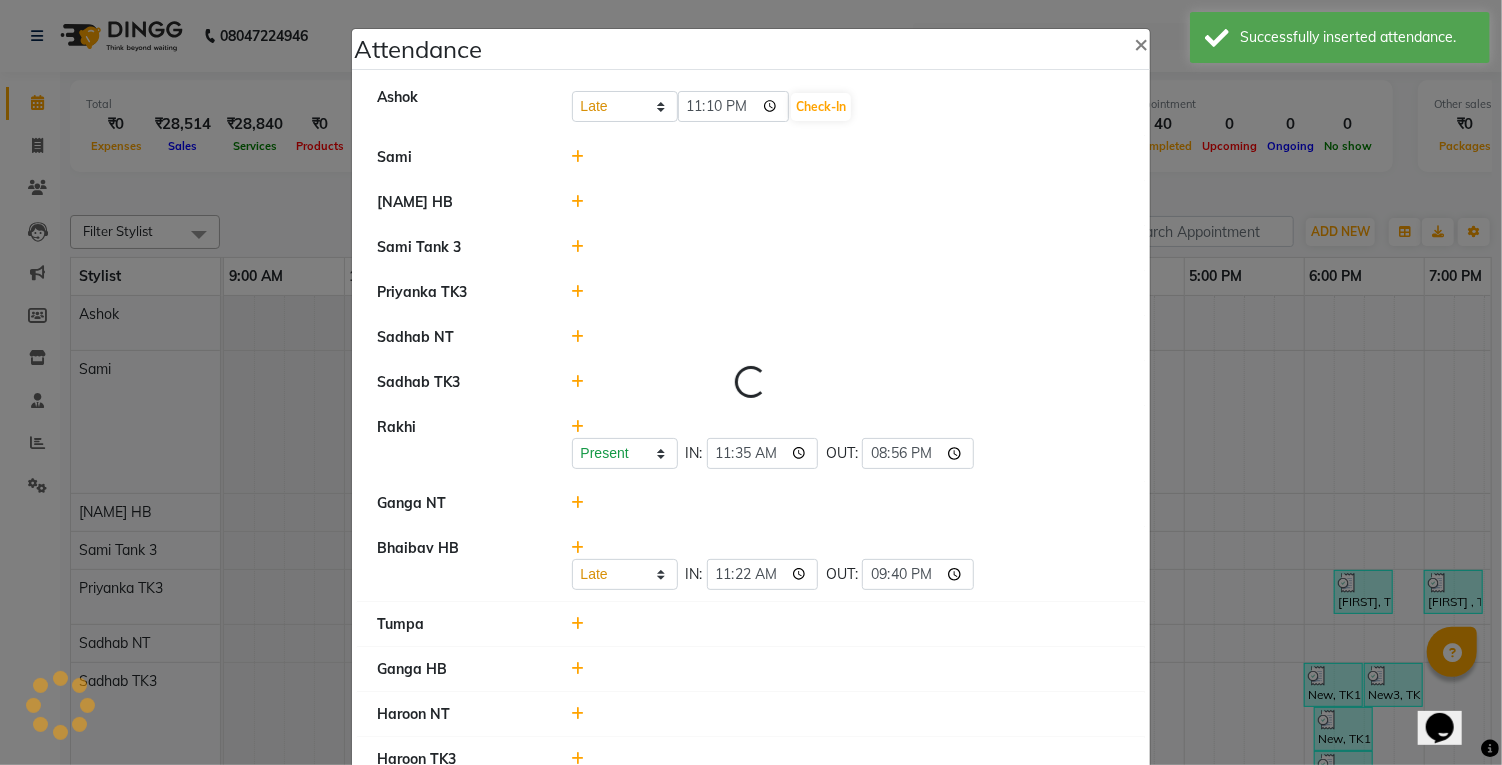select on "L" 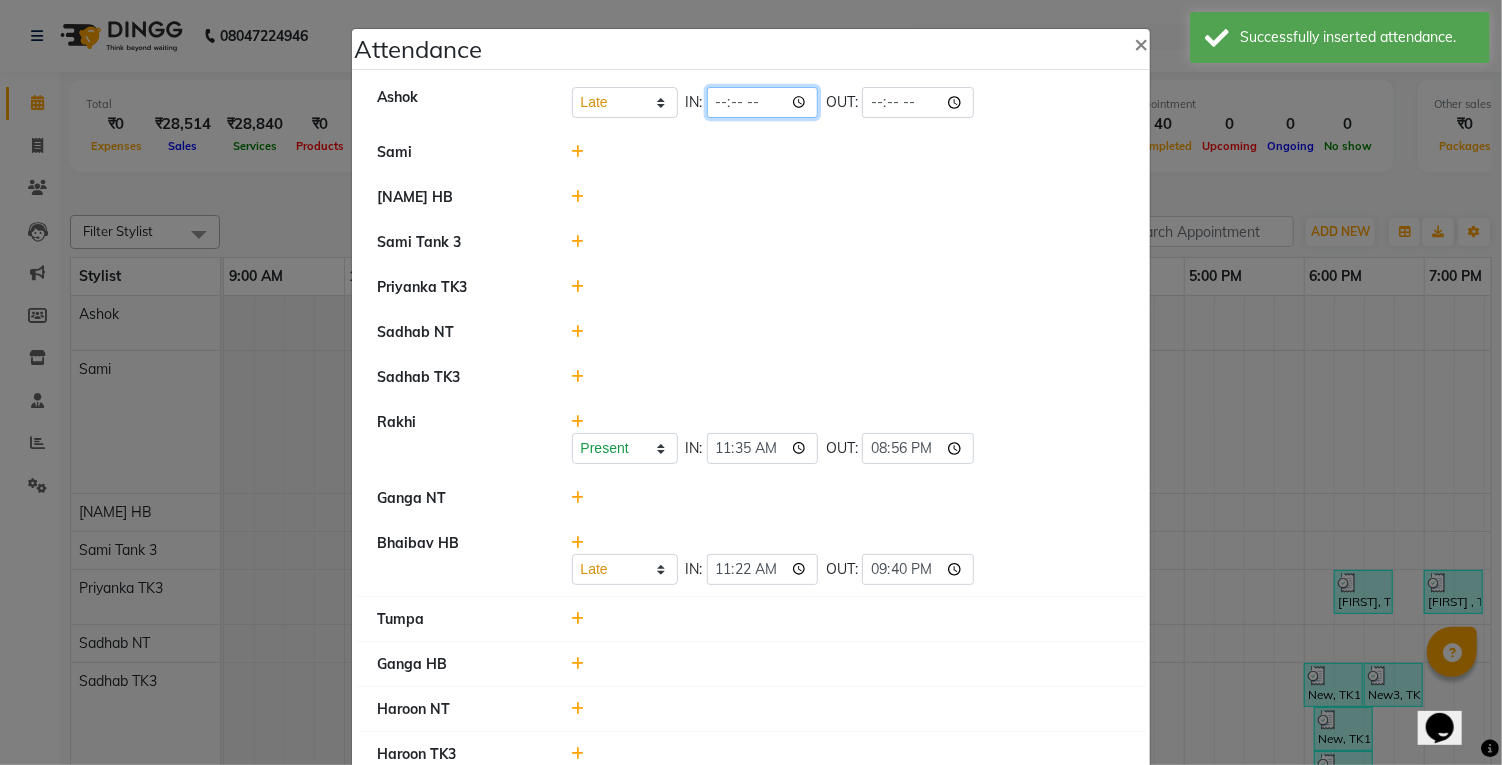 click 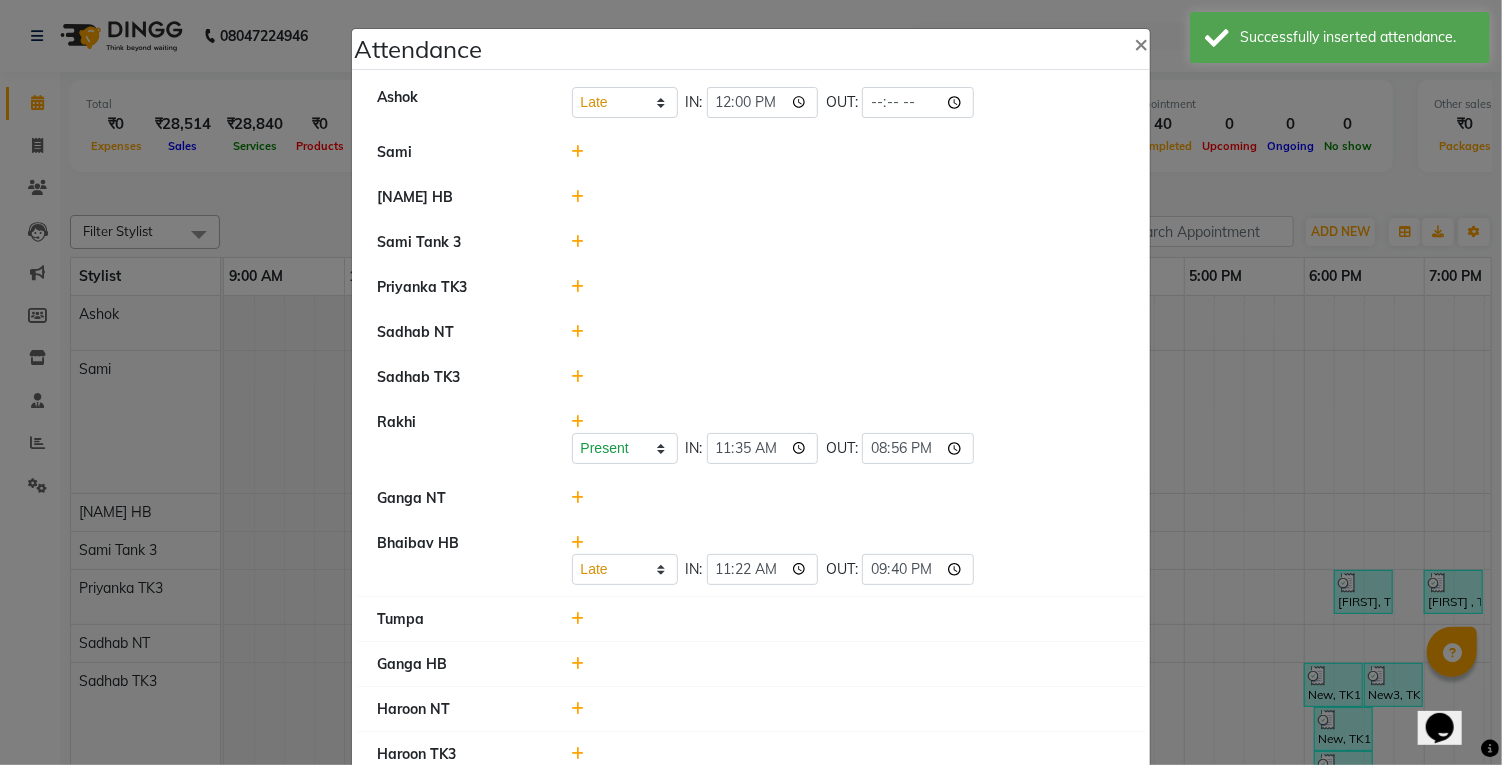 click 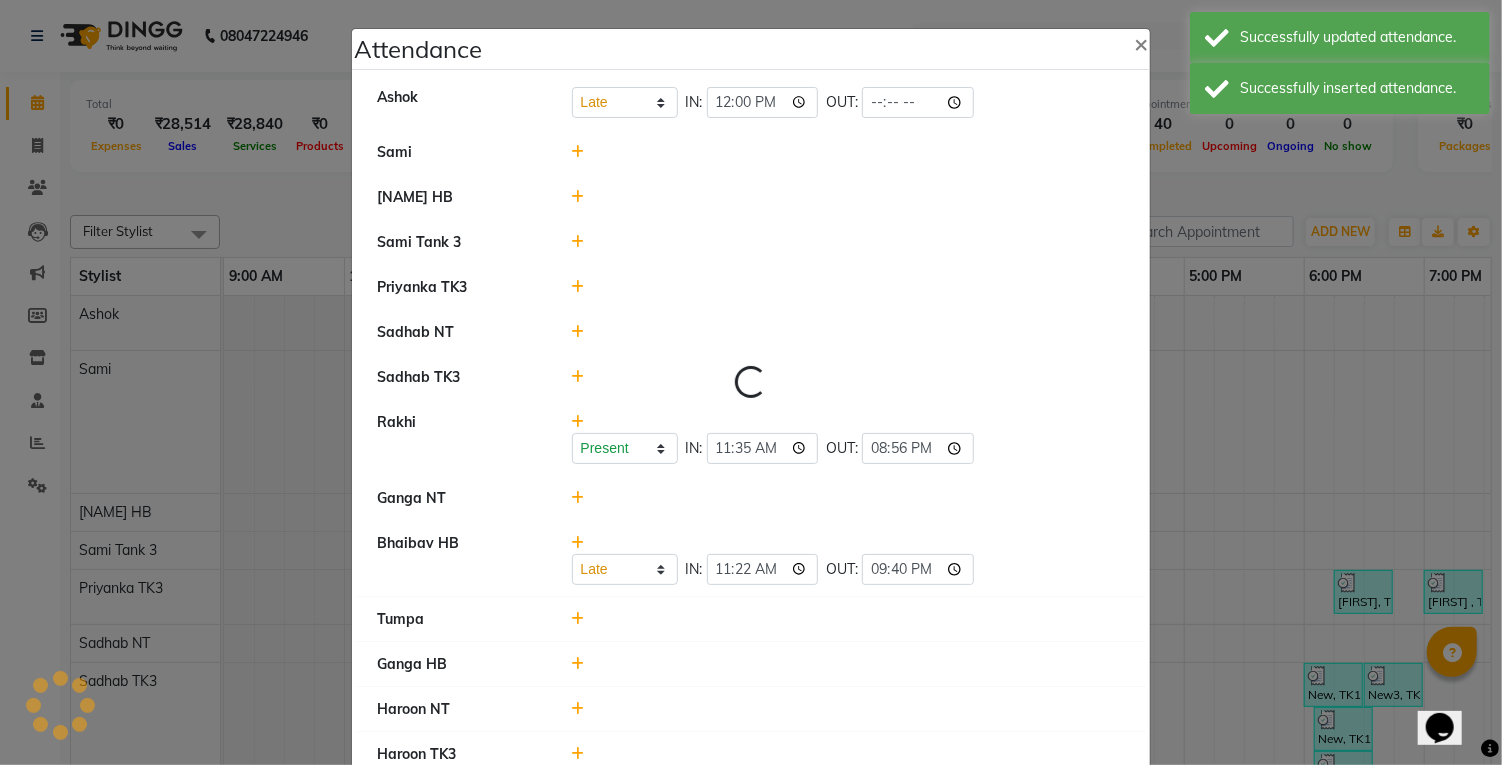 select on "L" 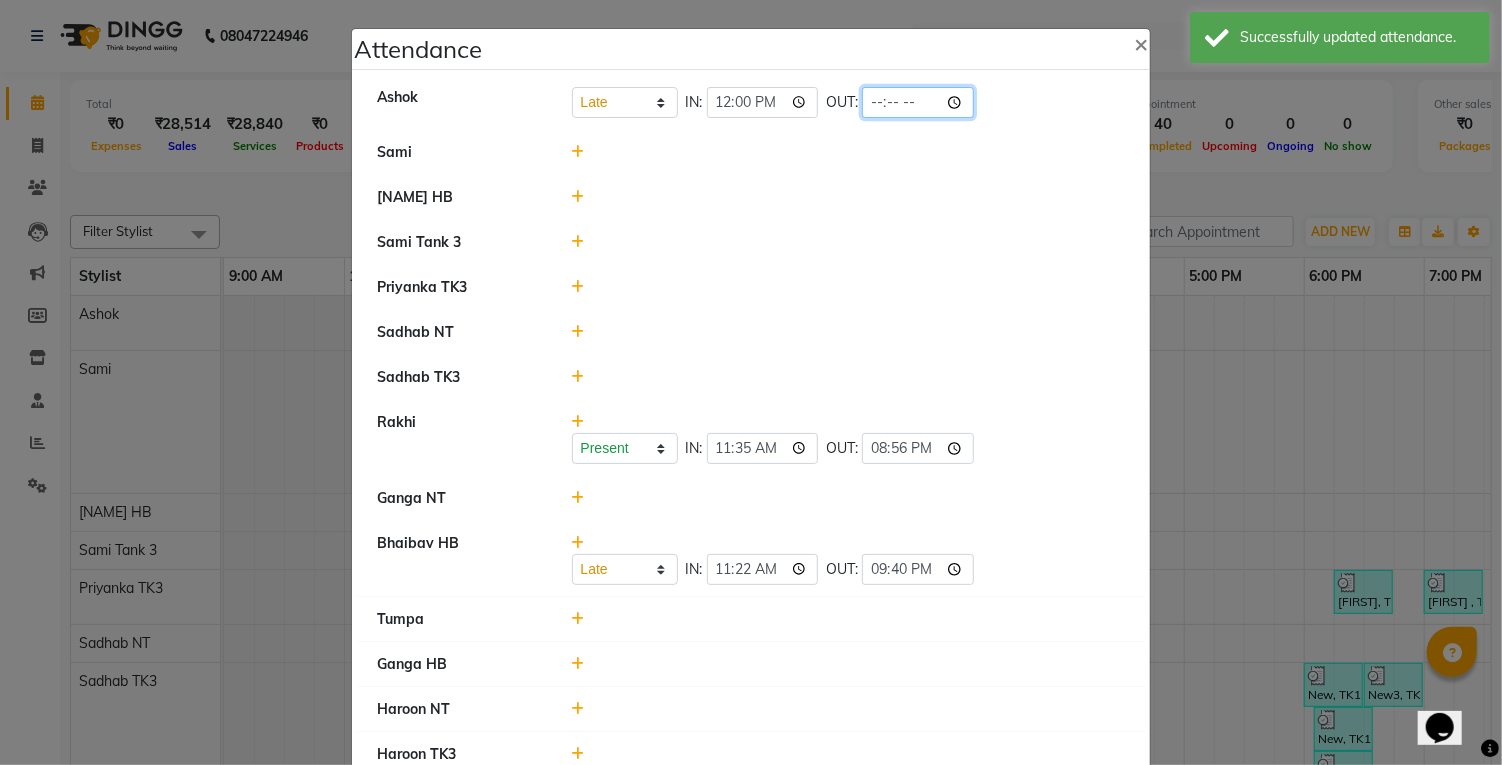 click 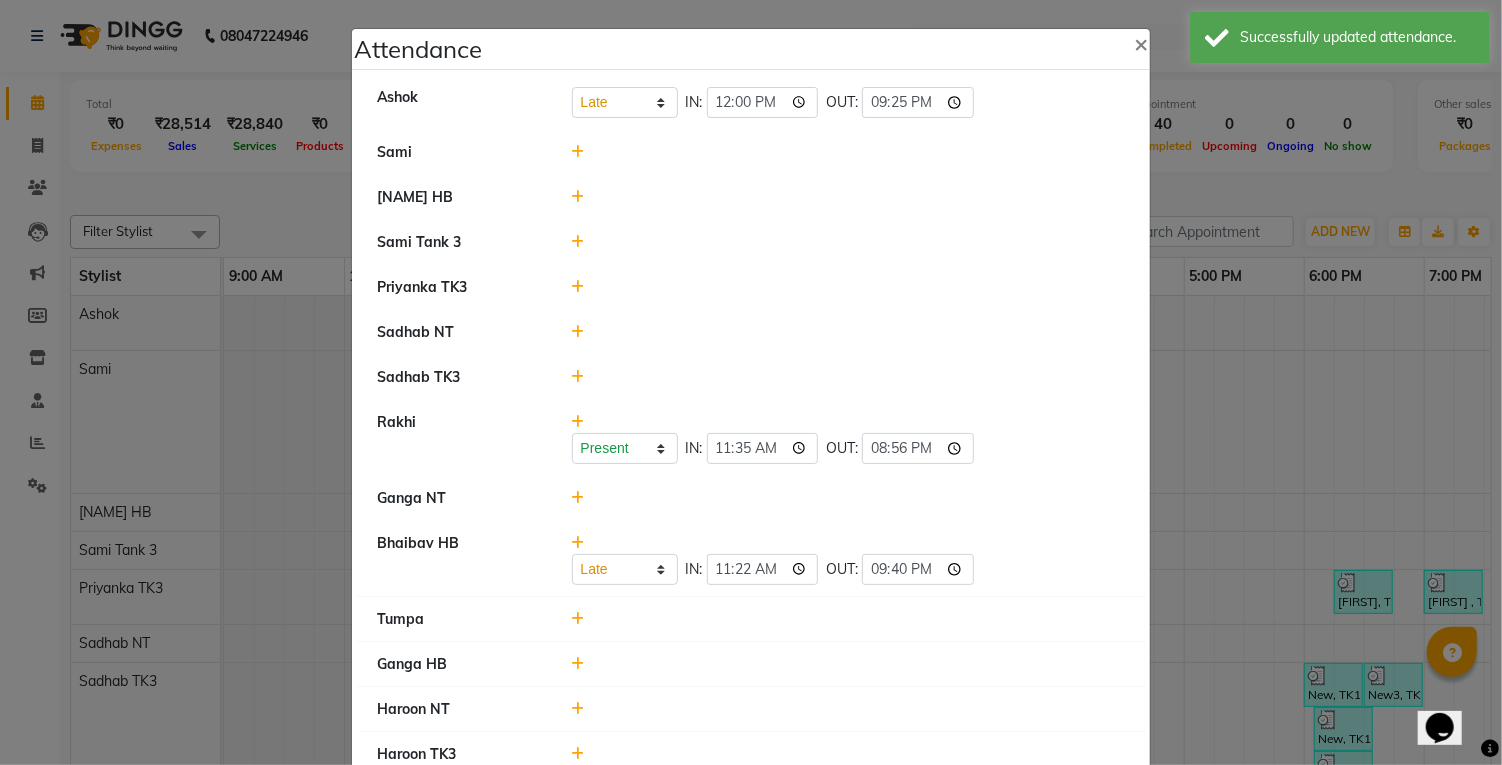 click 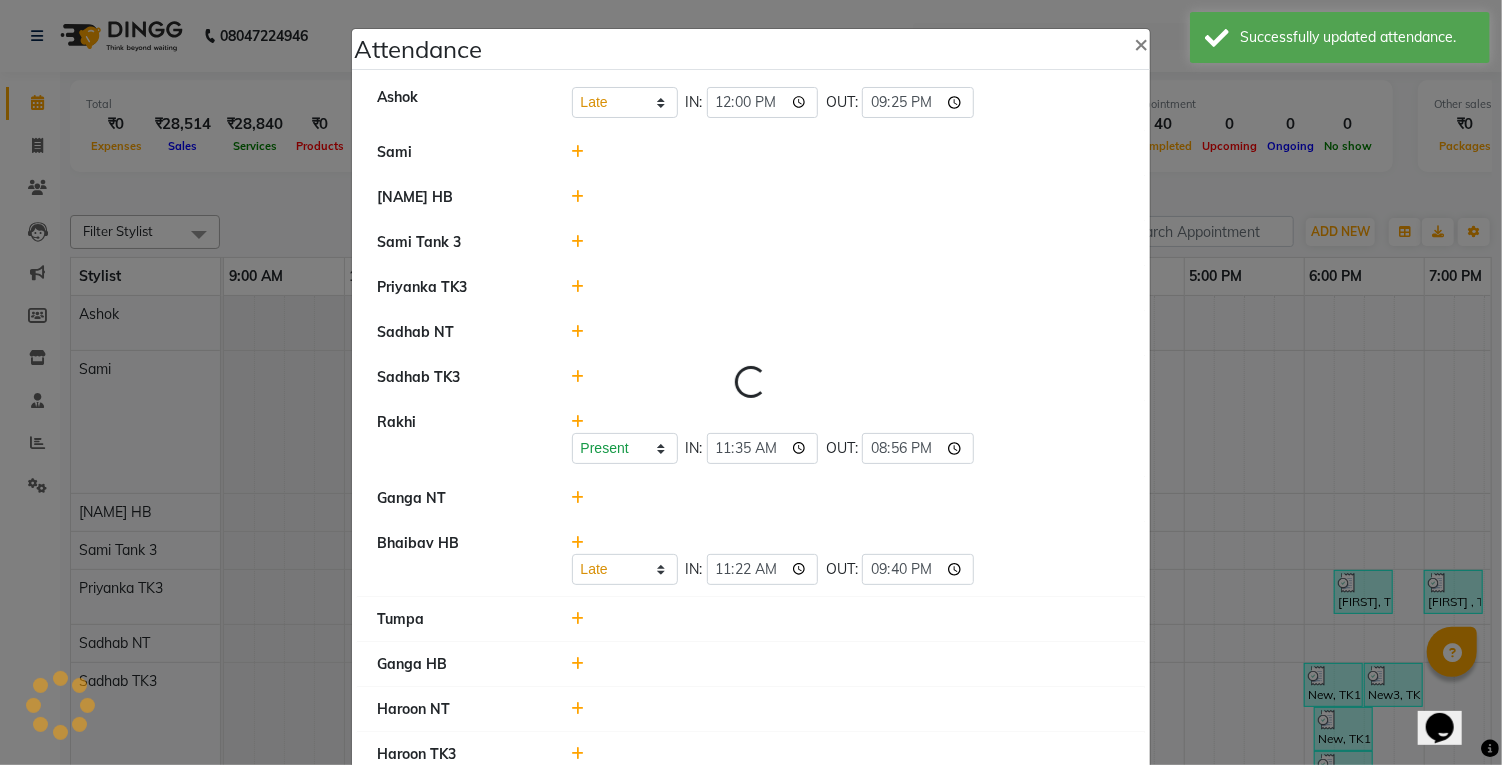 select on "L" 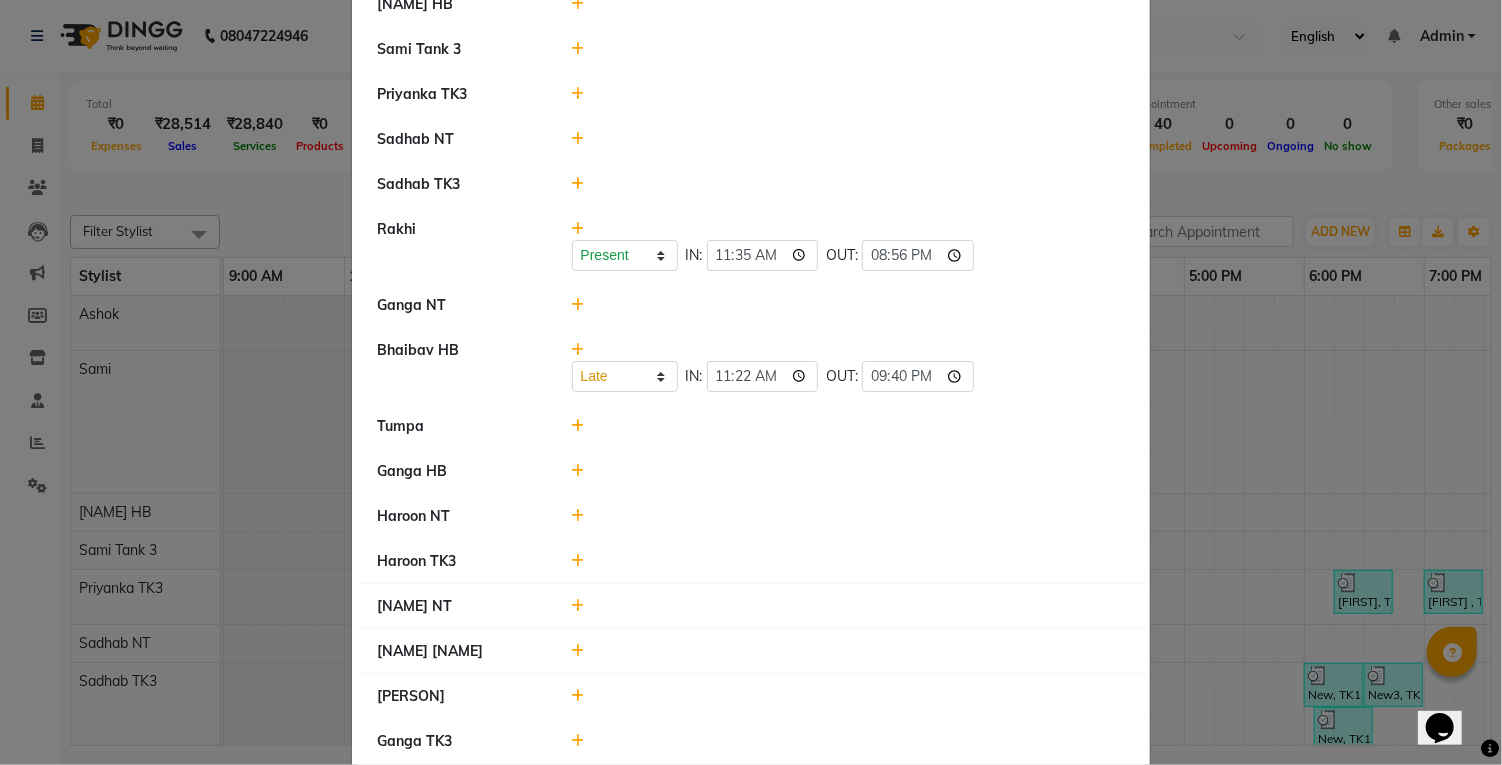 scroll, scrollTop: 356, scrollLeft: 0, axis: vertical 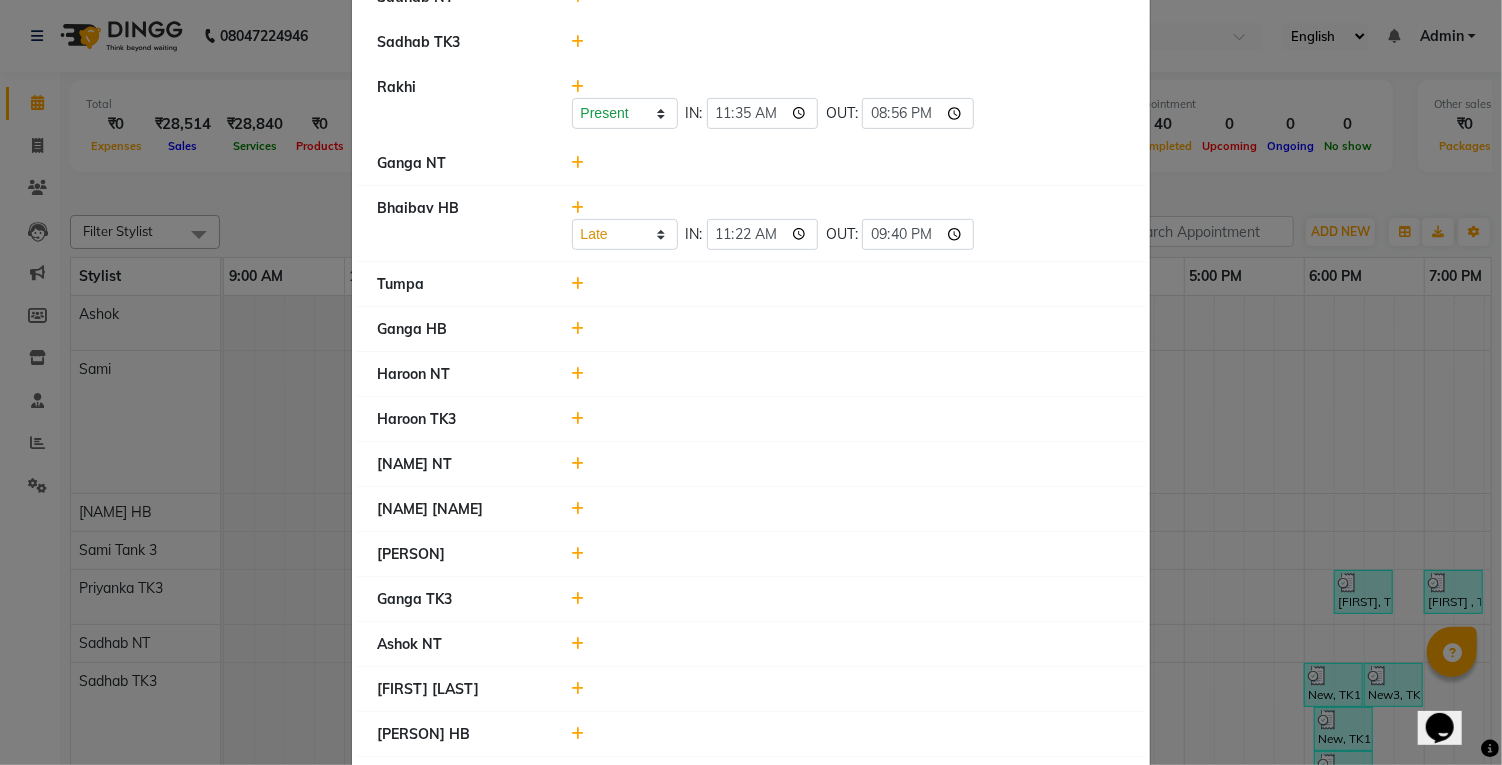click 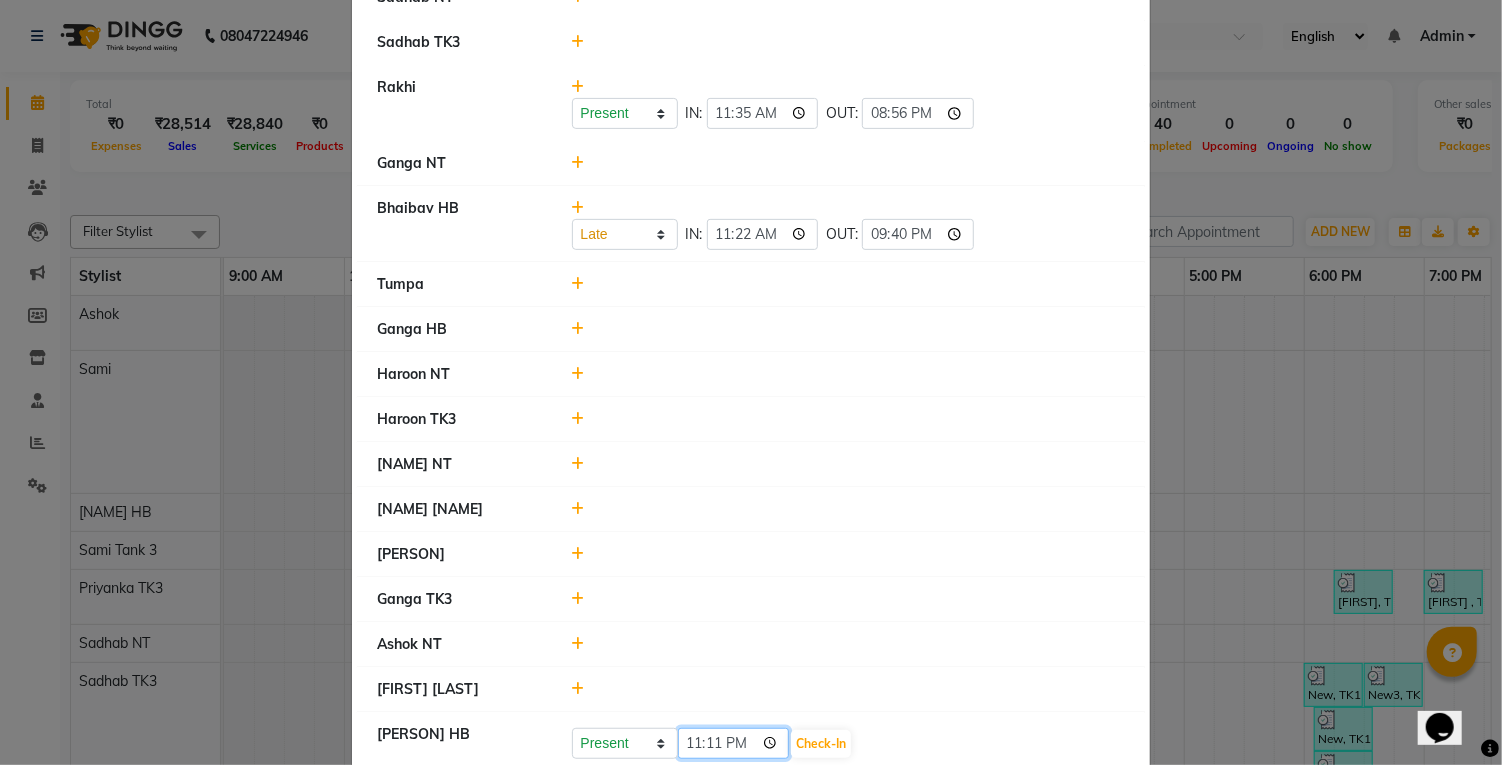 click on "23:11" 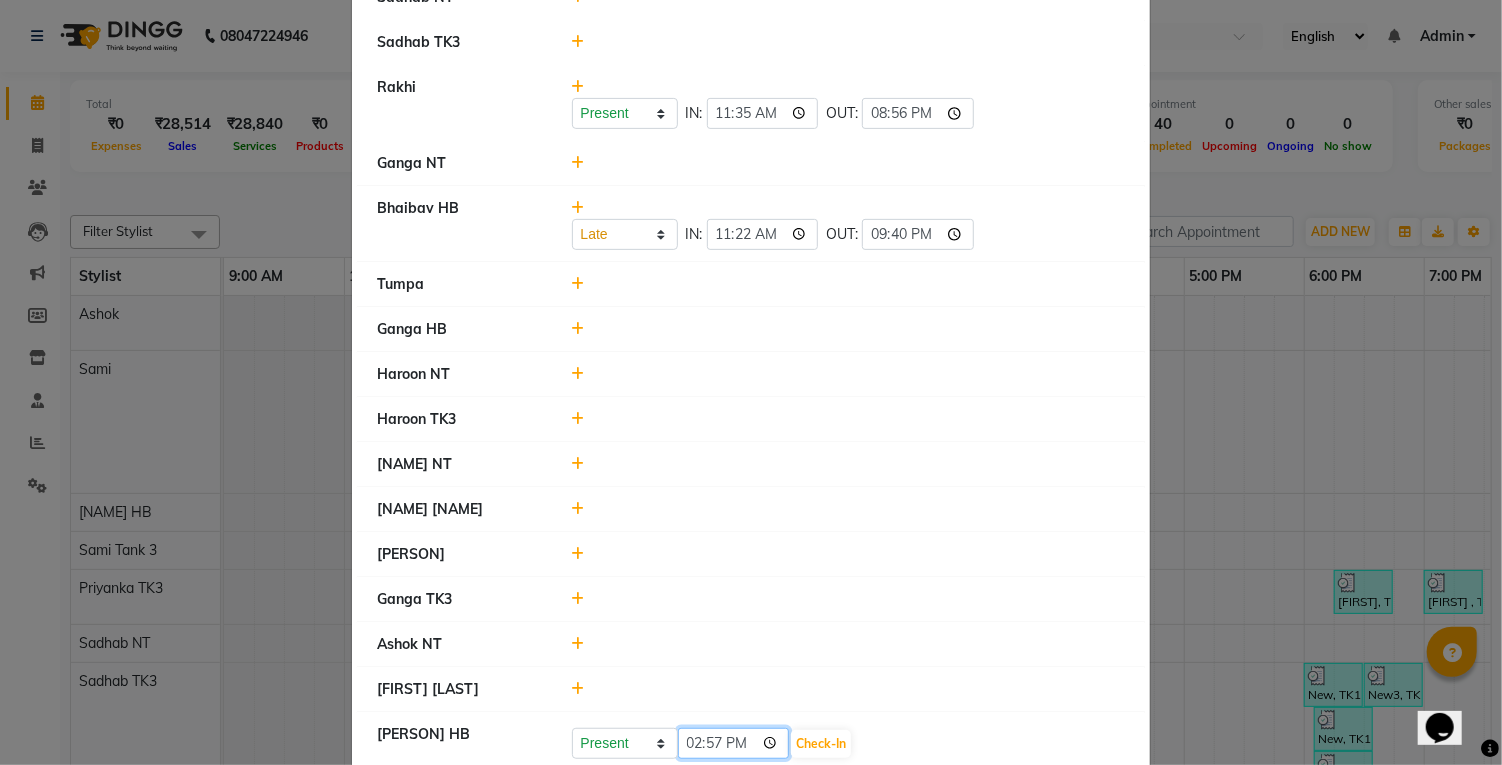 click on "14:57" 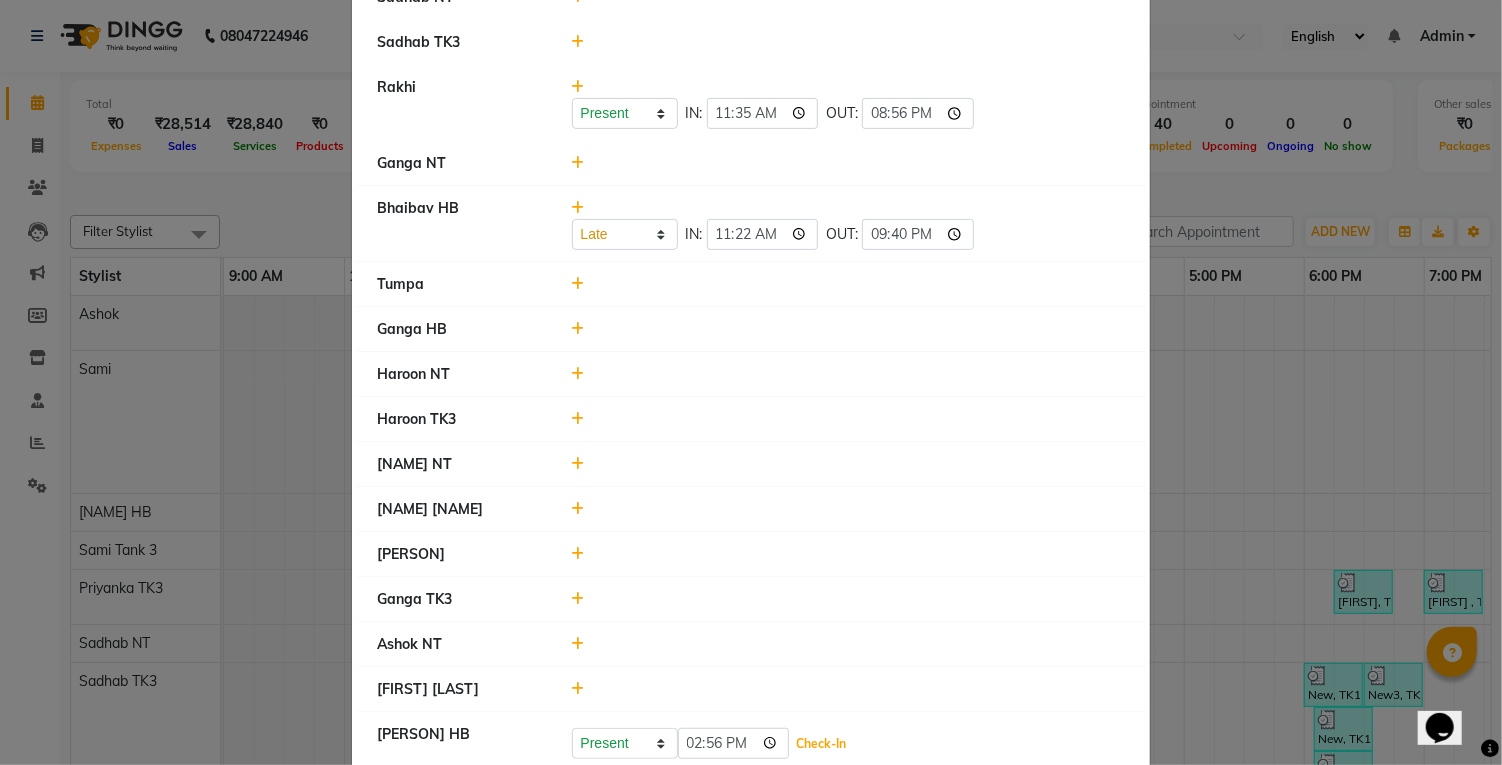click on "Check-In" 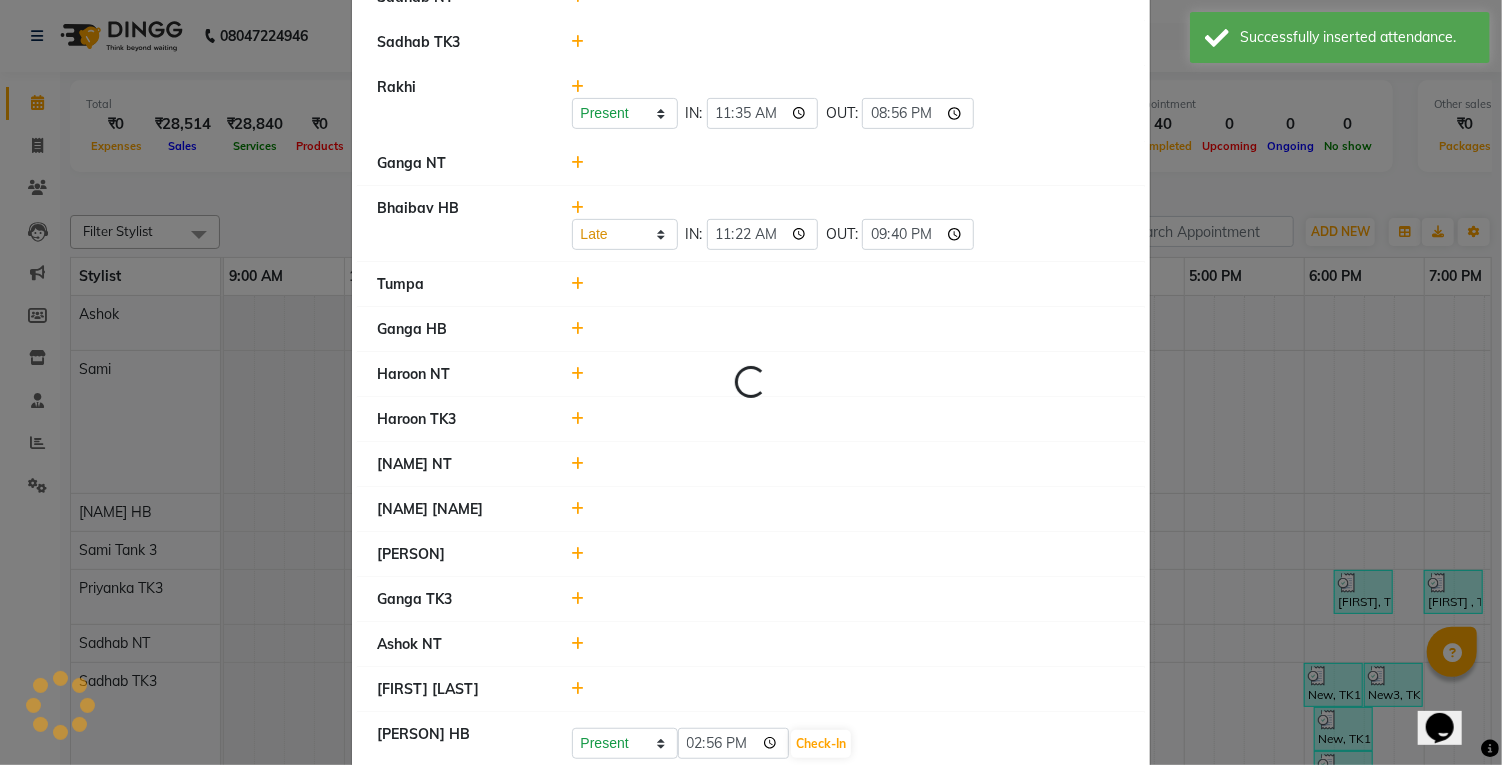 select on "L" 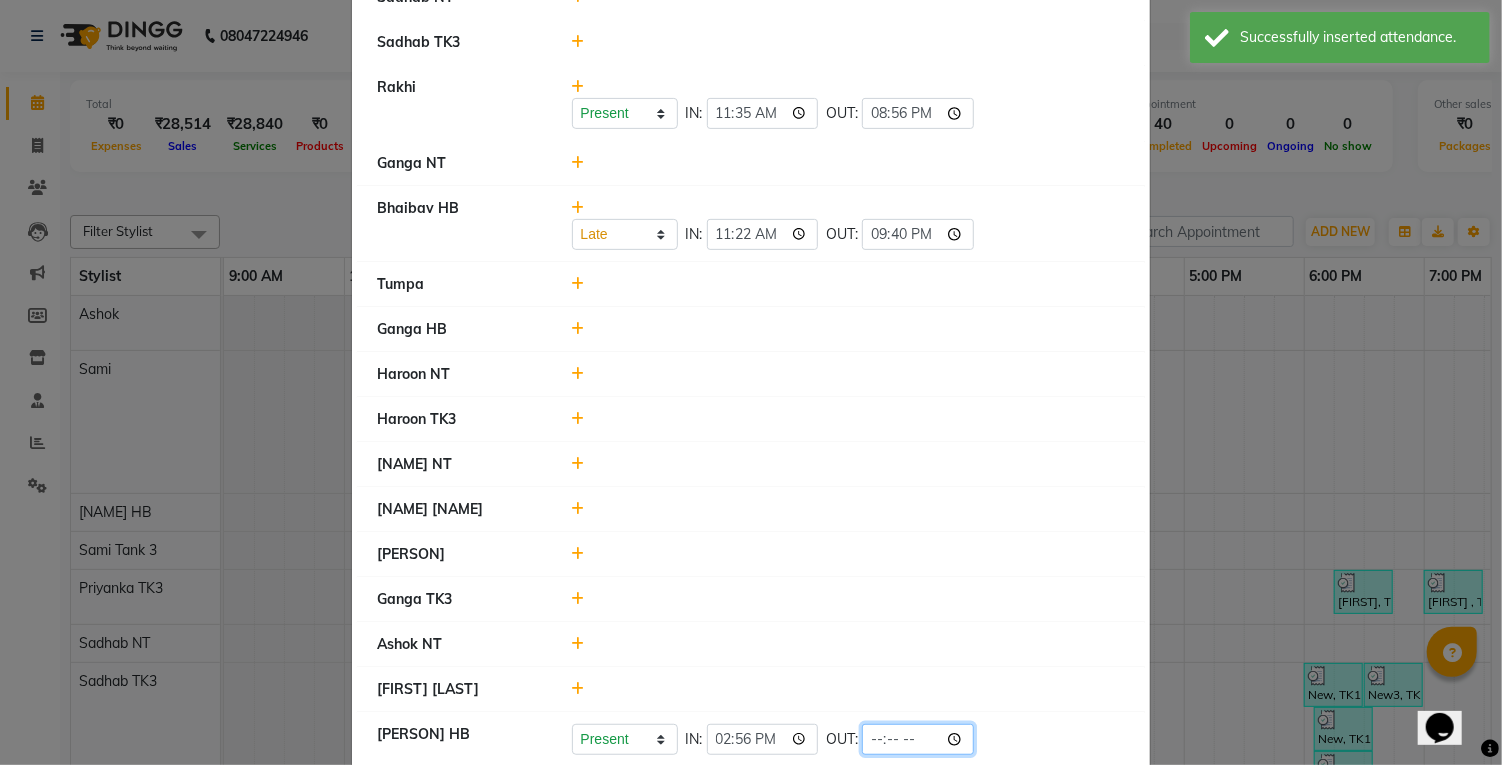 click 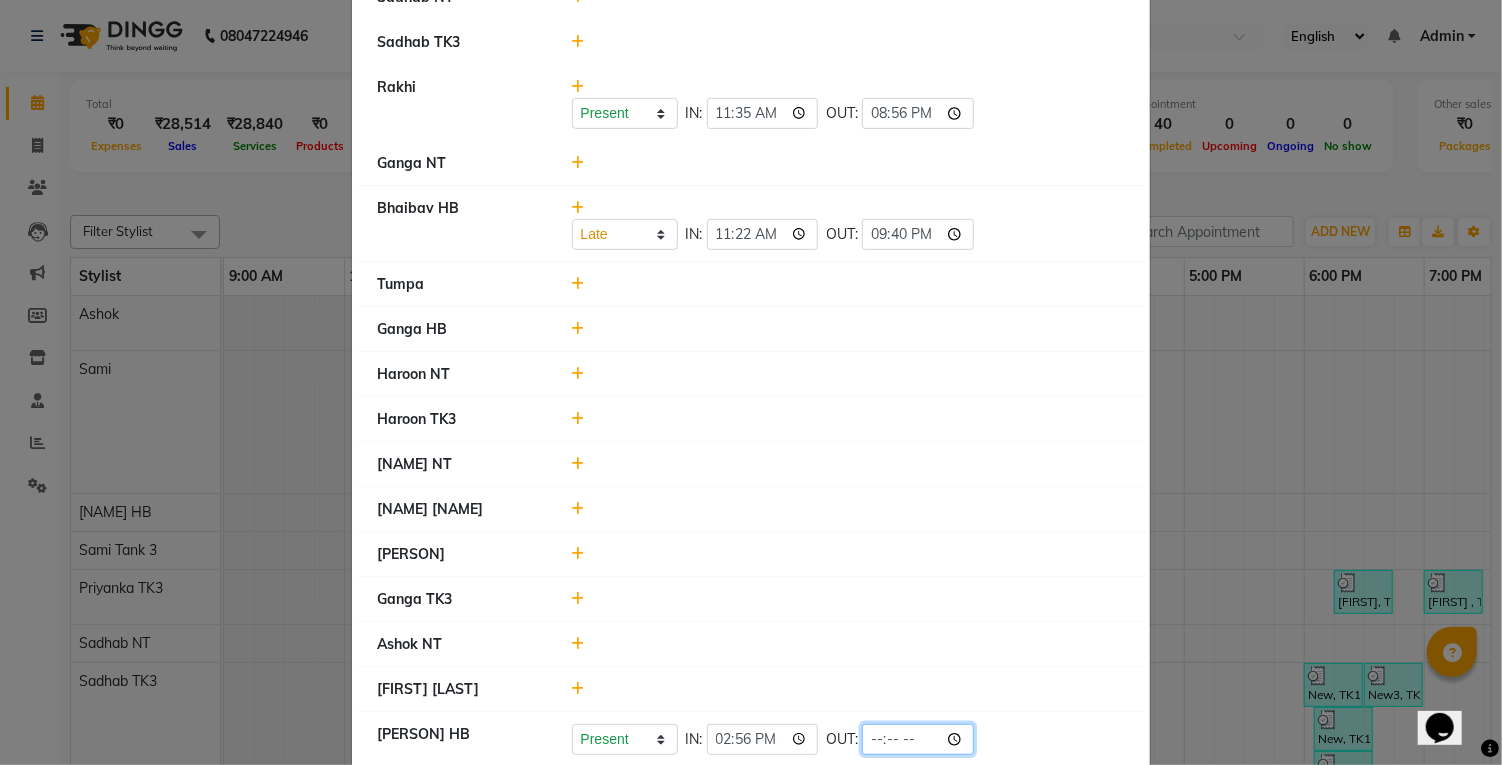 type on "20:42" 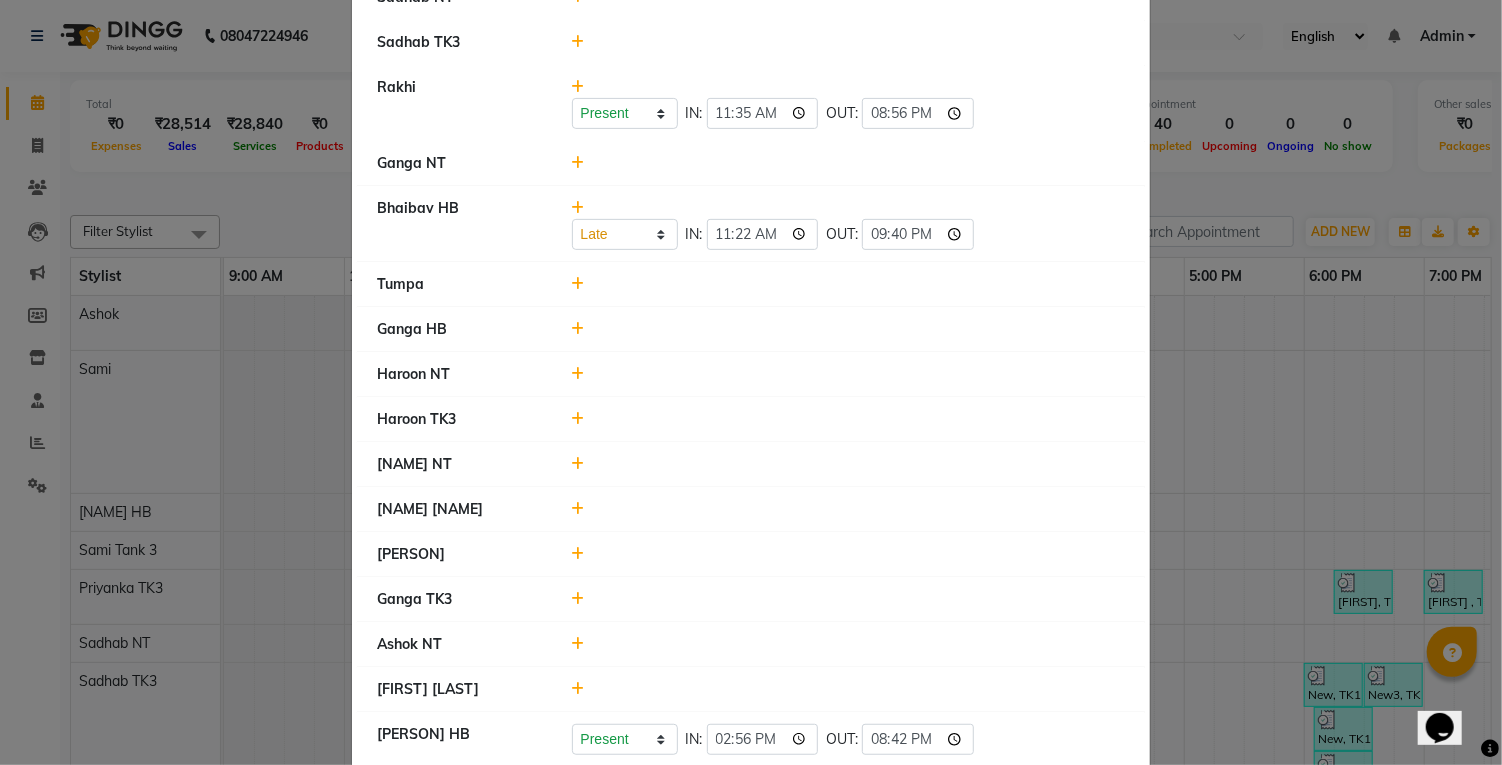 click 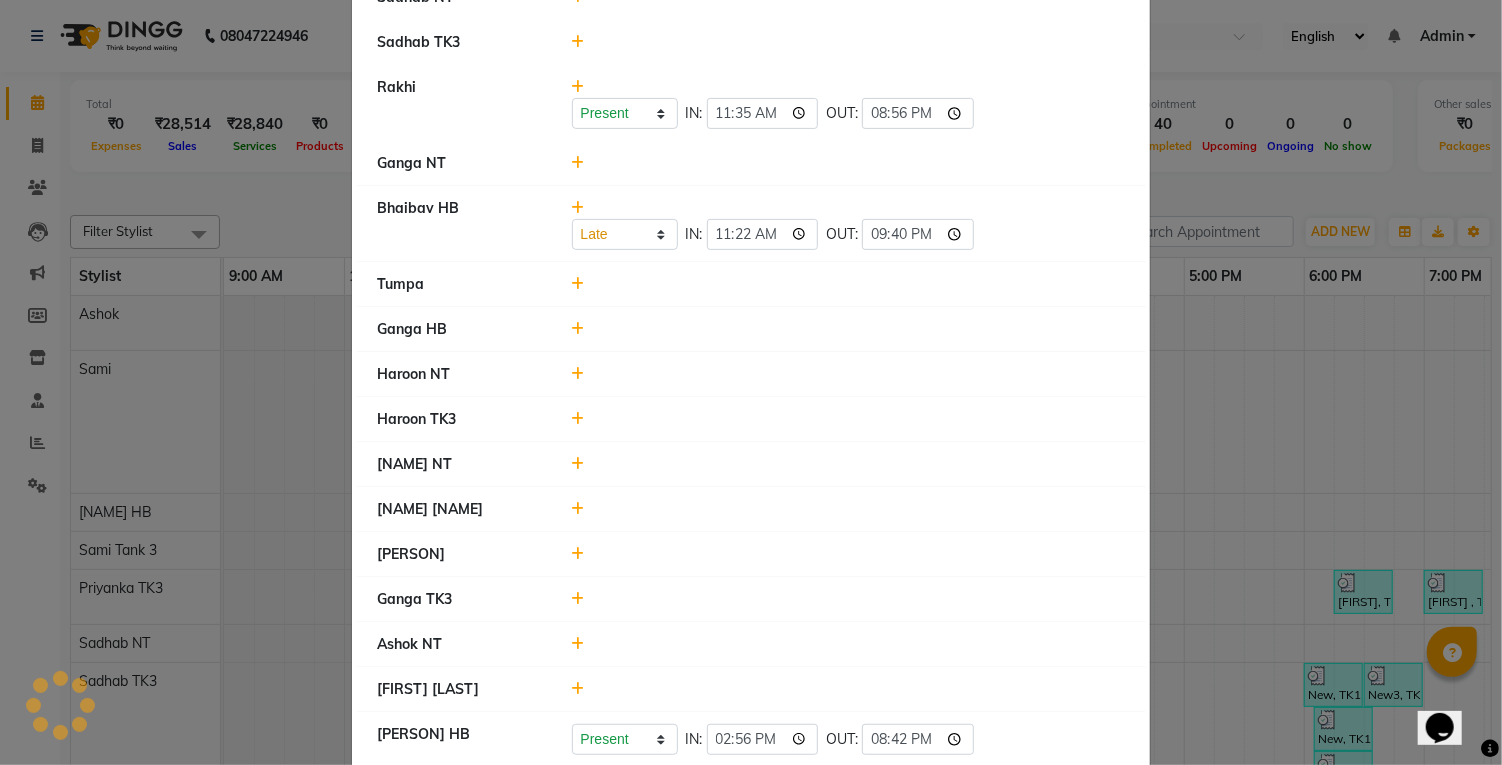 select on "L" 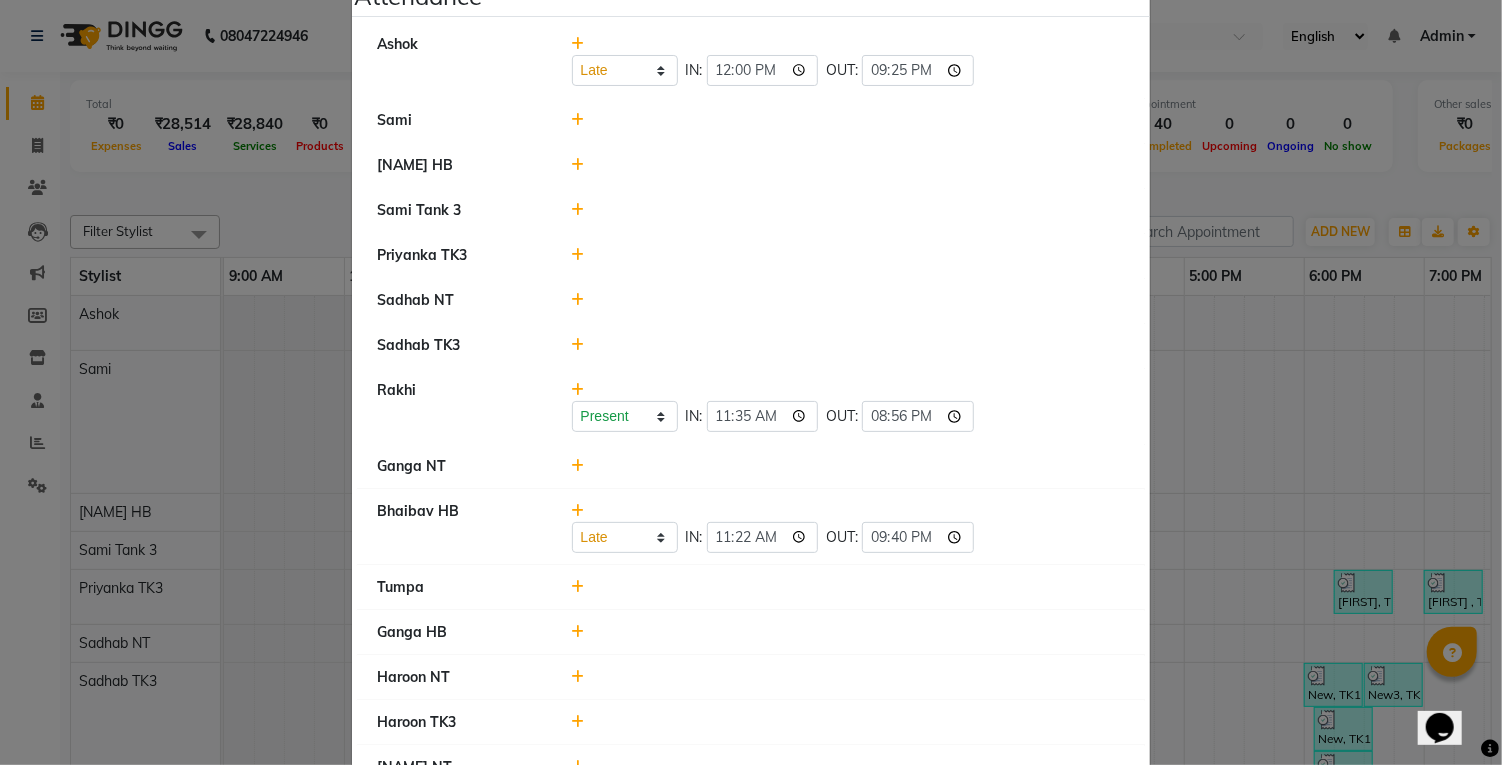 scroll, scrollTop: 75, scrollLeft: 0, axis: vertical 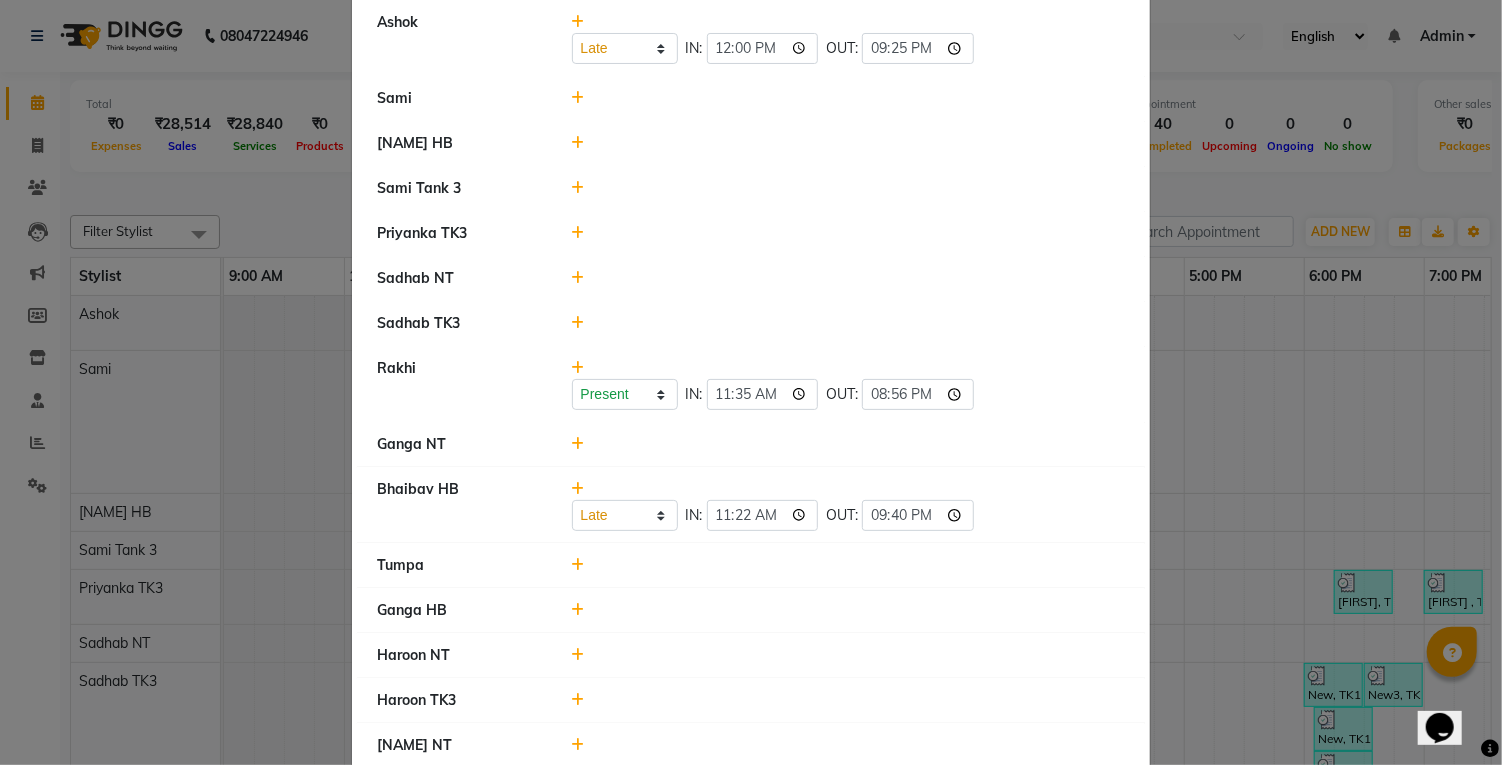 click 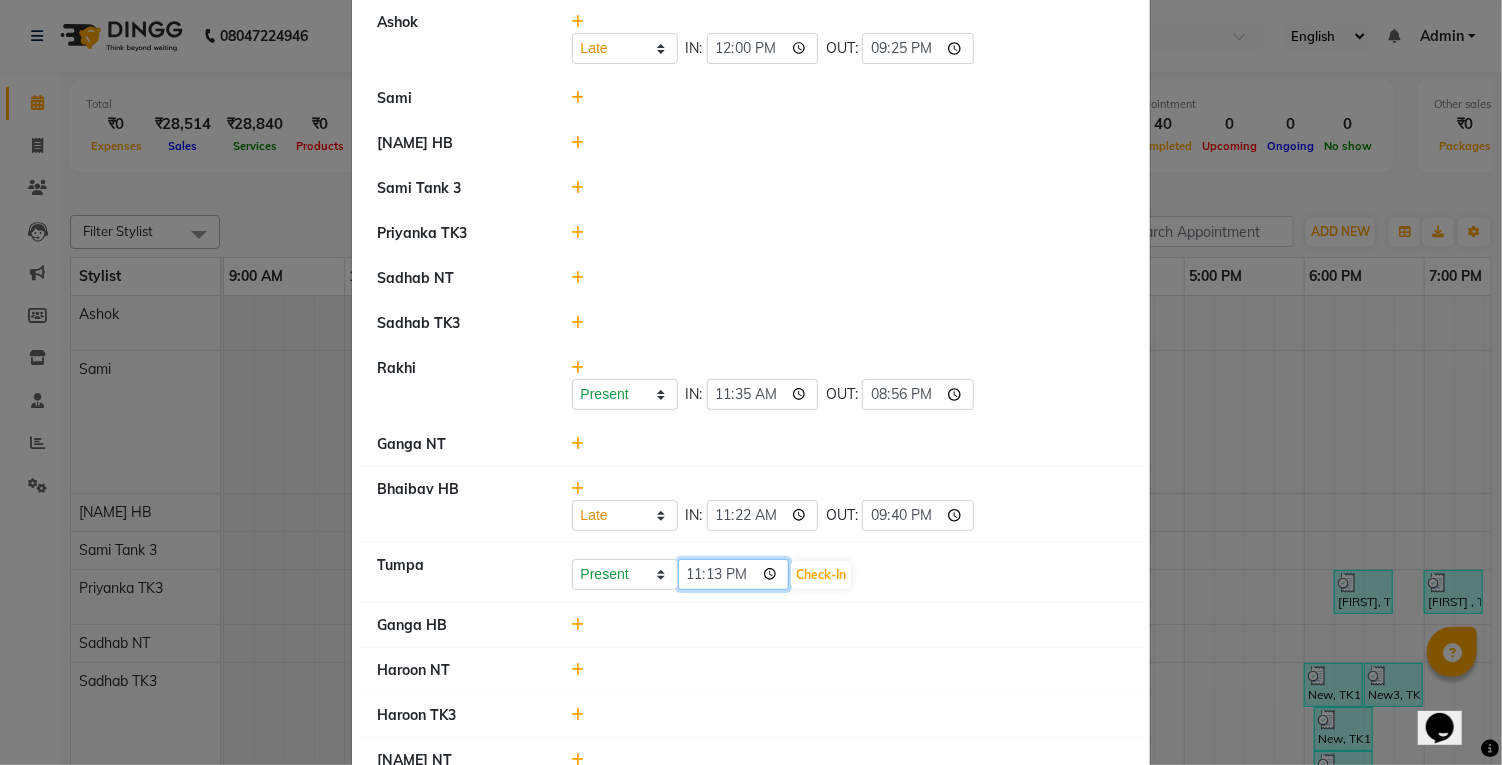 click on "23:13" 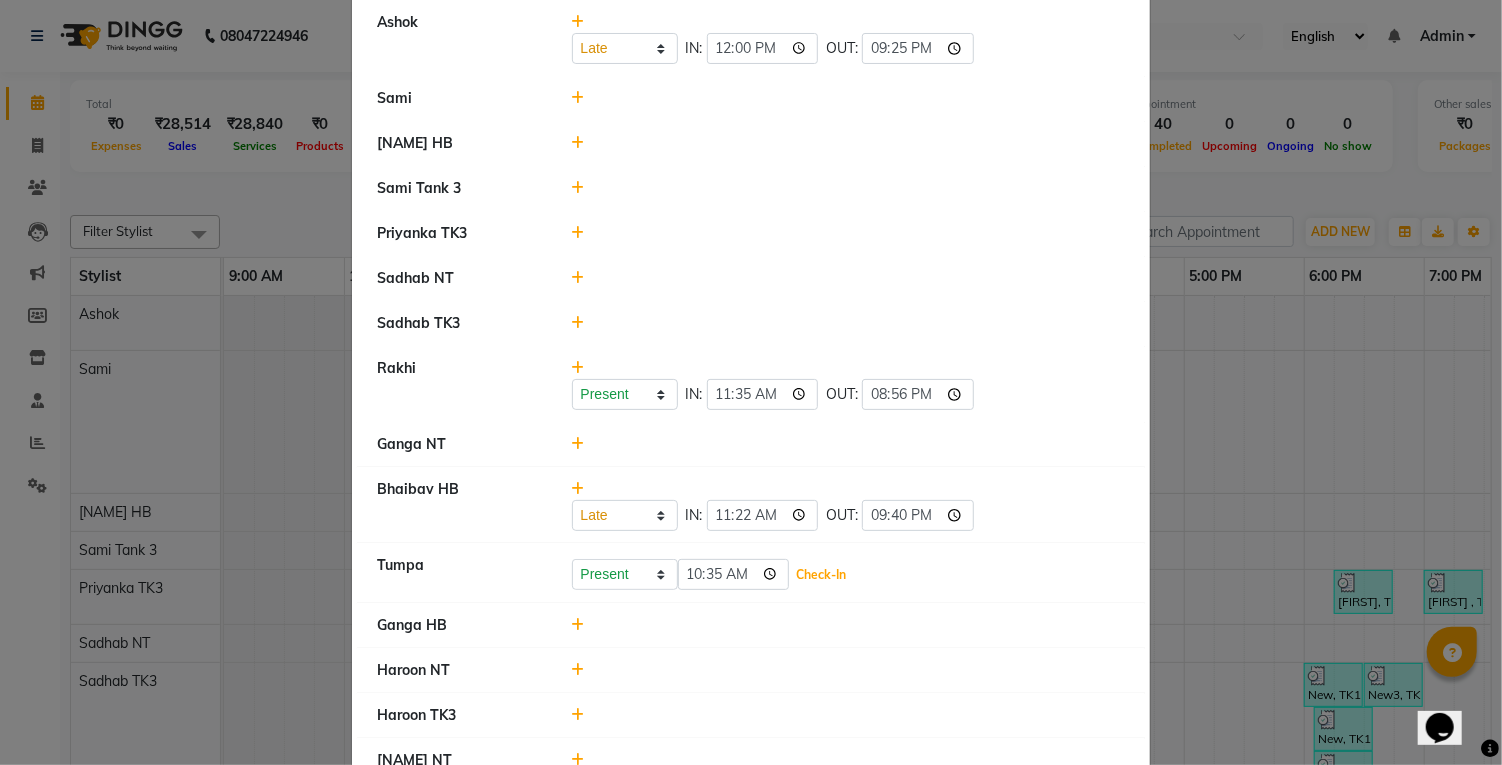 click on "Check-In" 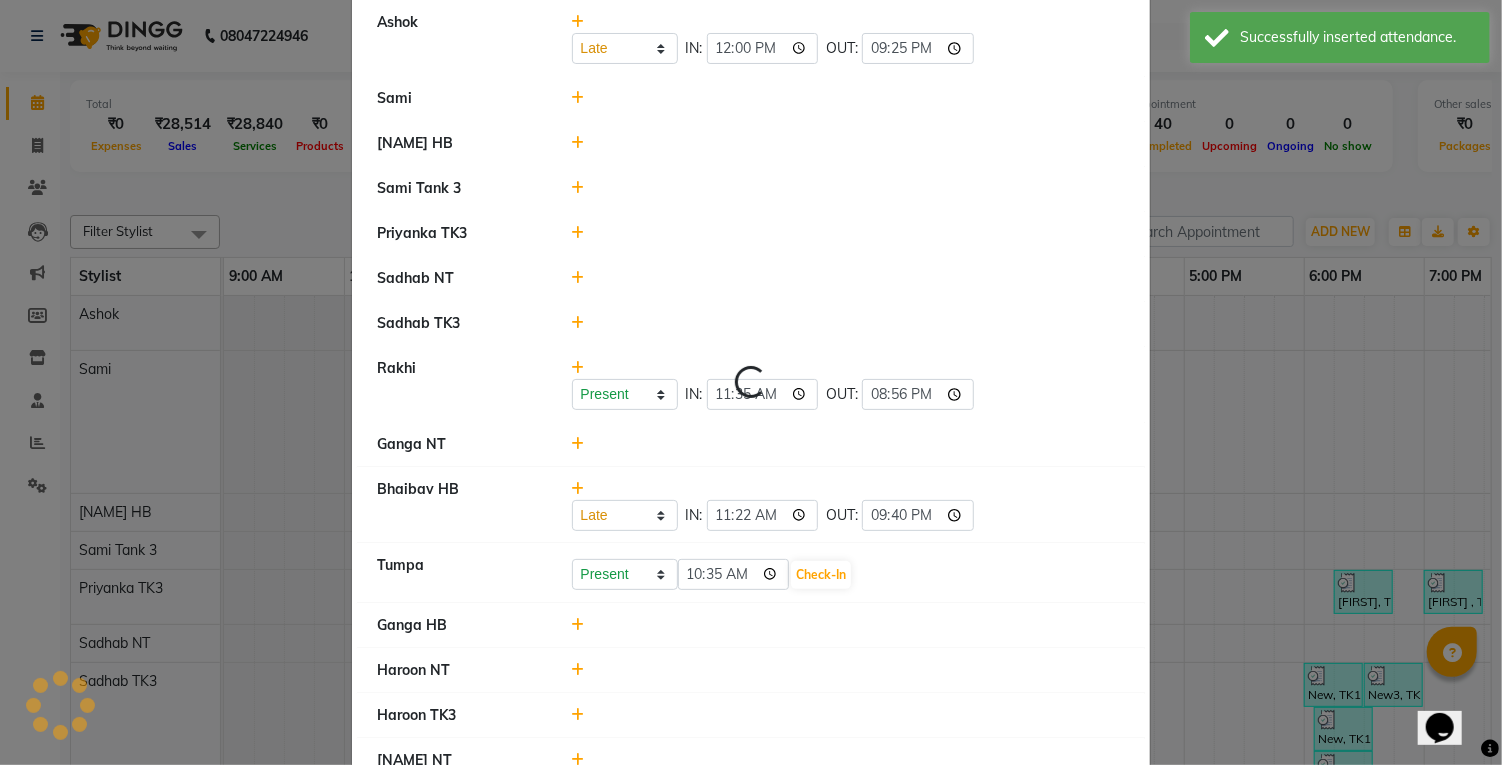 select on "L" 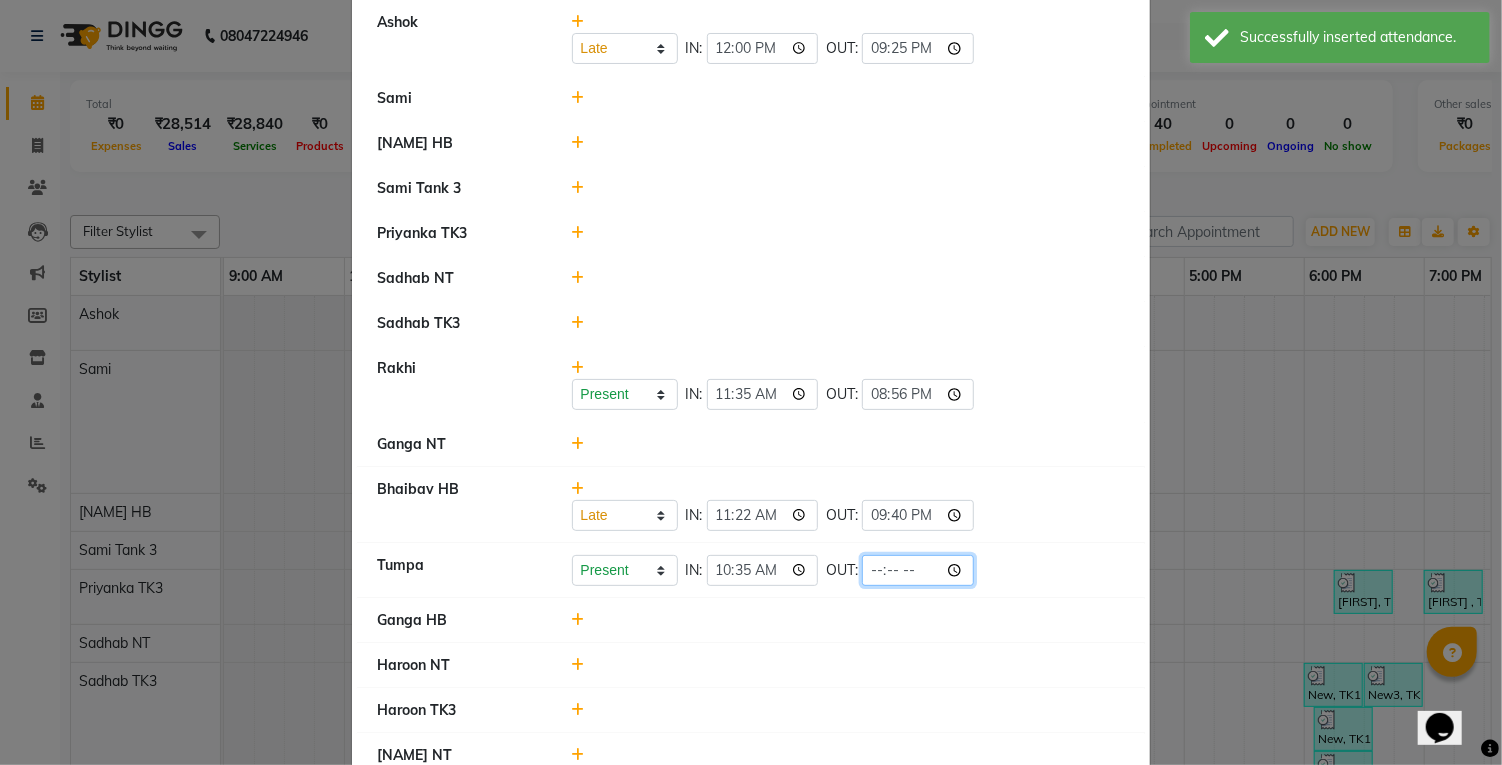 click 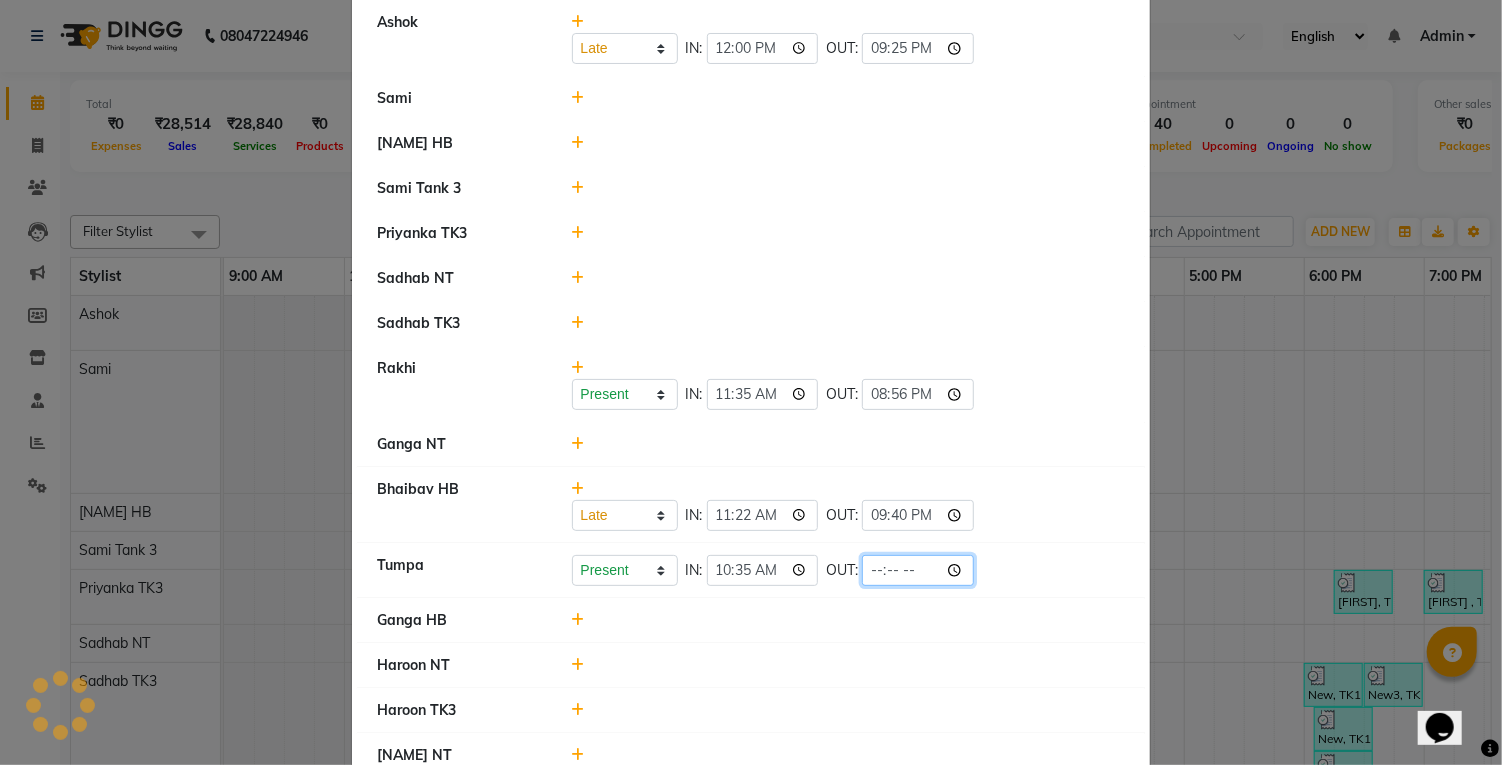 type on "21:29" 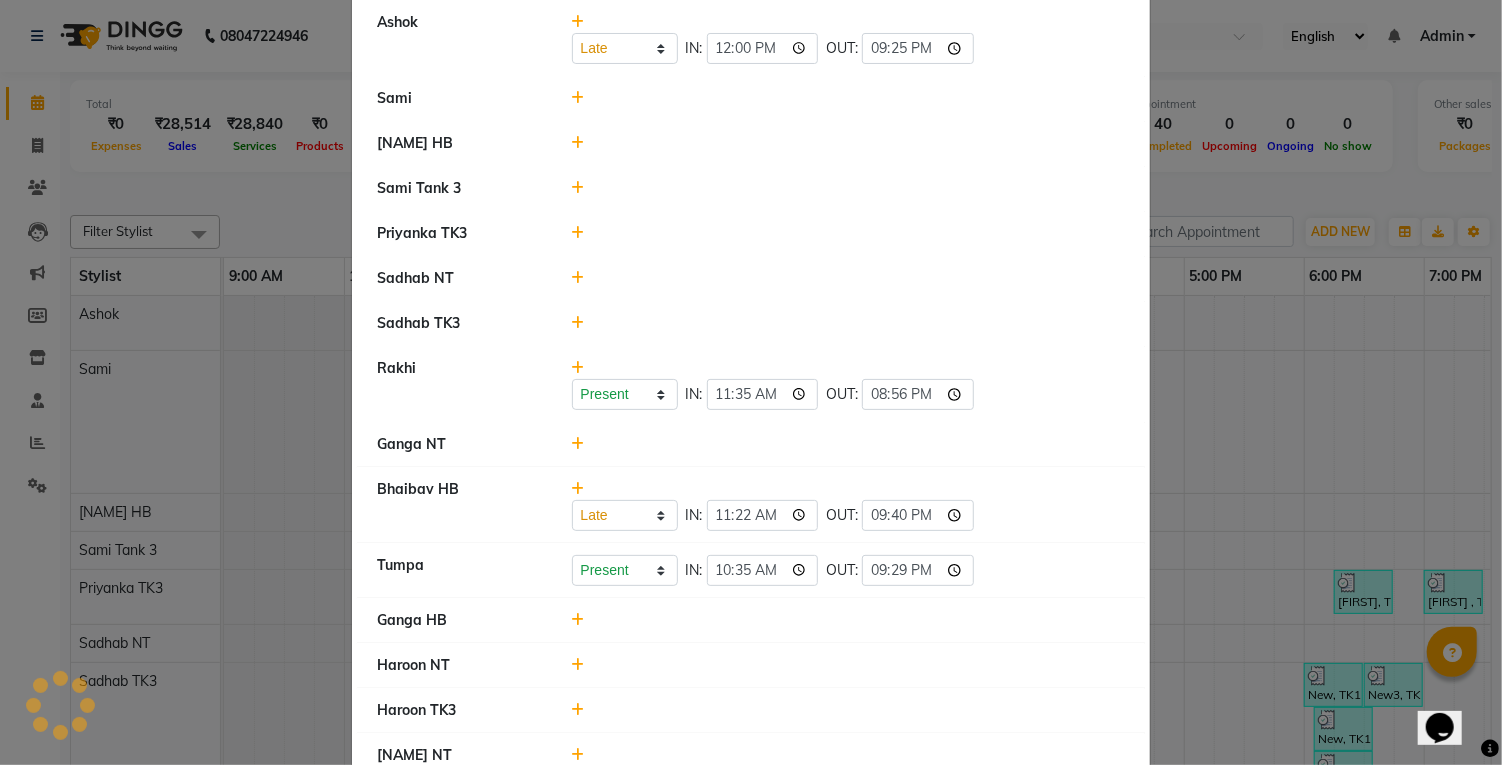 click on "[NAME]   Present   Absent   Late   Half Day   Weekly Off  IN:  [TIME] OUT:  [TIME]" 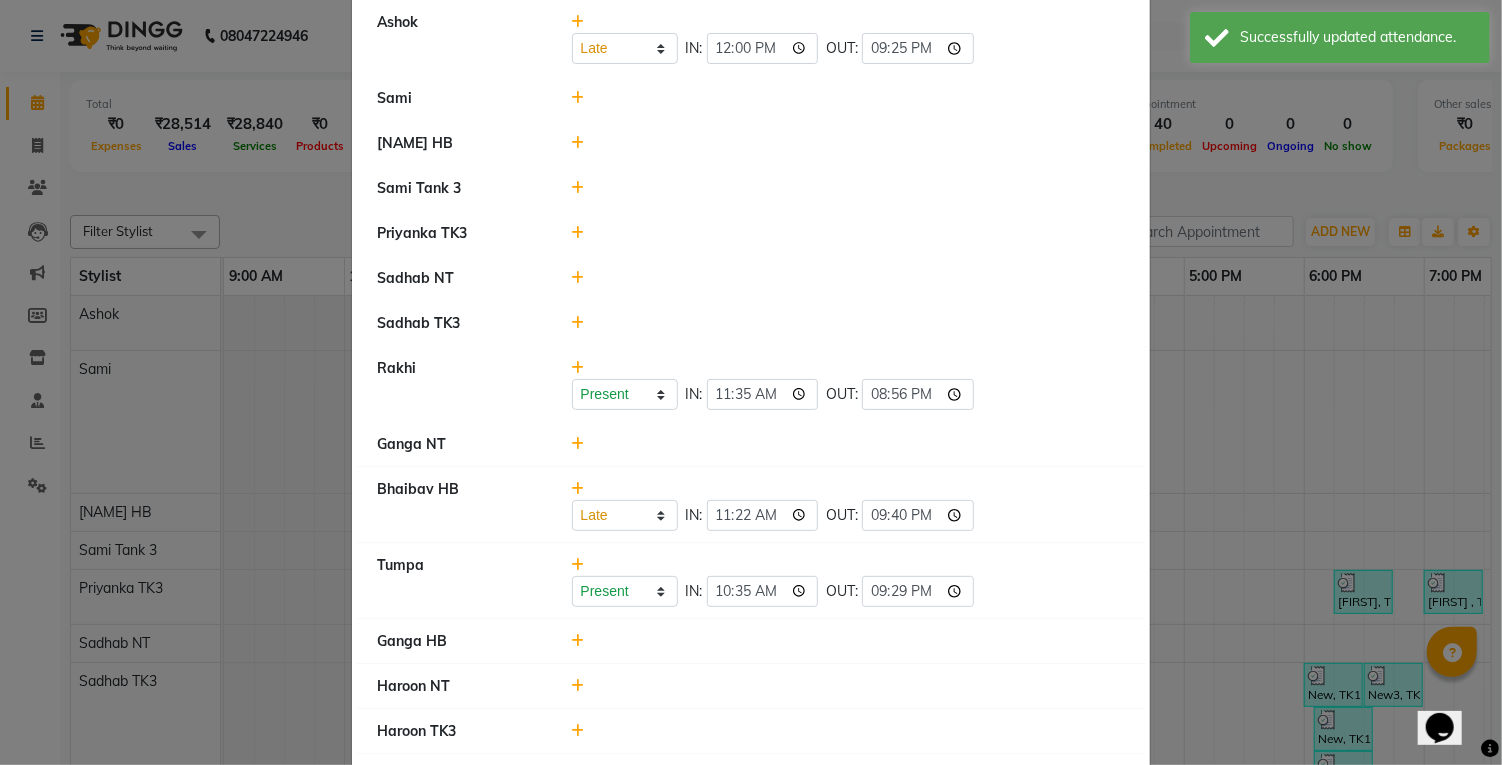 click on "Attendance ×  [NAME]	   Present   Absent   Late   Half Day   Weekly Off  IN:  [TIME] OUT:  [TIME]  [NAME]   [NAME] HB   Present   Absent   Late   Half Day   Weekly Off  IN:  [TIME] OUT:  [TIME]  [NAME]   [NAME] HB   [NAME] NT   [NAME] TK3   [NAME] NT   [NAME] [NAME]   [NAME]   [NAME] [NAME]   [NAME] NT   [NAME] [NAME]   [NAME] HB   Present   Absent   Late   Half Day   Weekly Off  IN:  [TIME] OUT:  [TIME]  [NAME] NT" 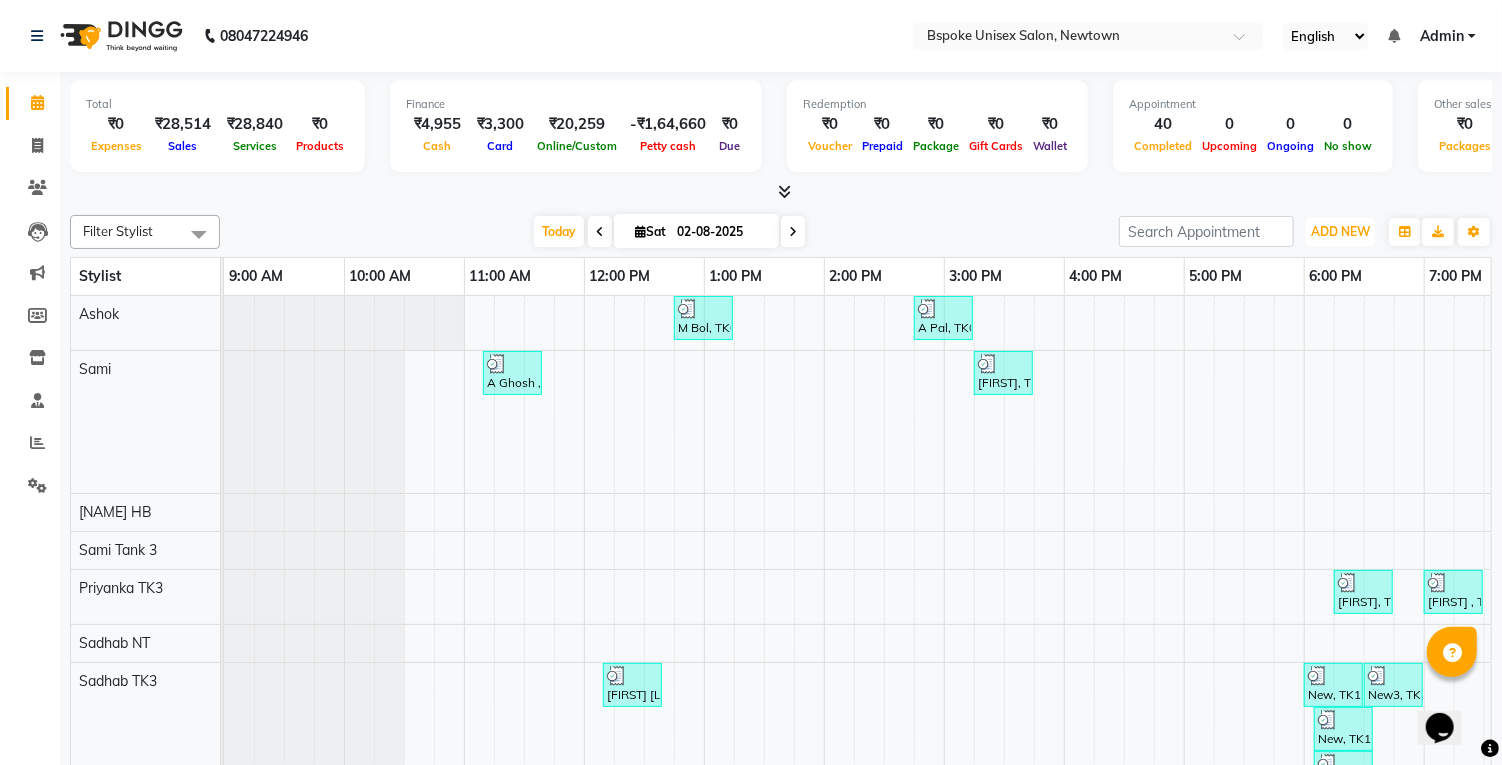 click on "ADD NEW" at bounding box center [1340, 231] 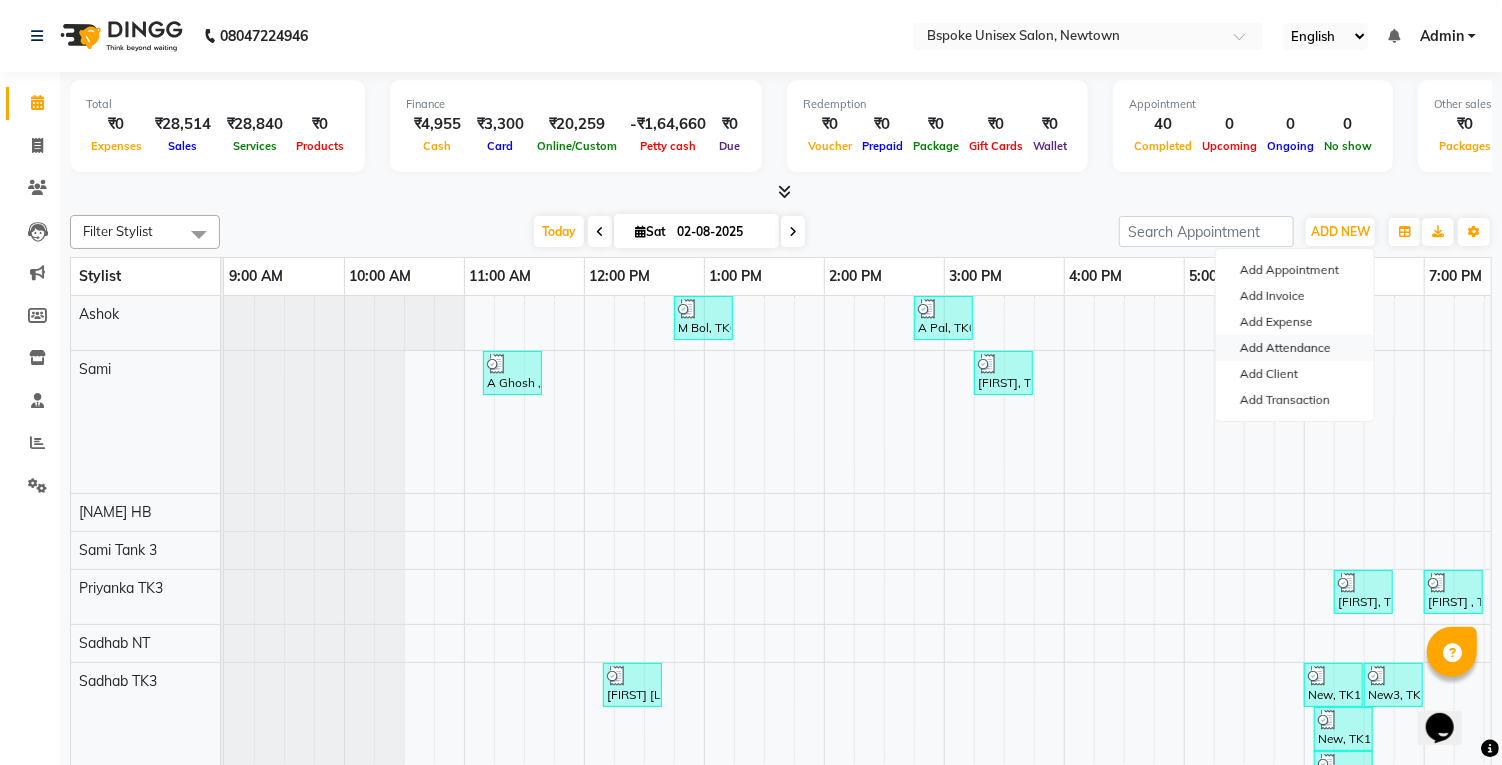 click on "Add Attendance" at bounding box center (1295, 348) 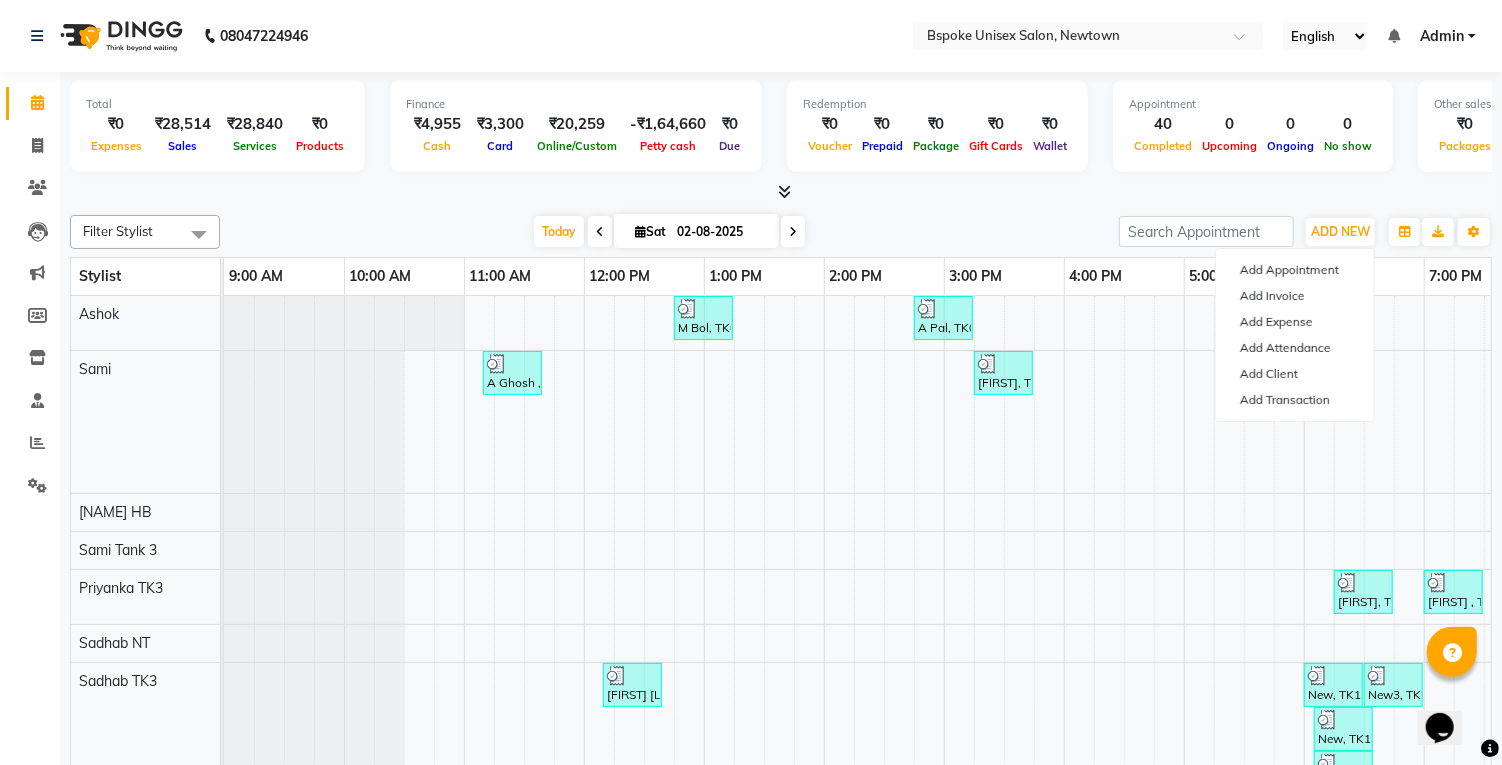 select on "L" 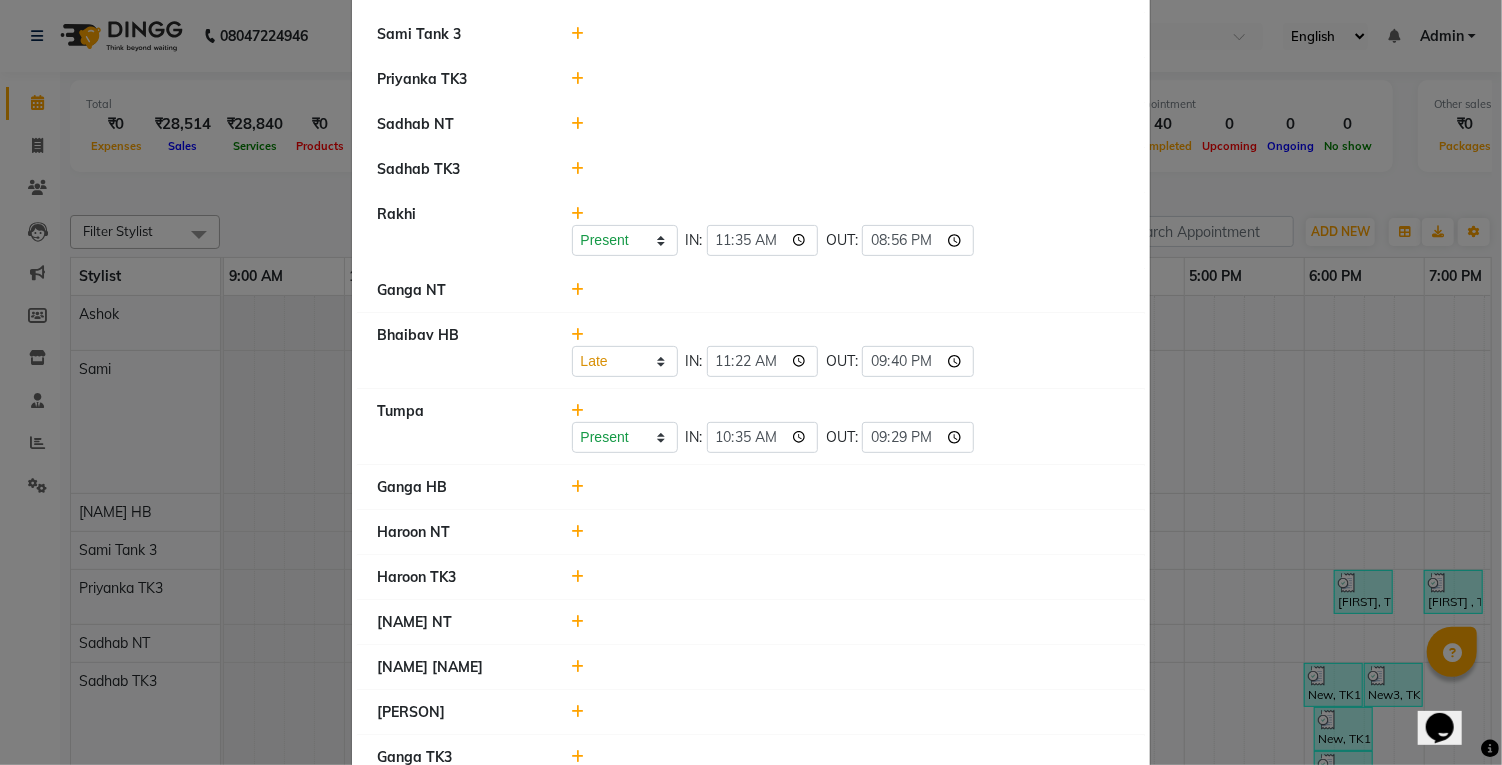 scroll, scrollTop: 214, scrollLeft: 0, axis: vertical 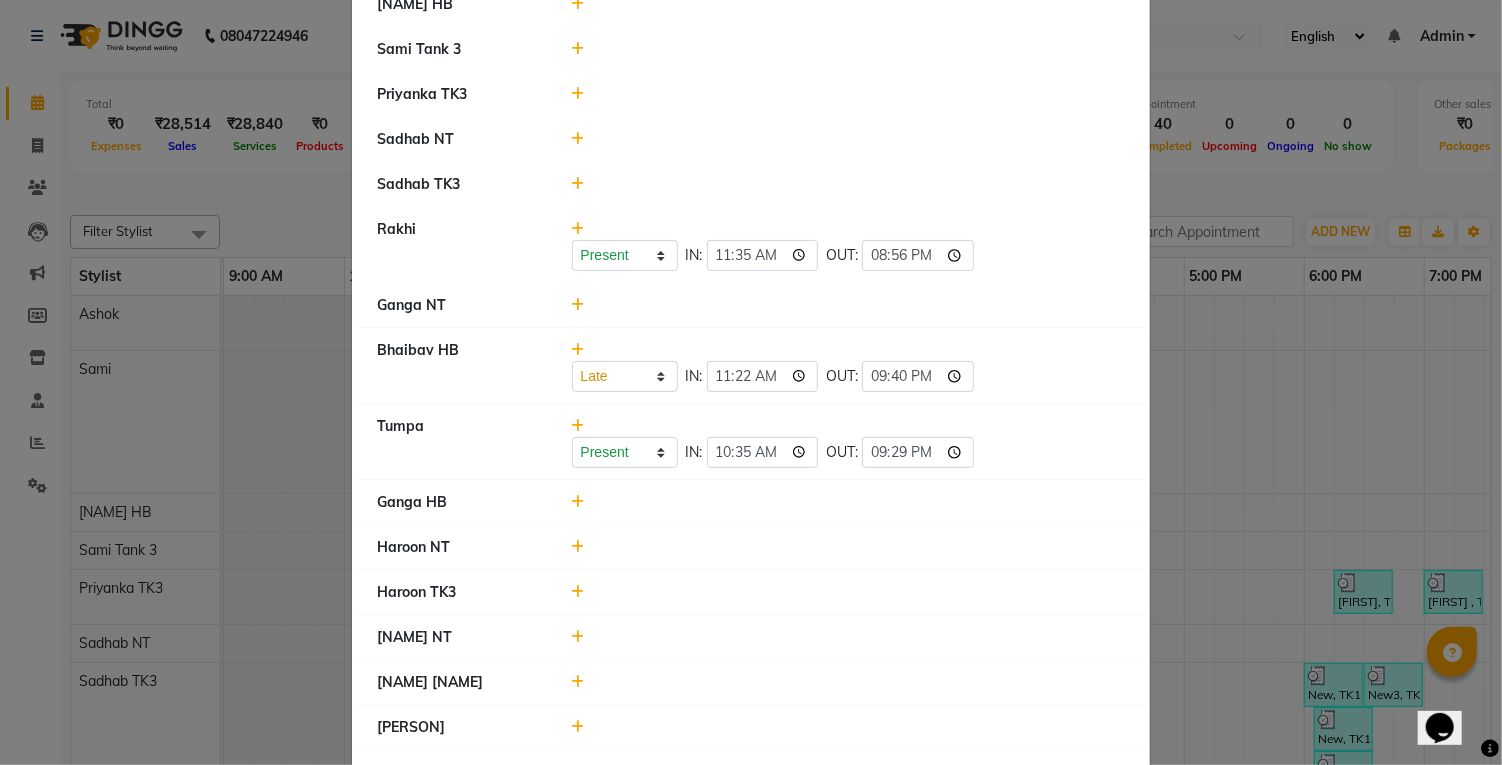 click 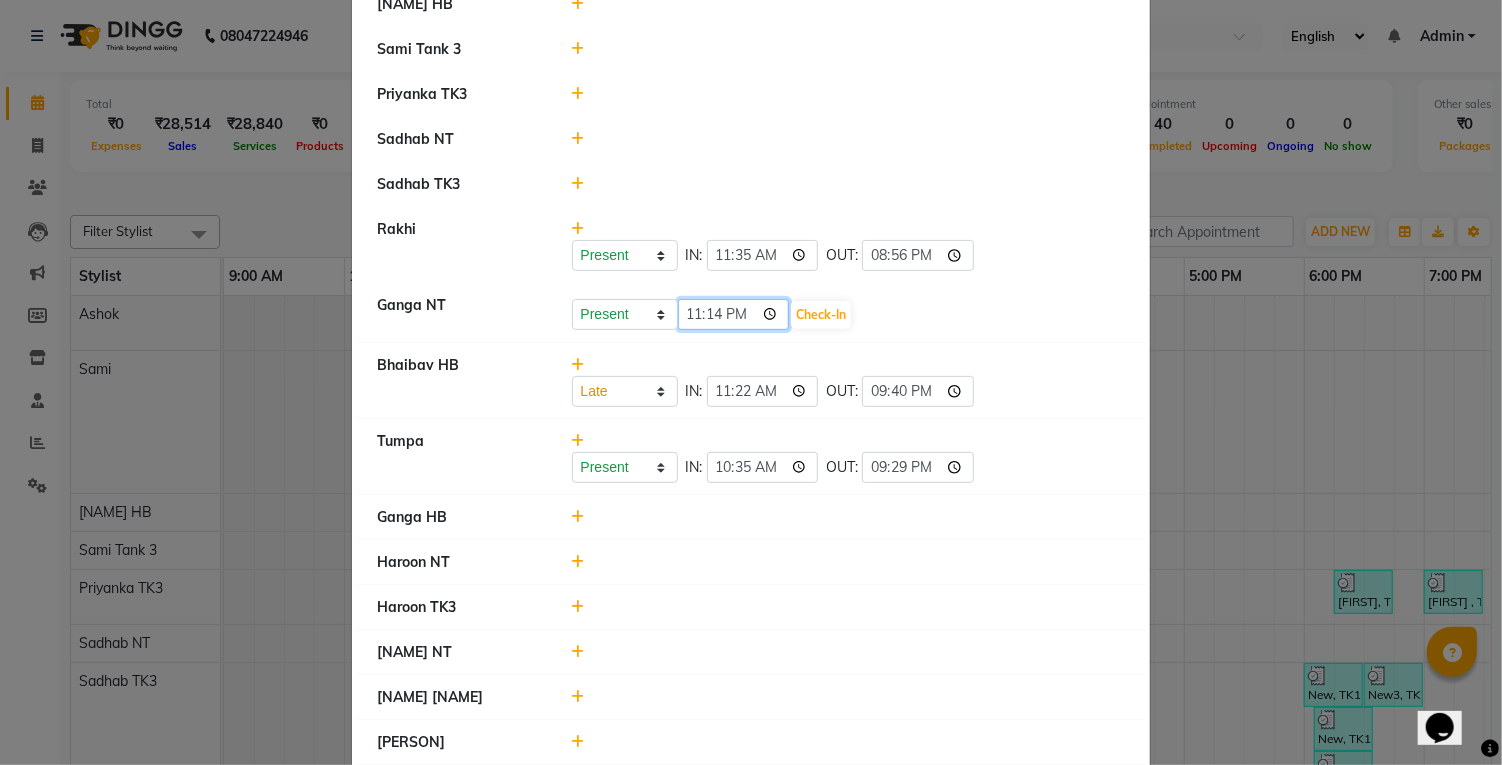 click on "23:14" 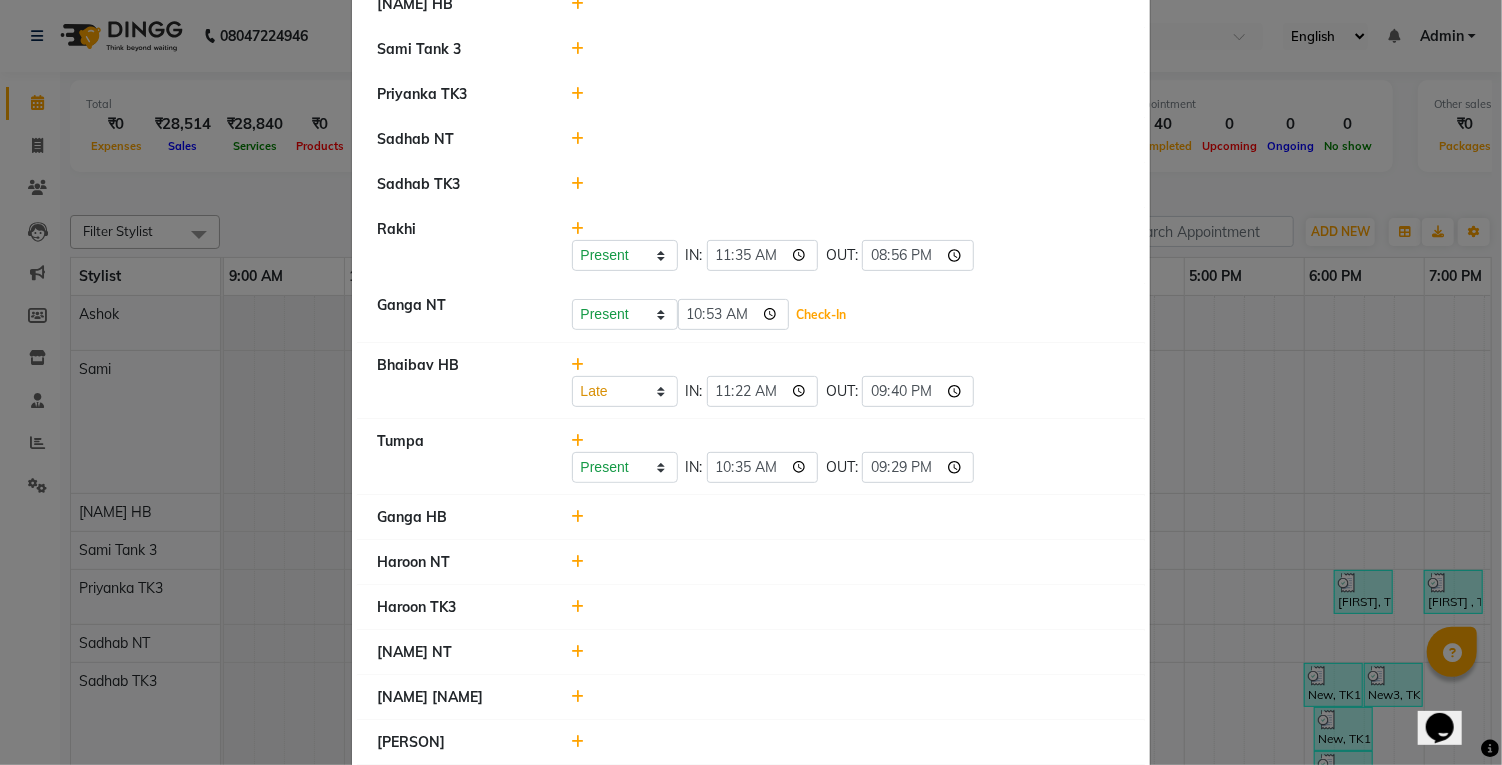 click on "Check-In" 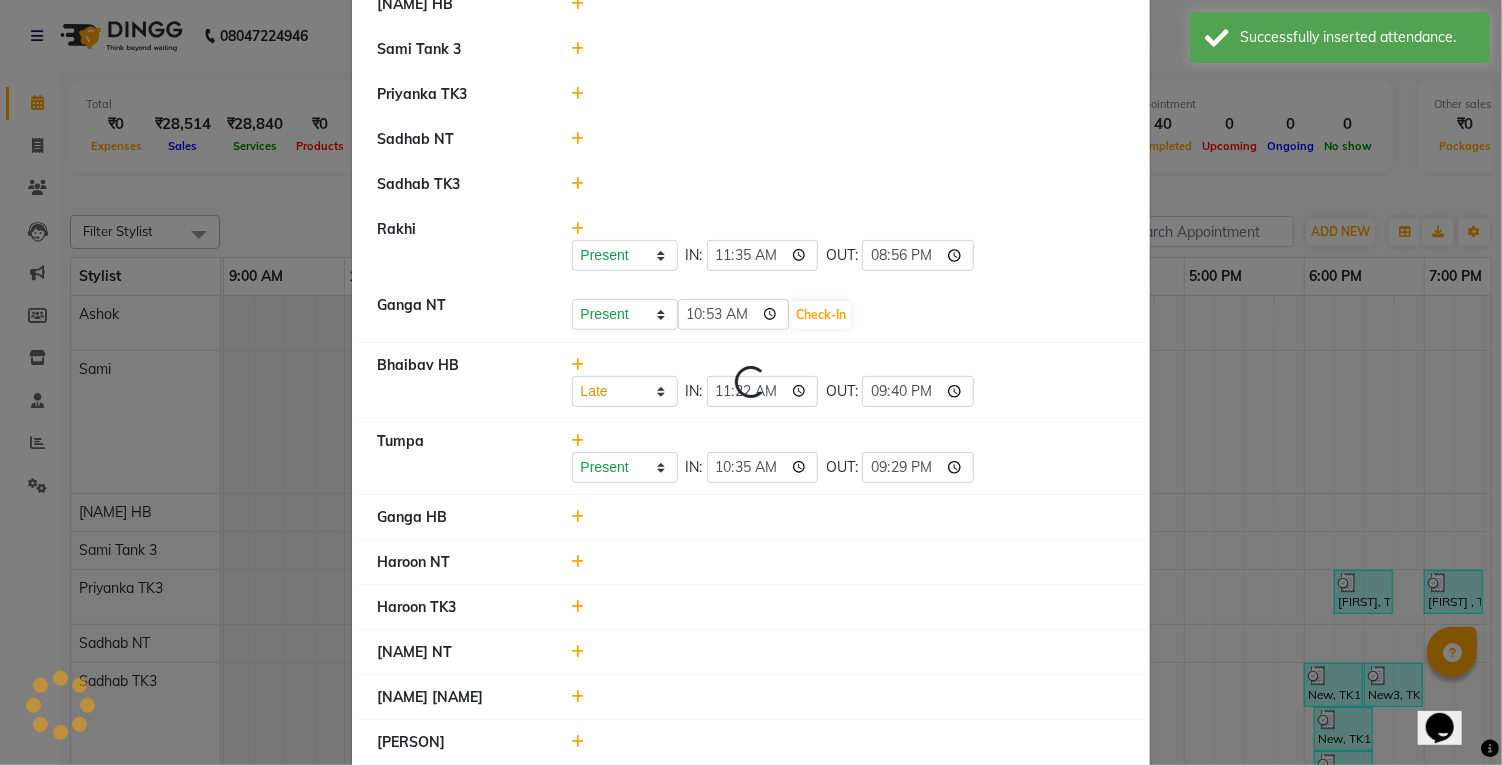 select on "L" 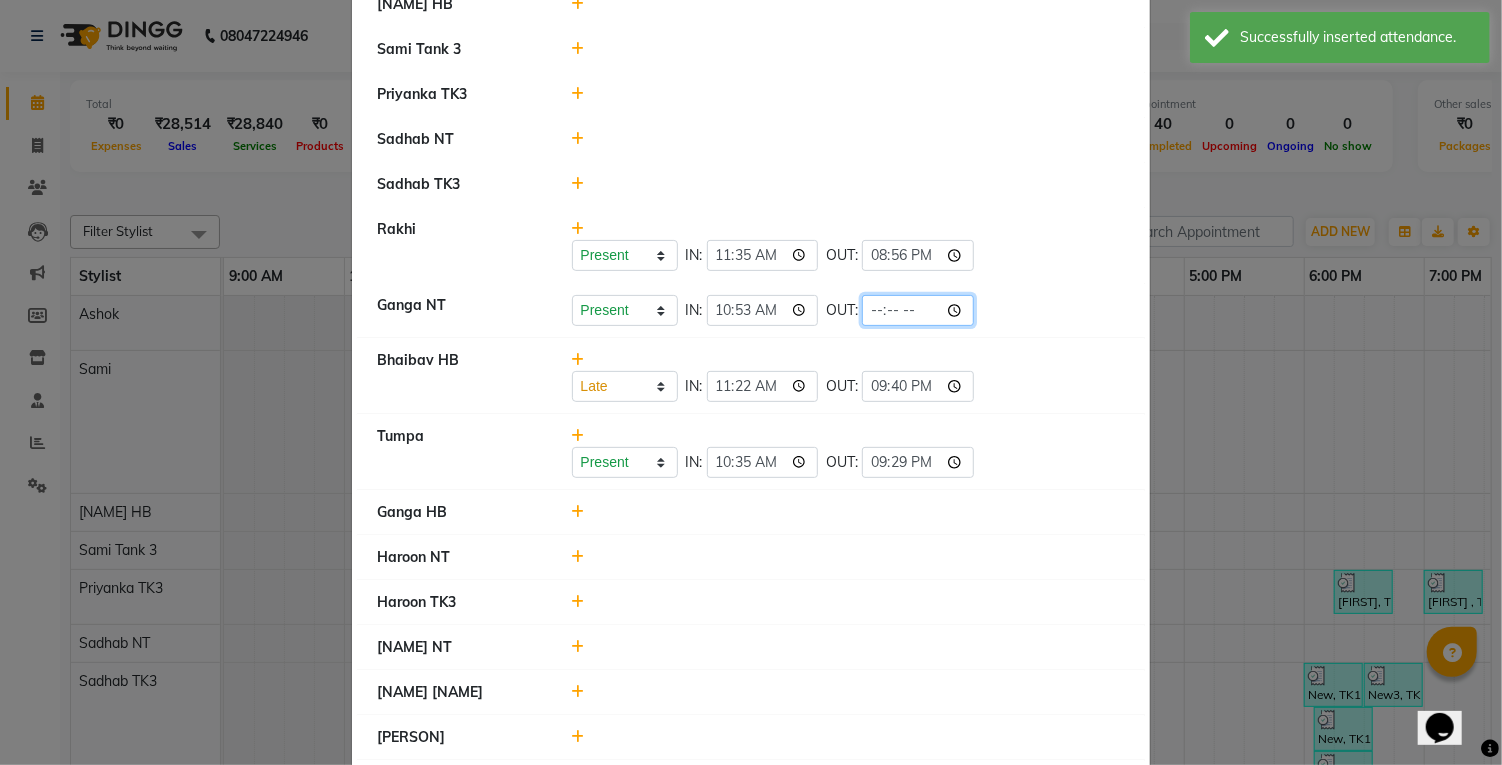 click 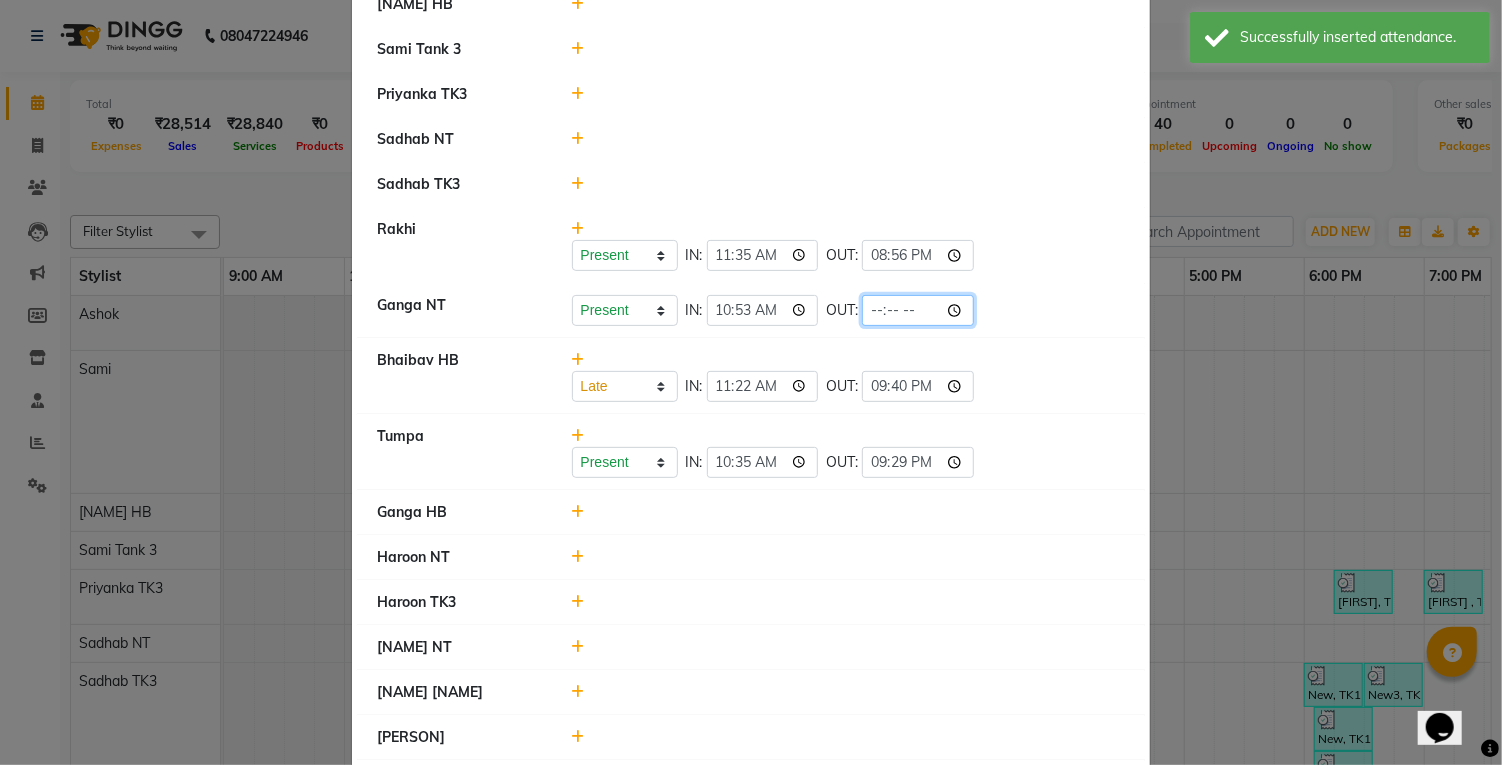 type on "21:00" 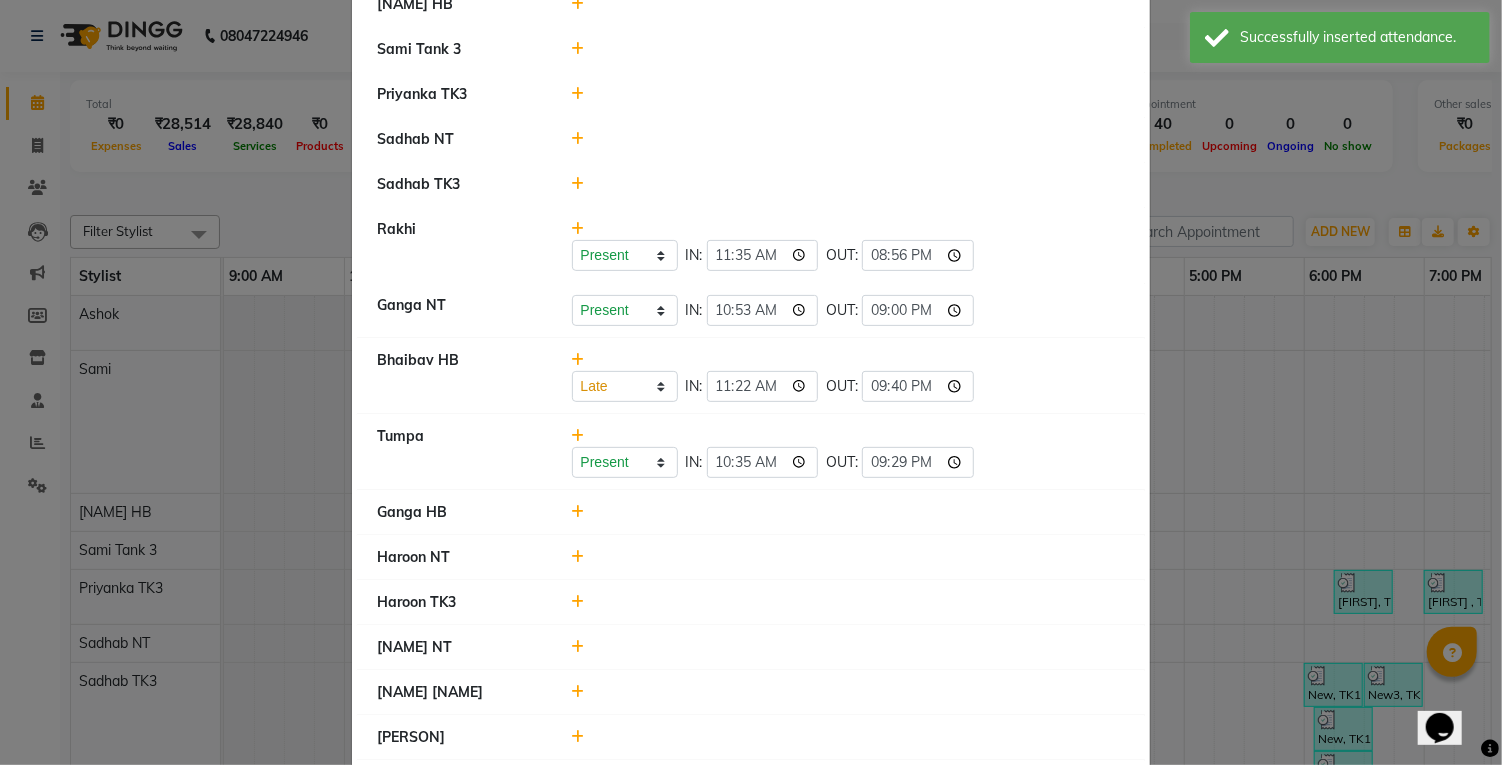 click on "[NAME]   Present   Absent   Late   Half Day   Weekly Off  IN:  [TIME] OUT:  [TIME]" 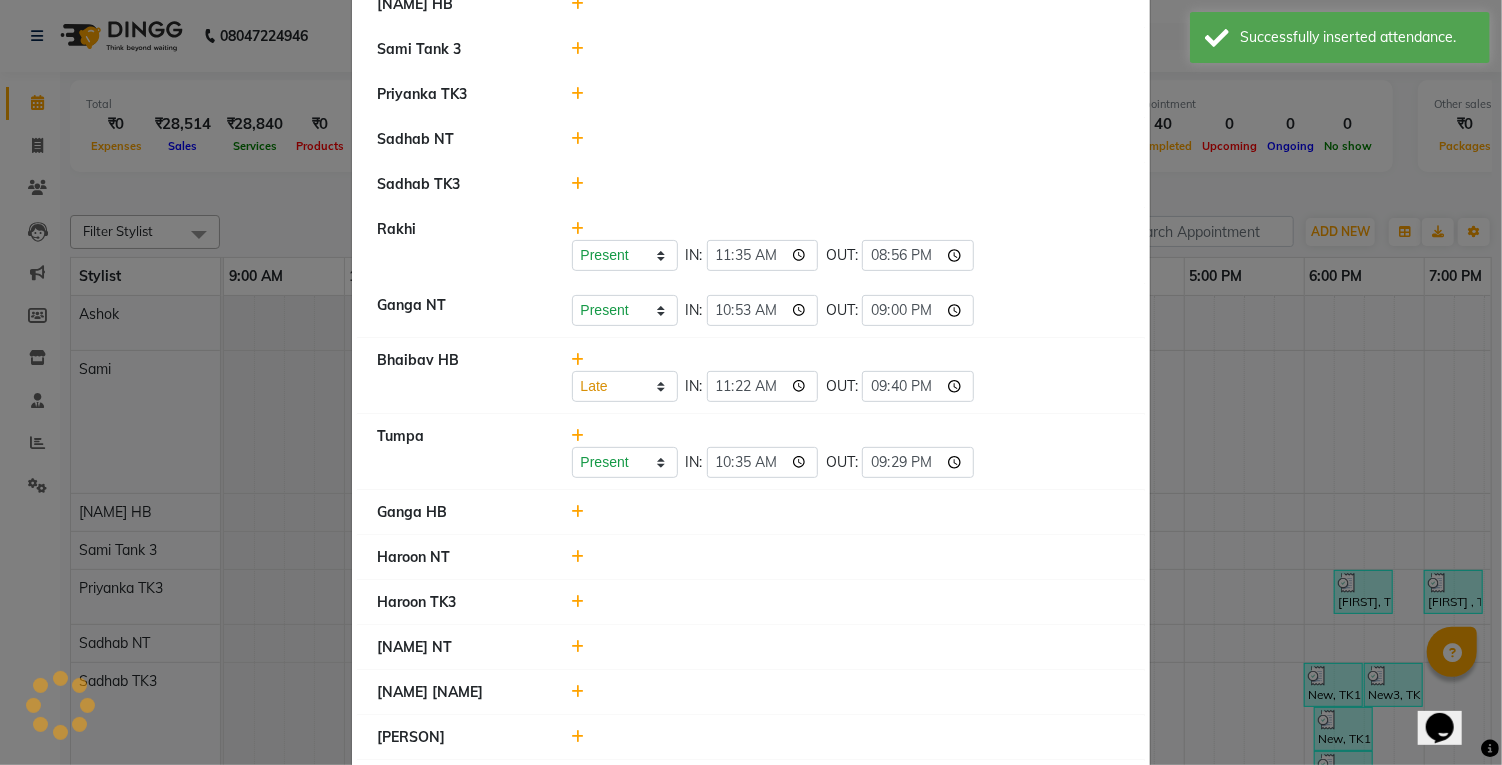 select on "L" 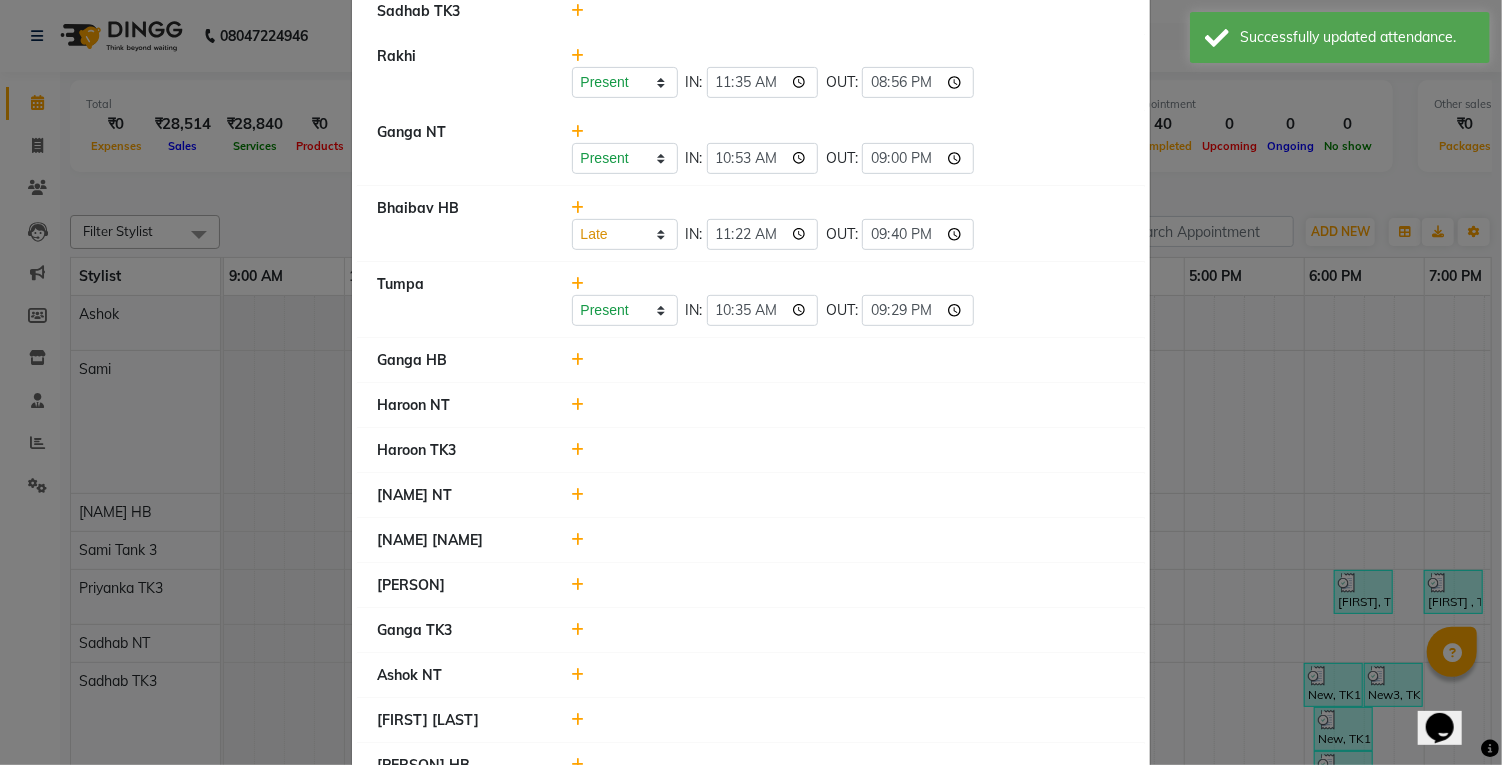 scroll, scrollTop: 449, scrollLeft: 0, axis: vertical 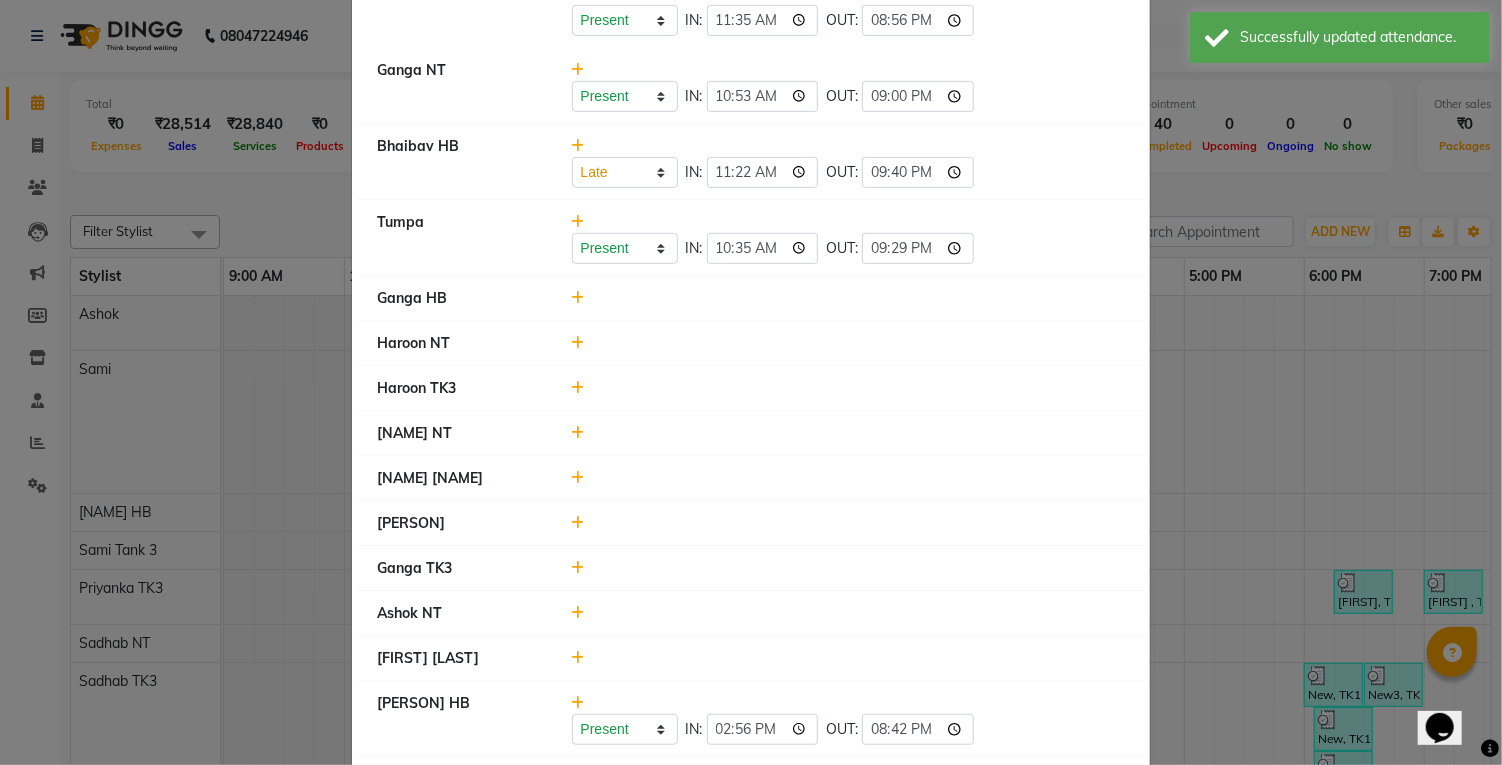click 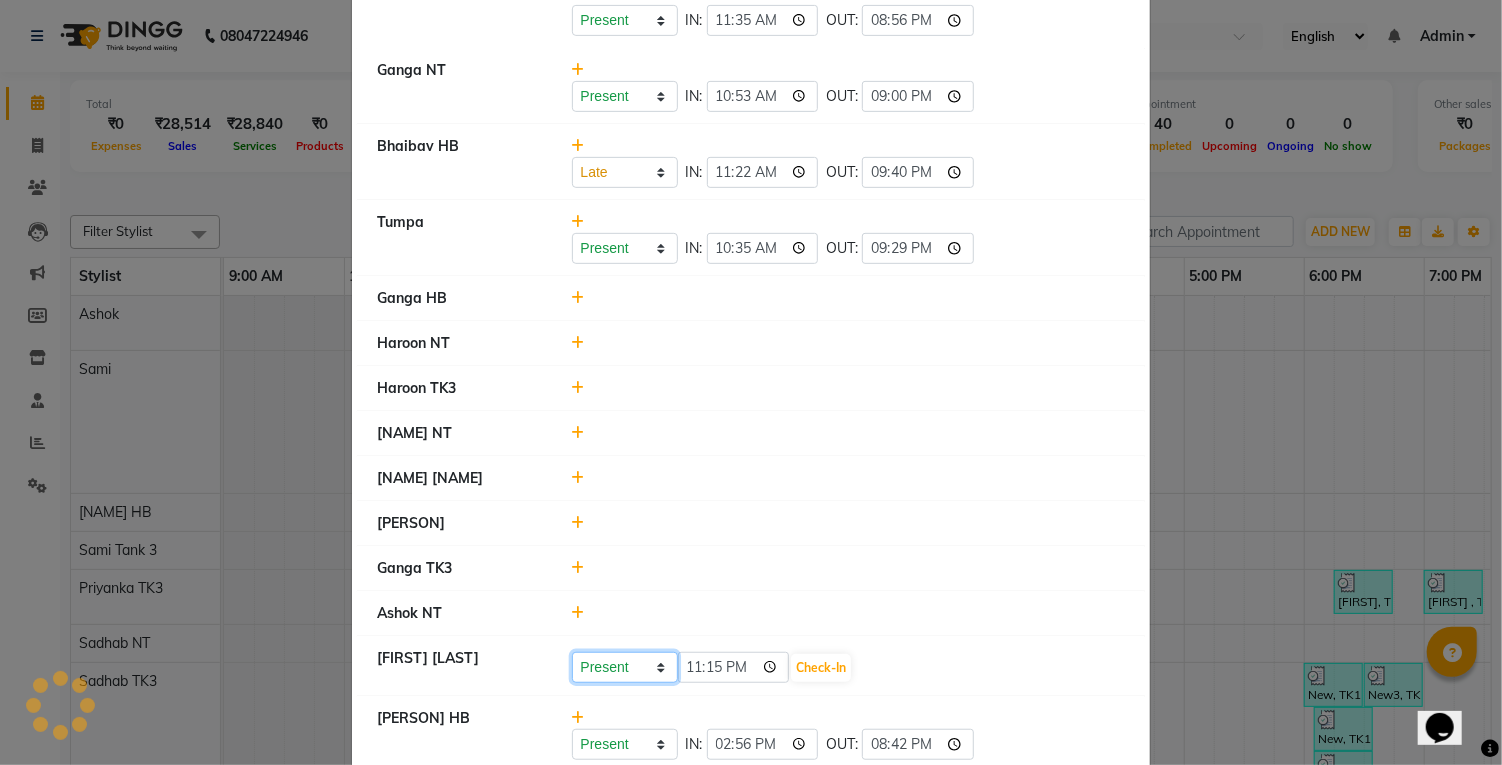 click on "Present Absent Late Half Day Weekly Off" 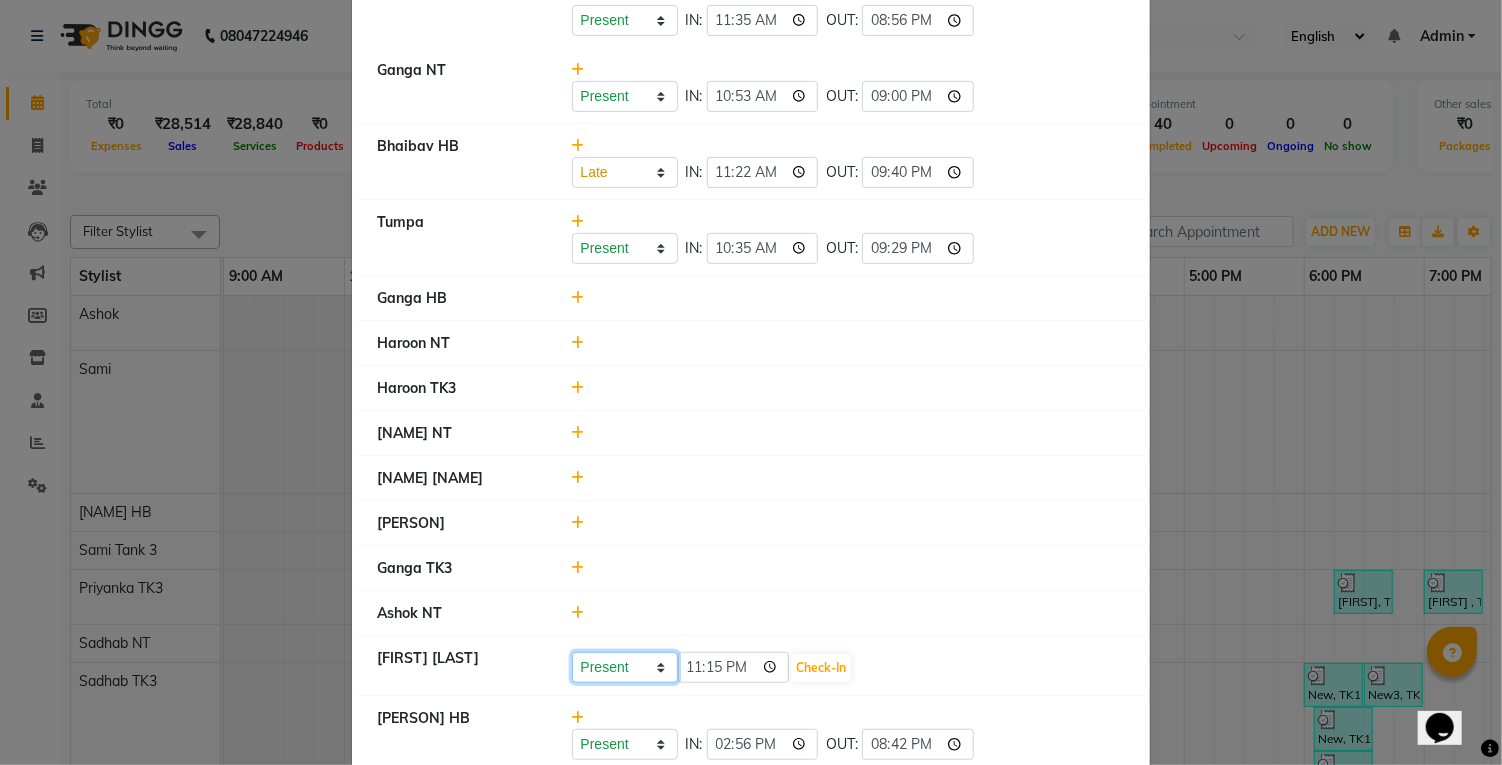 select on "L" 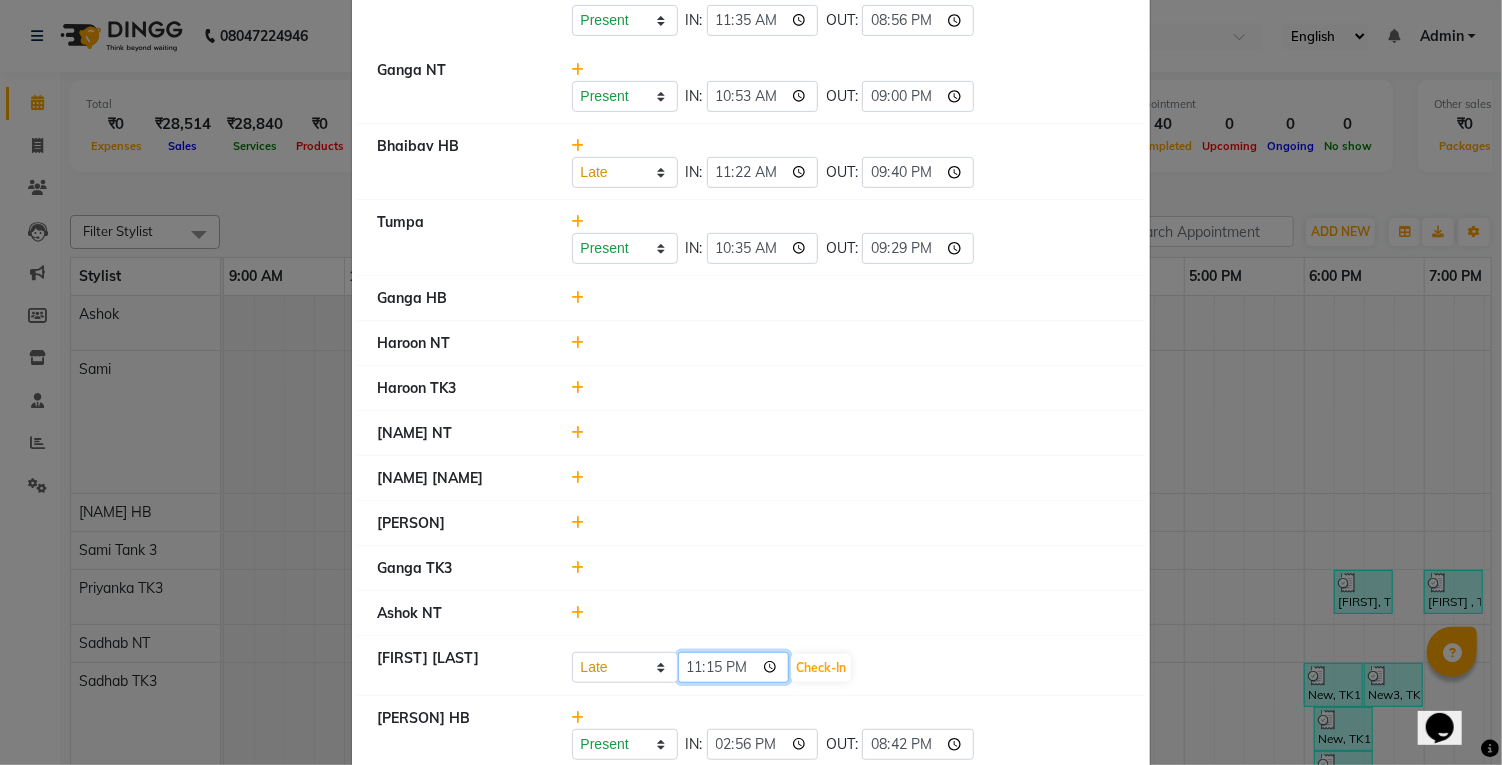 click on "23:15" 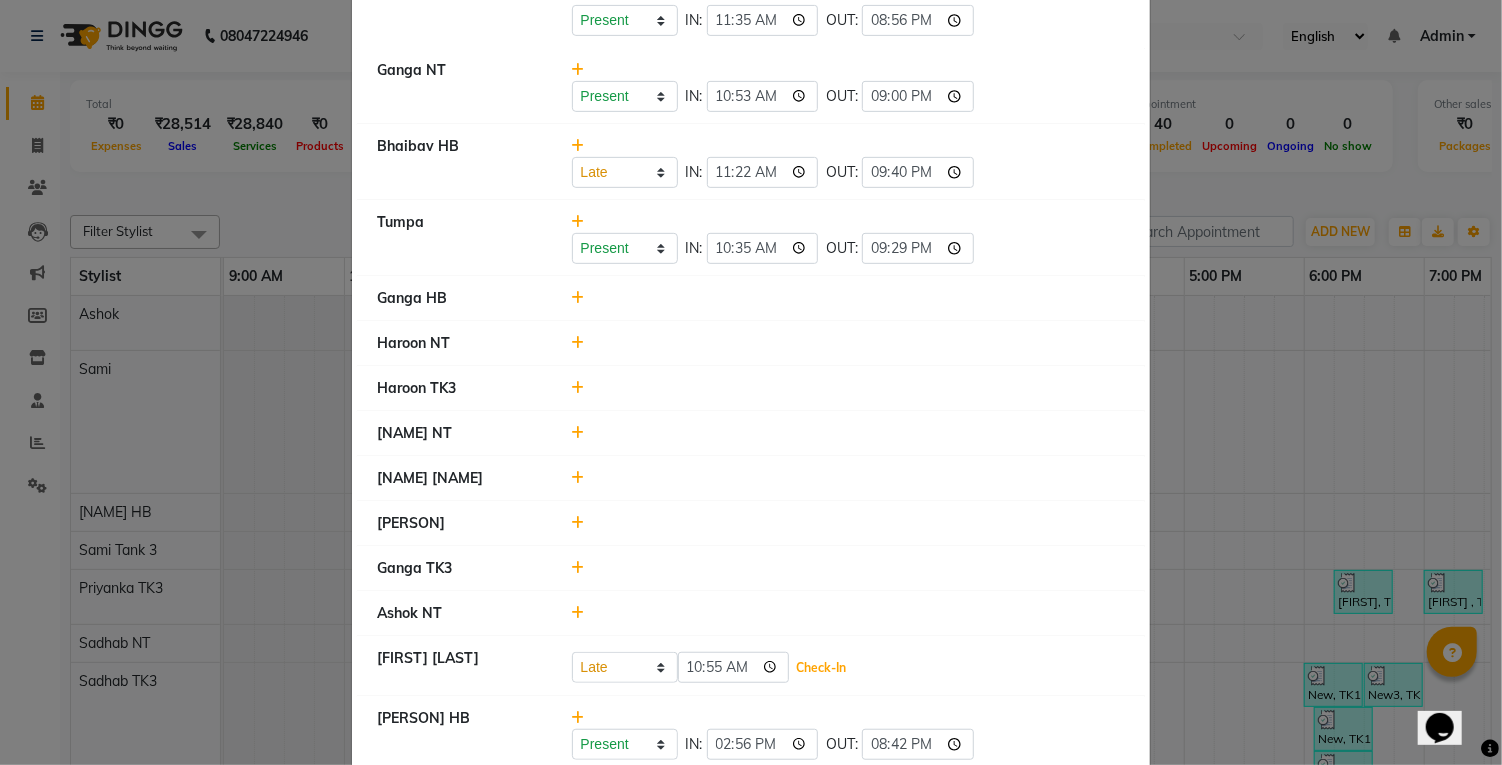 click on "Check-In" 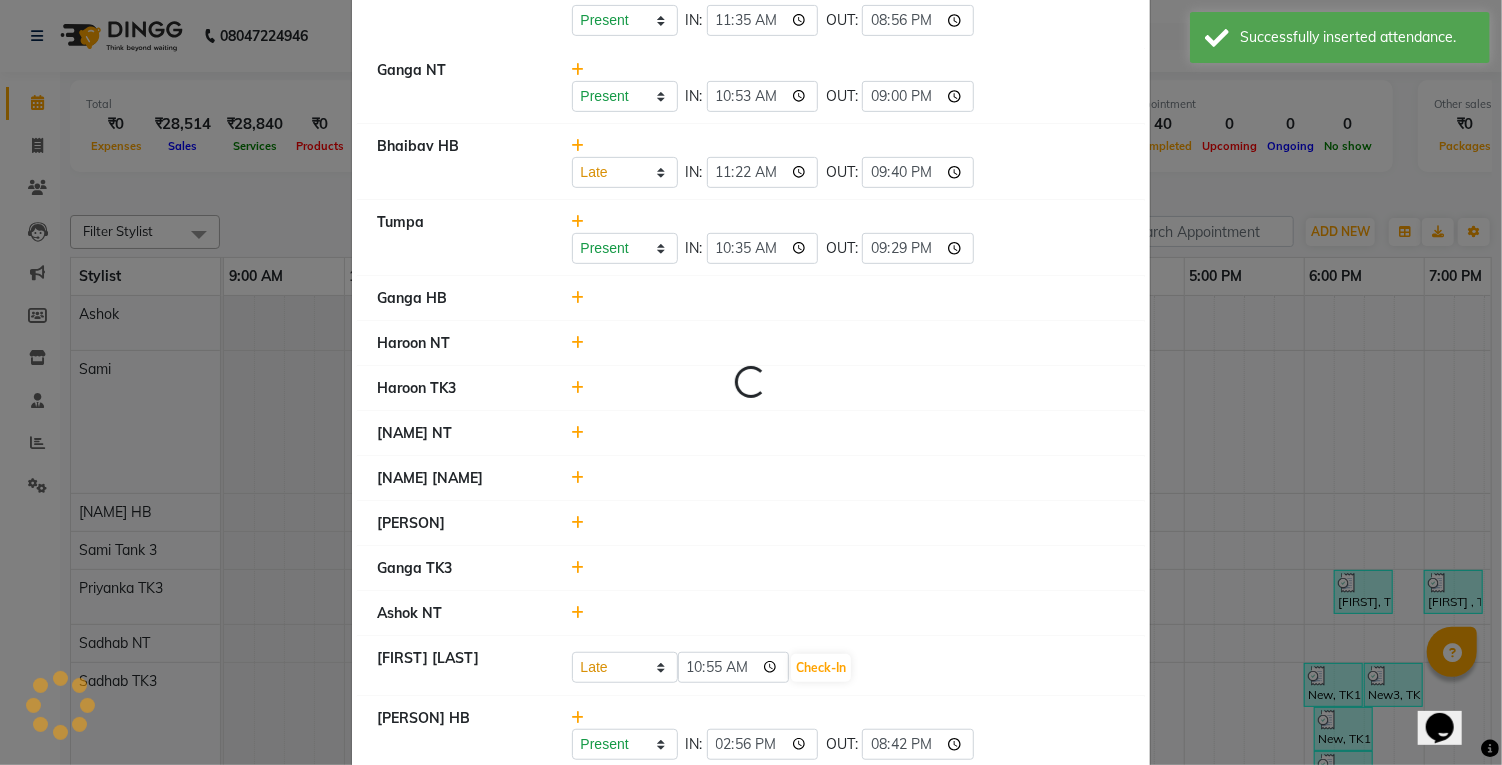 select on "L" 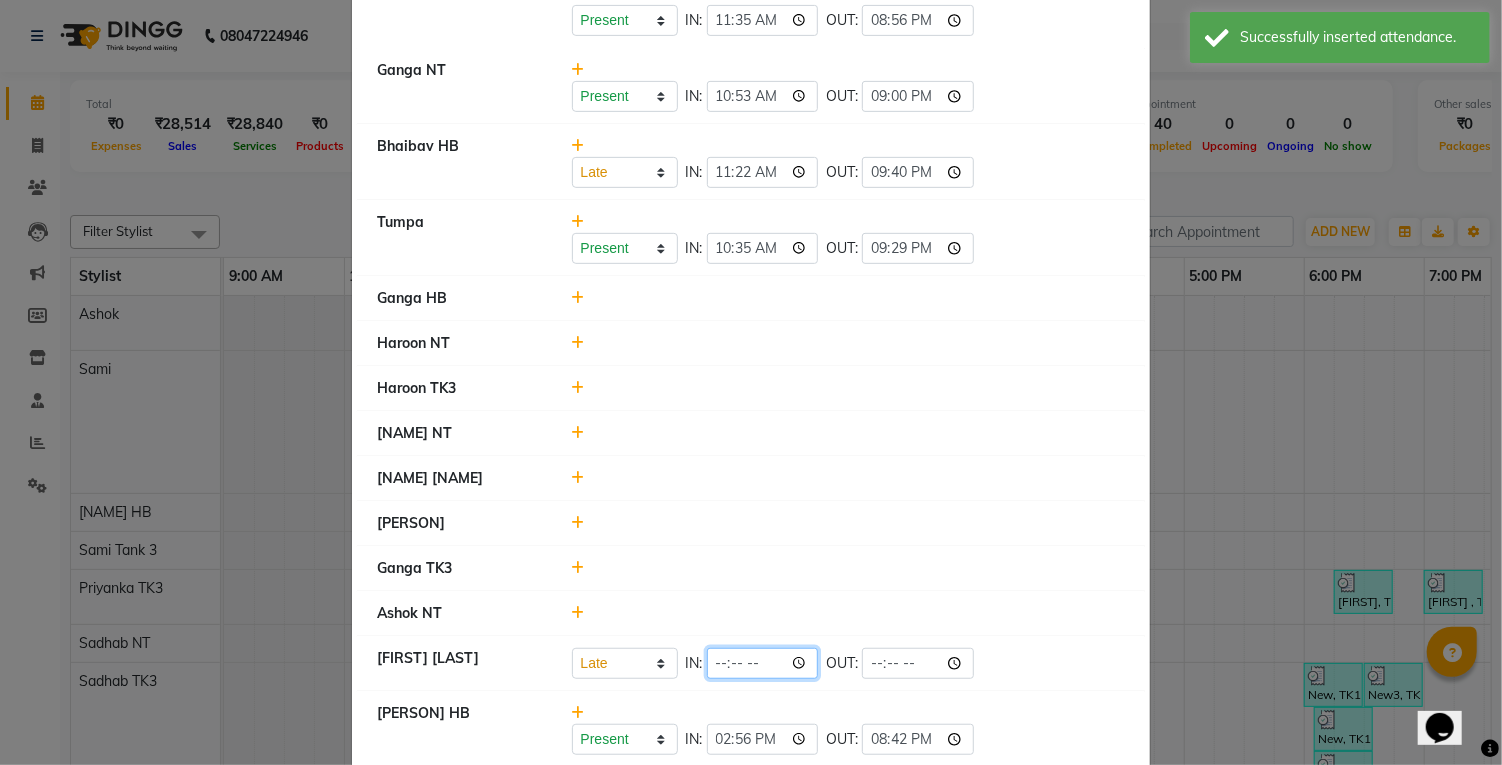 click 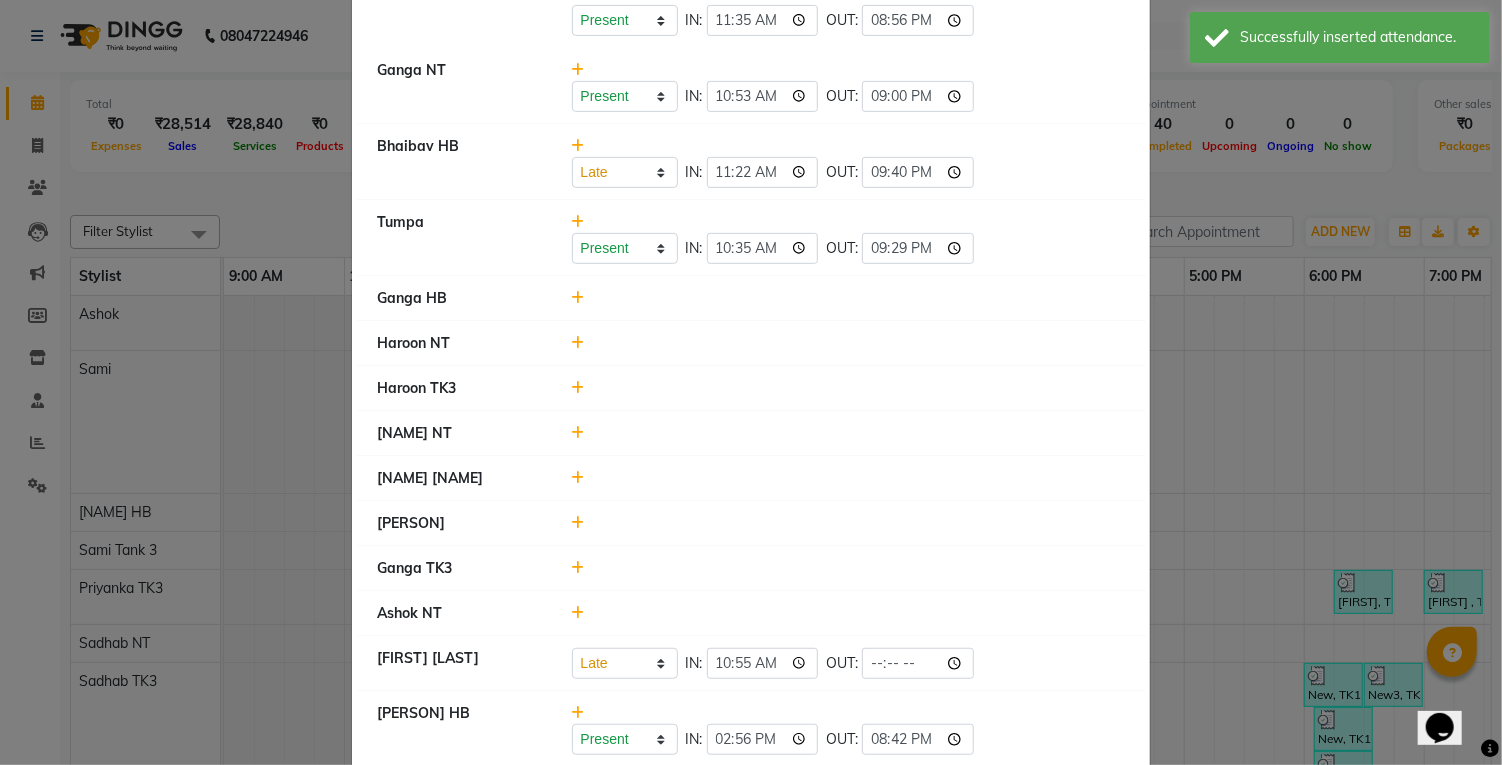click 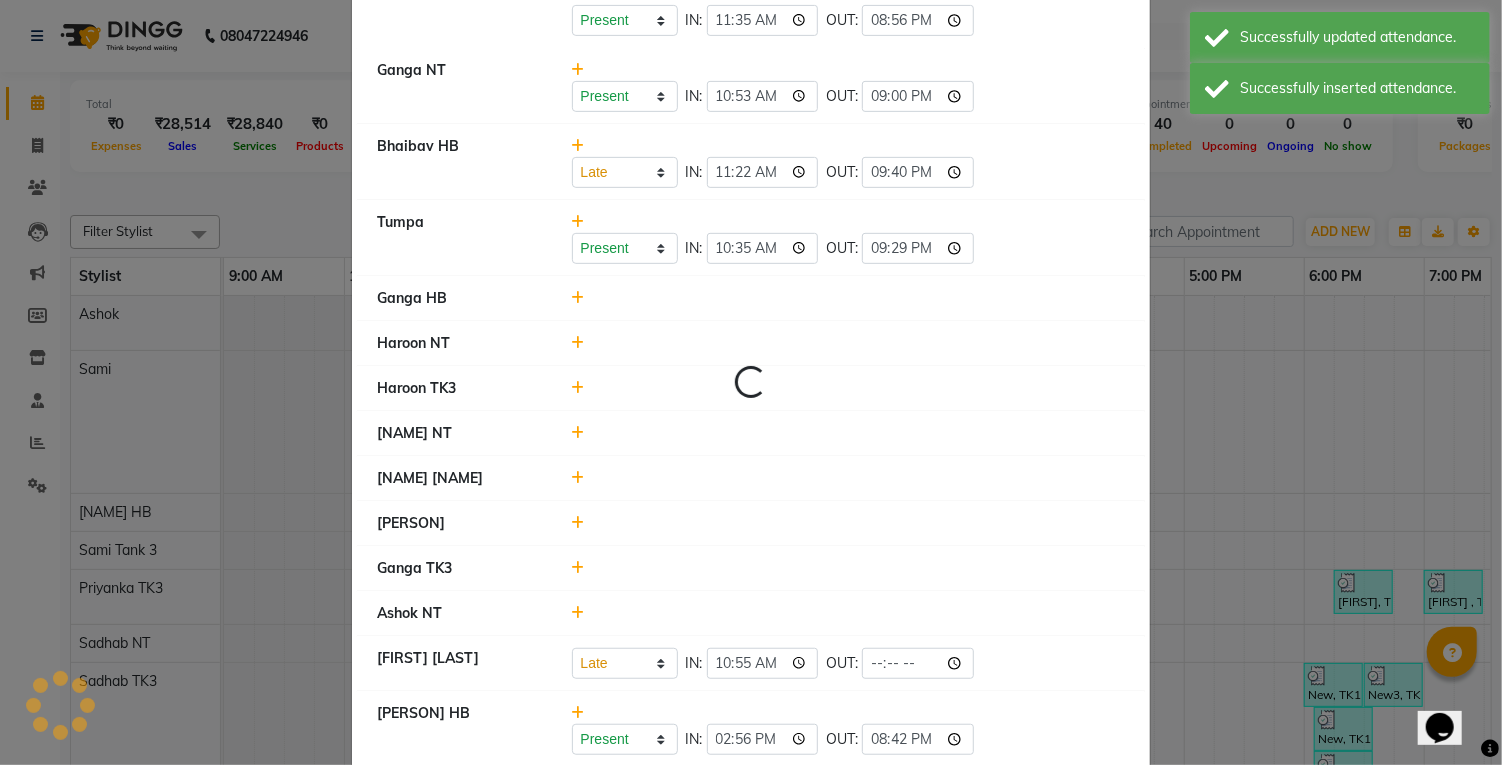 select on "L" 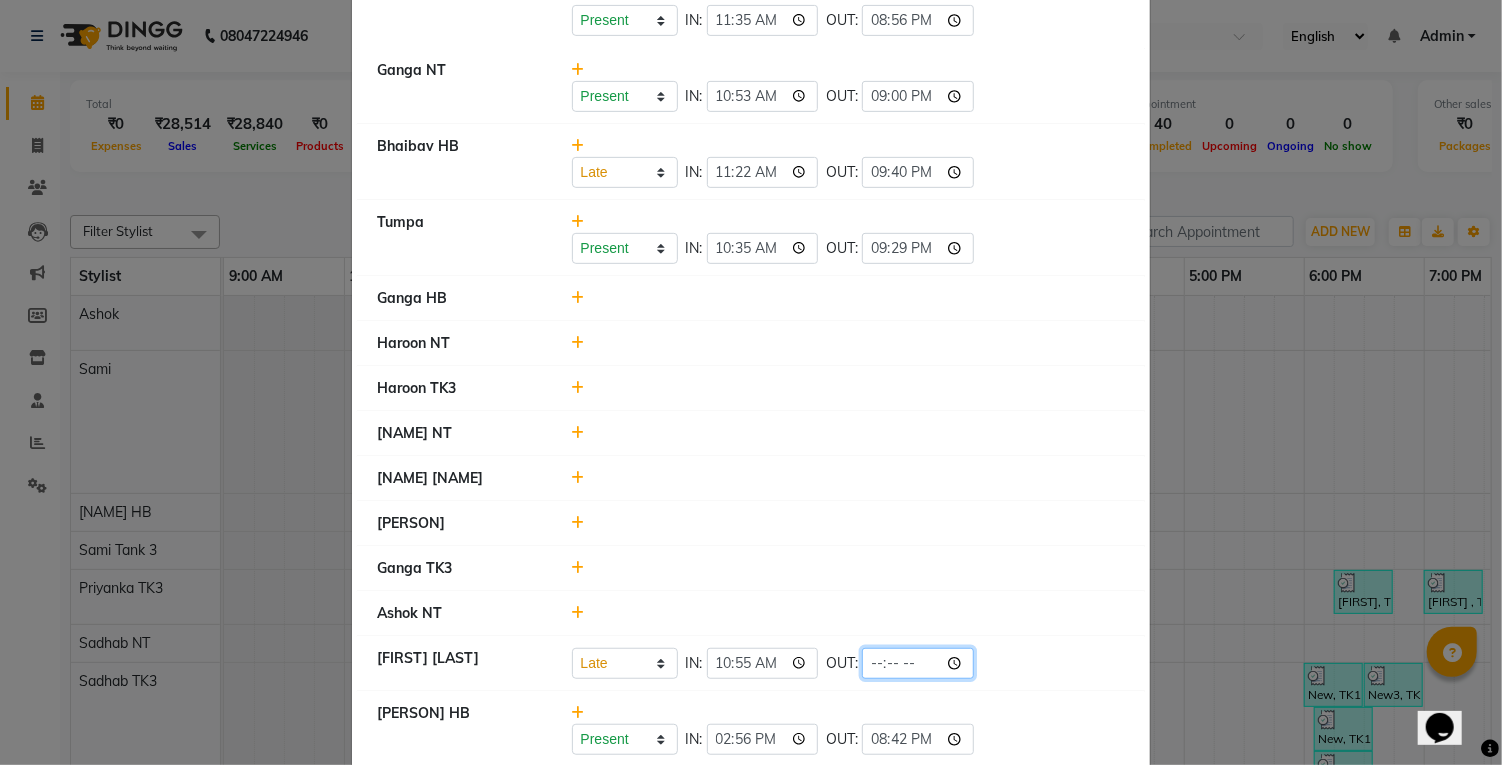 click 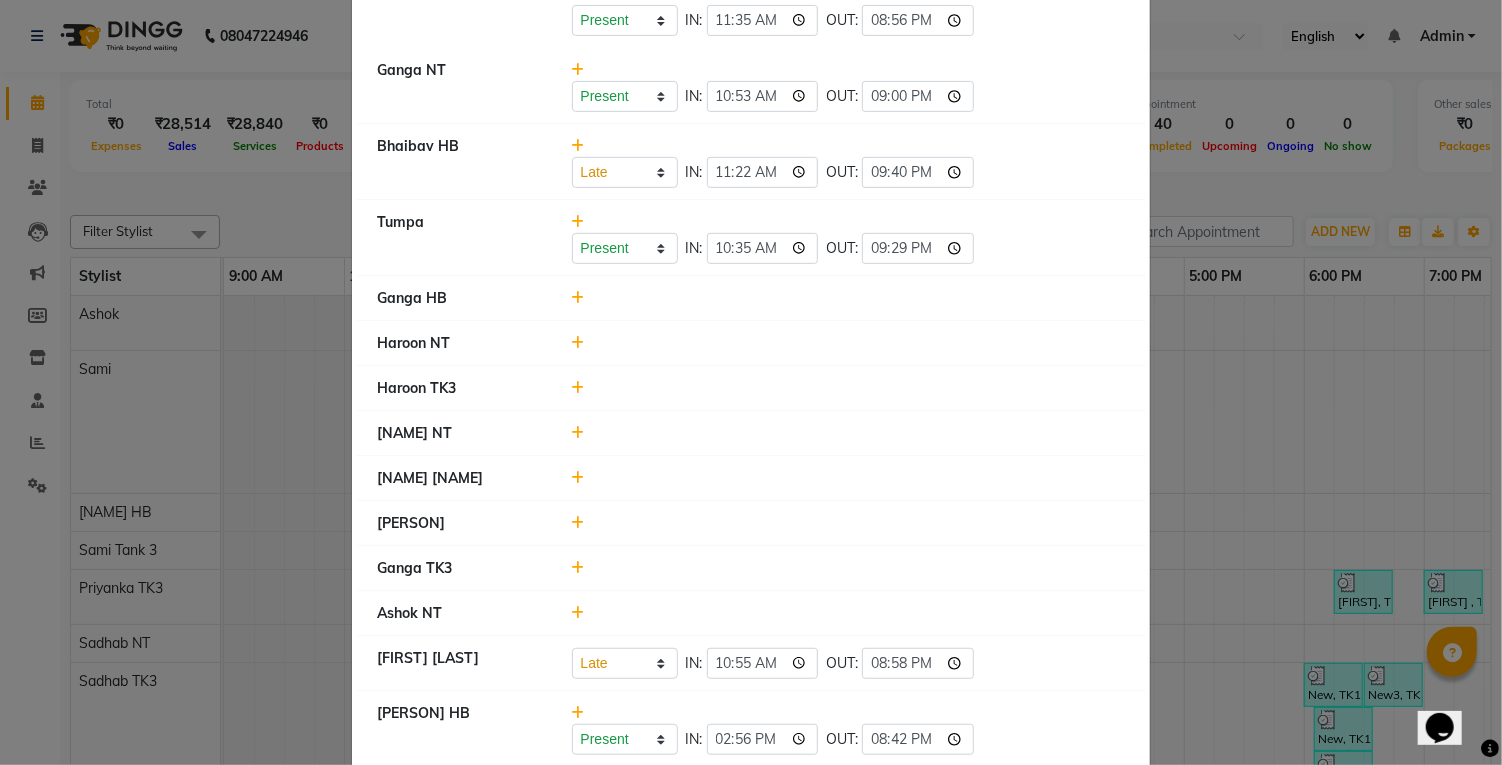click on "Ashok NT" 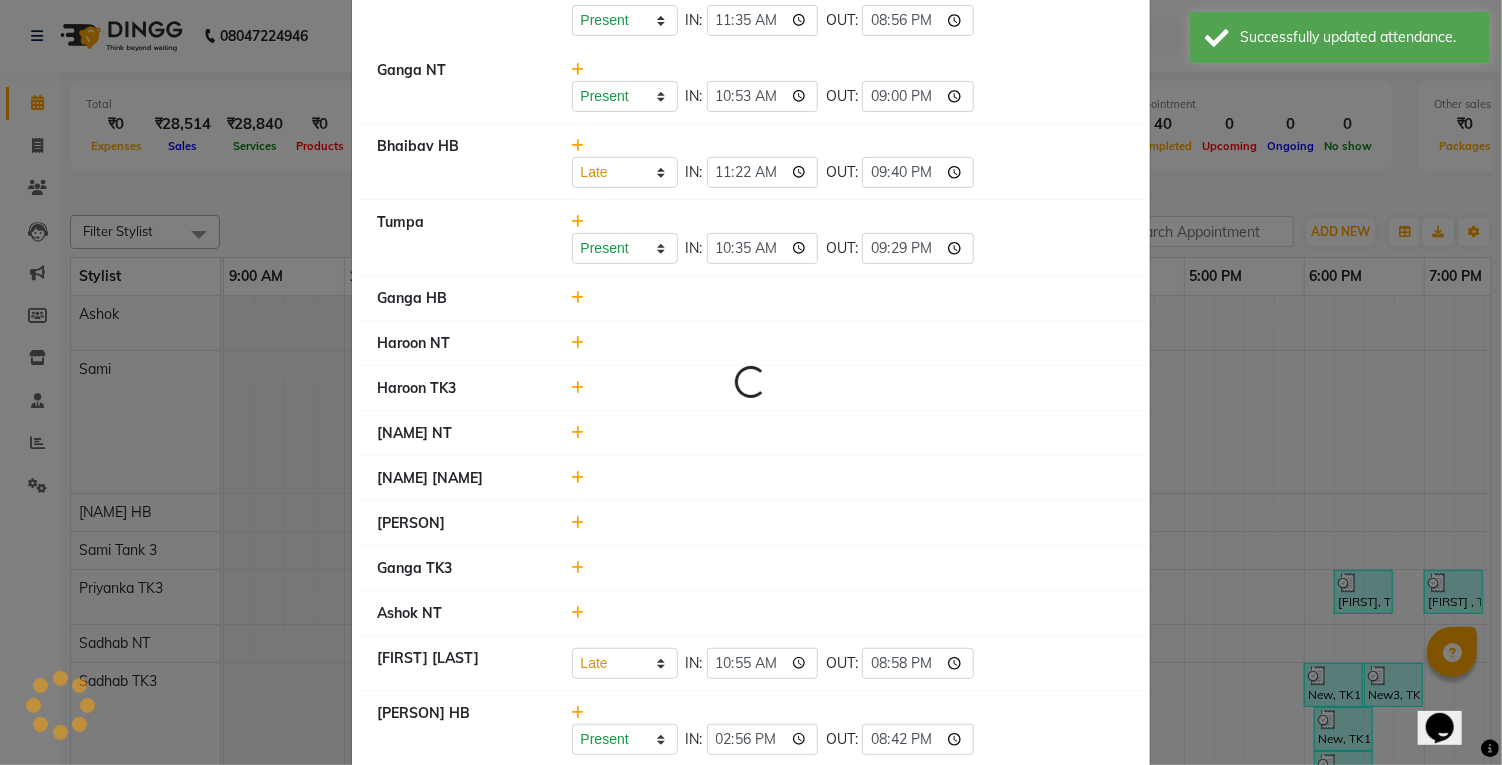 select on "L" 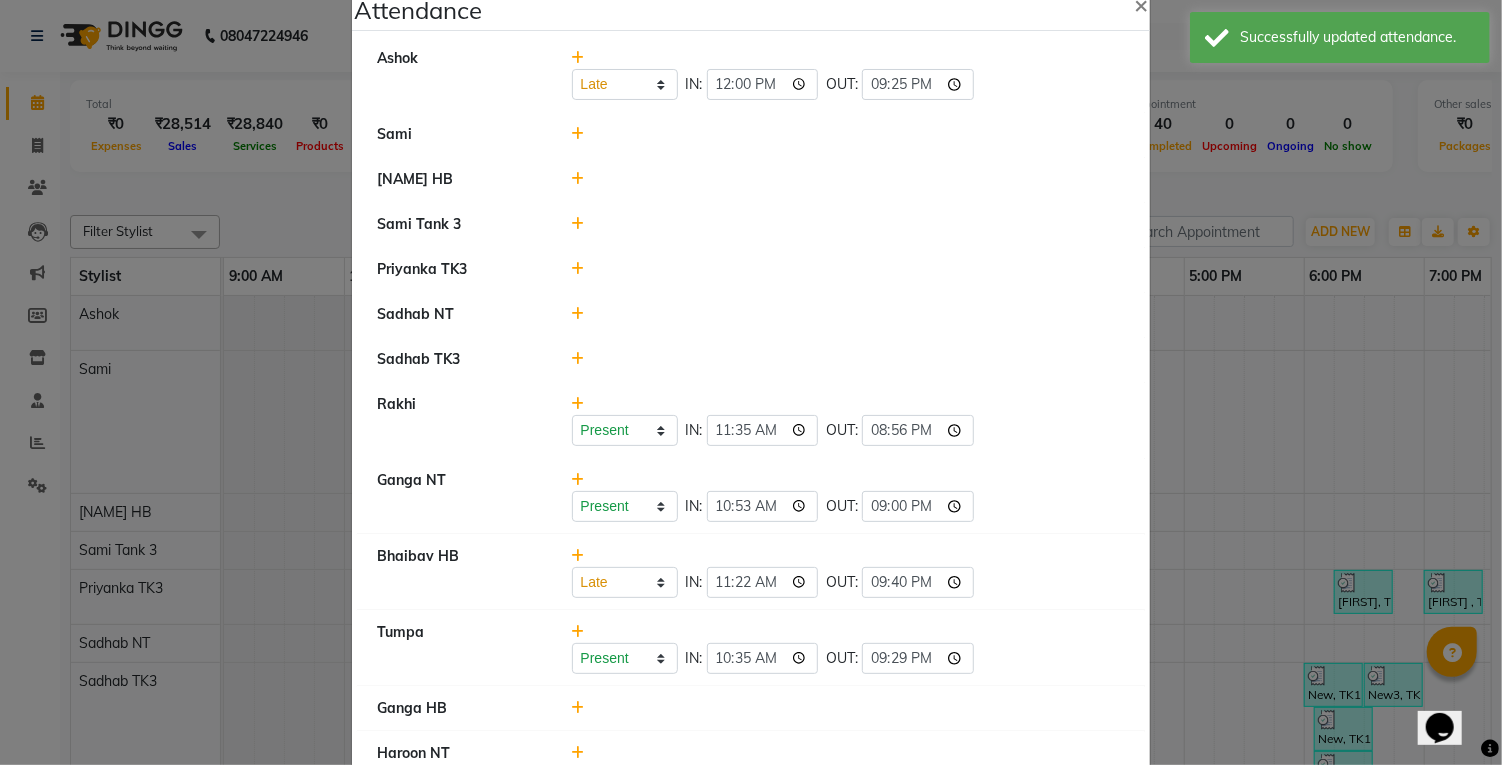scroll, scrollTop: 0, scrollLeft: 0, axis: both 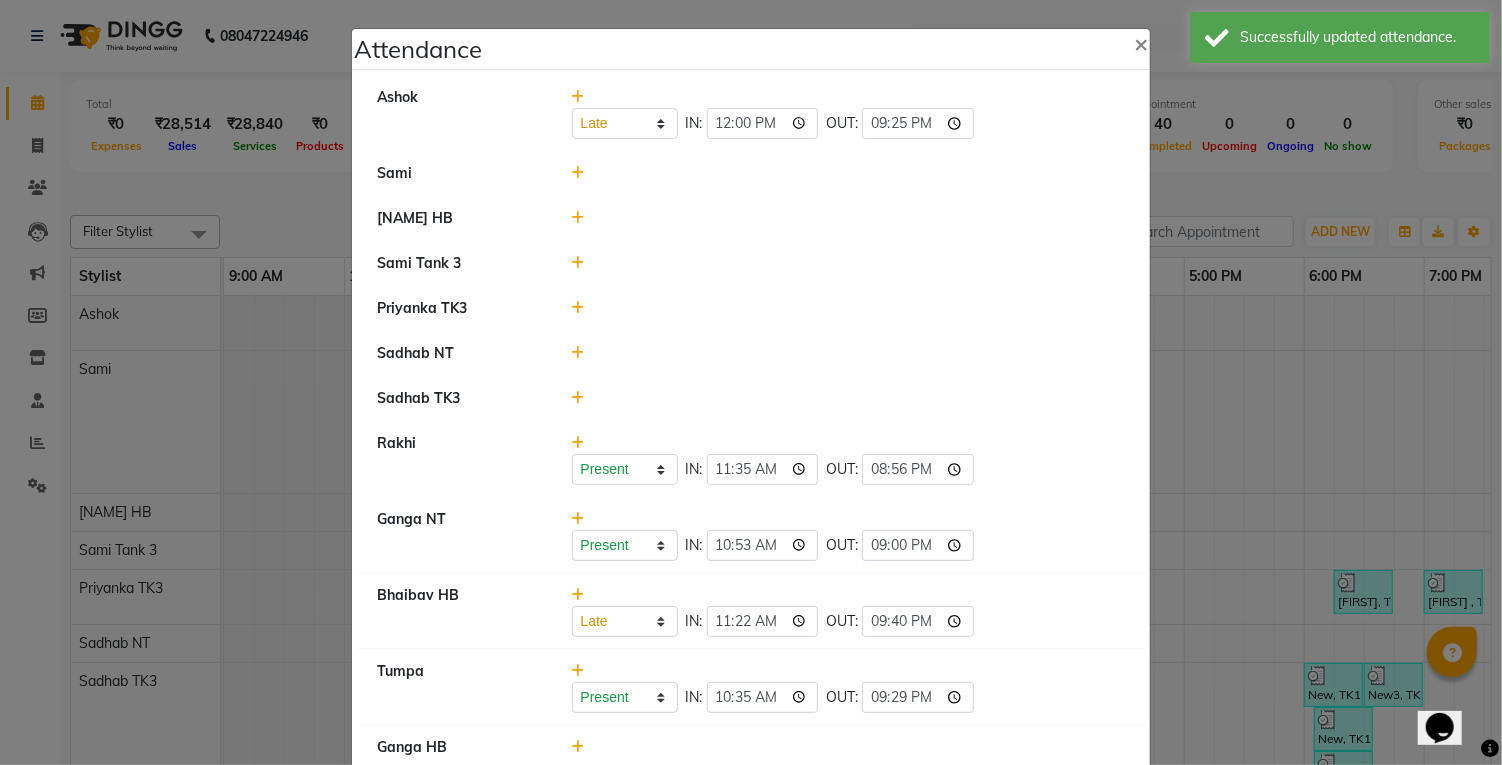 click 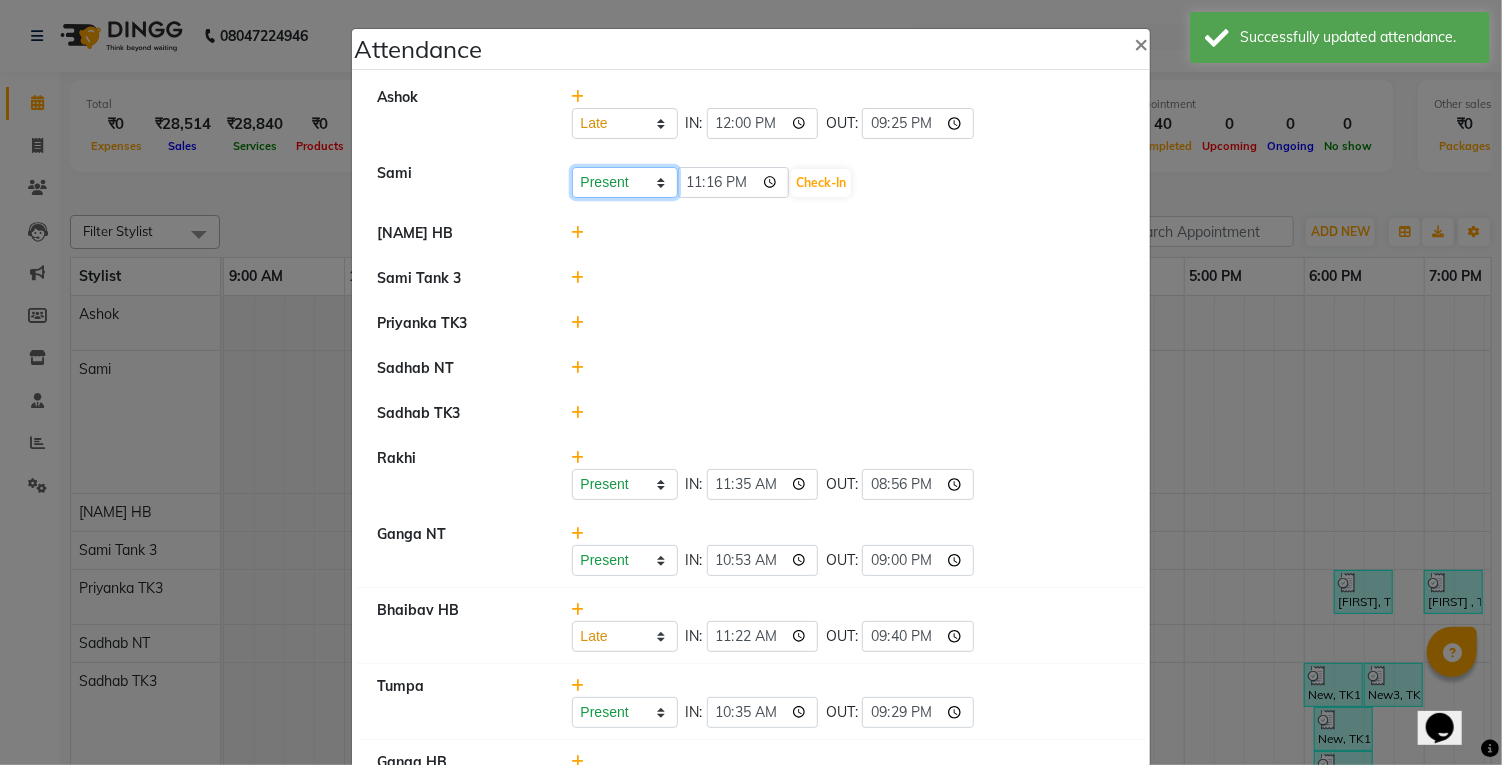 click on "Present Absent Late Half Day Weekly Off" 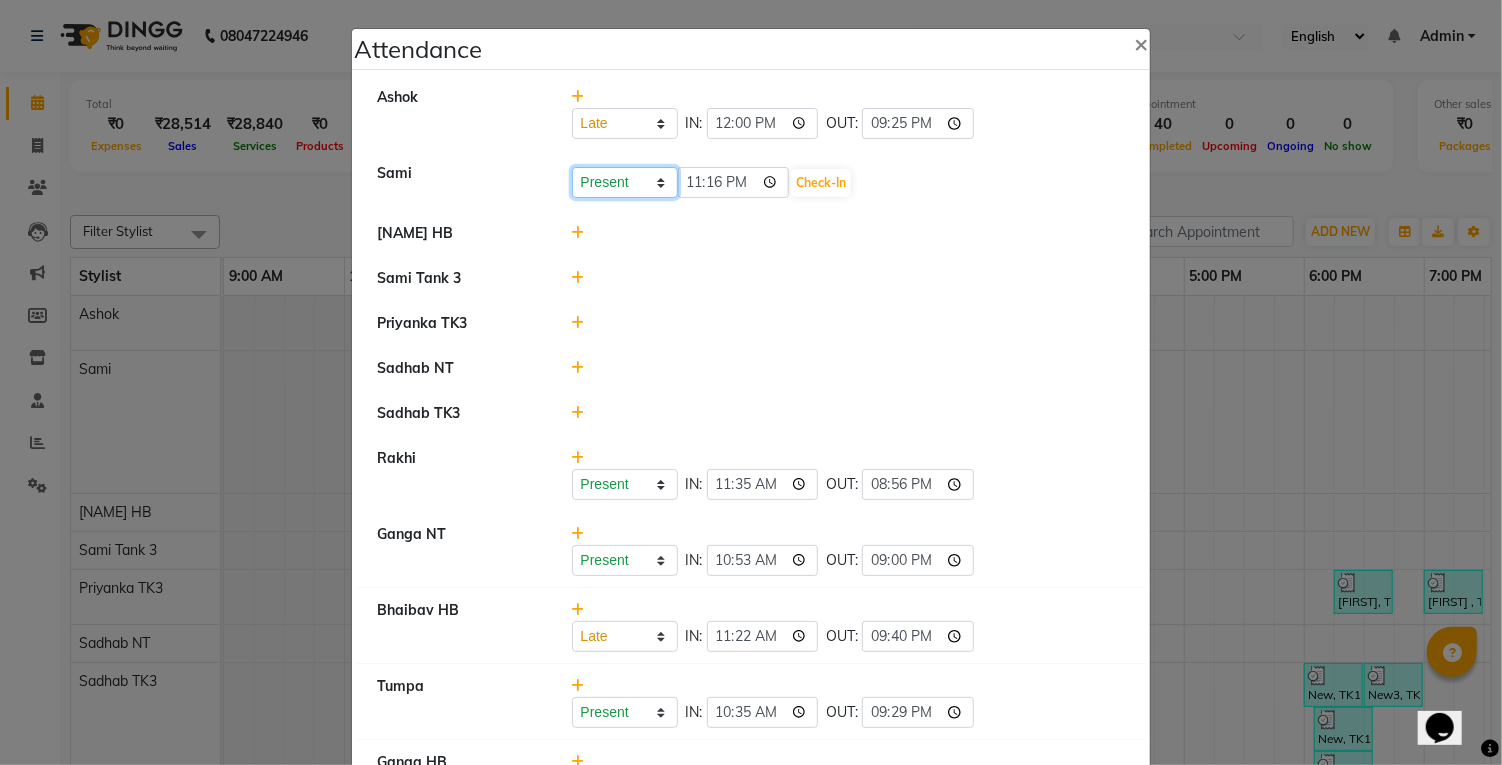 select on "L" 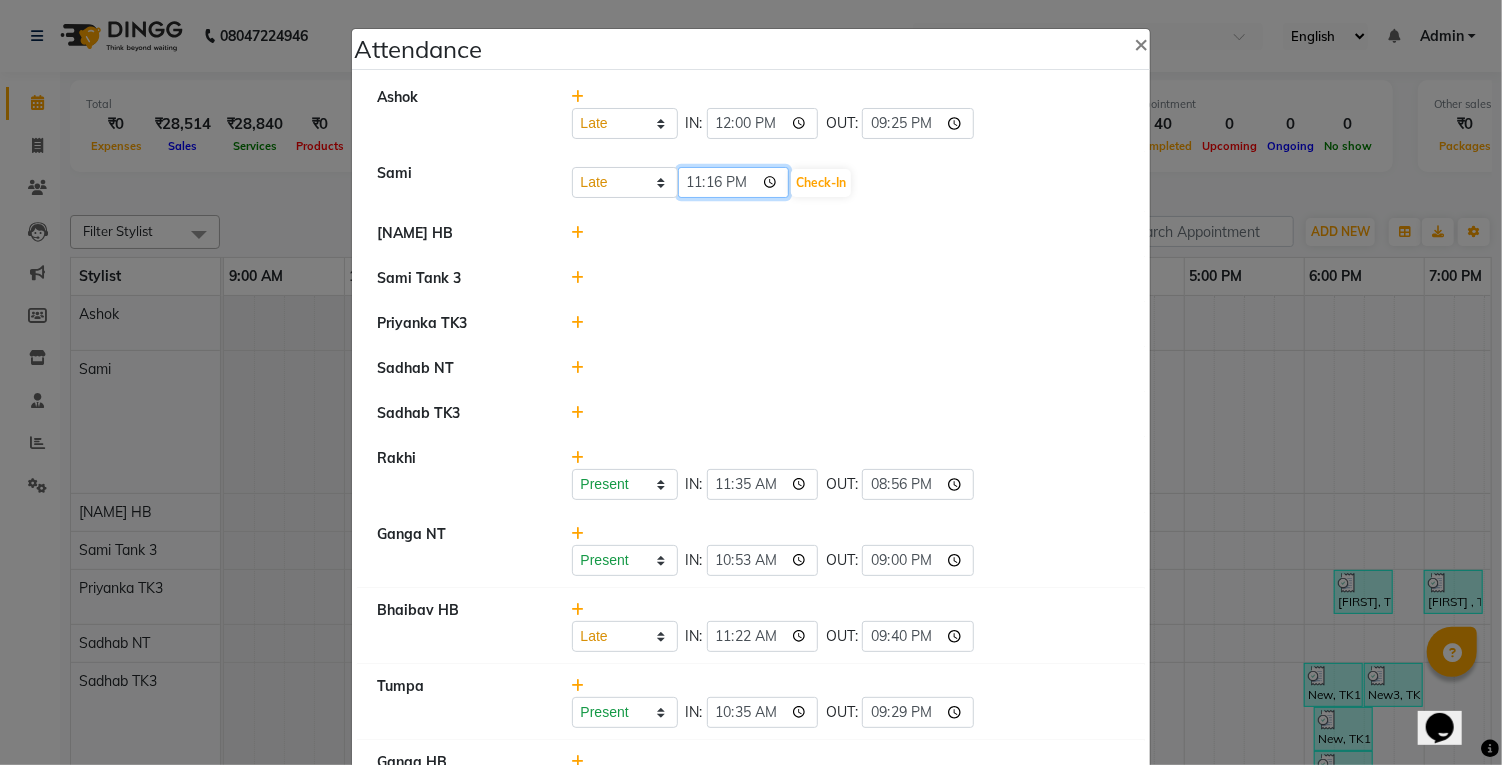 click on "23:16" 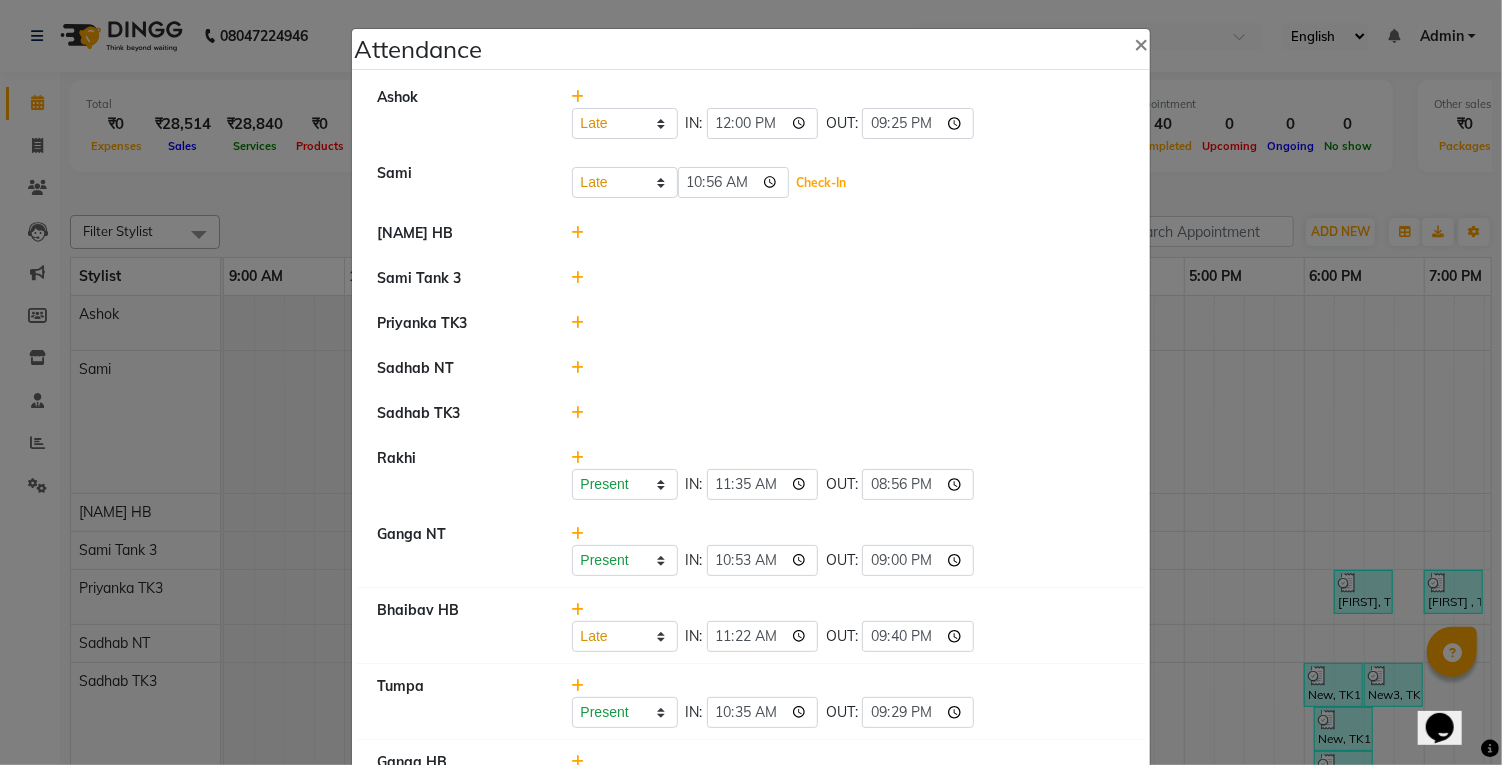 click on "Check-In" 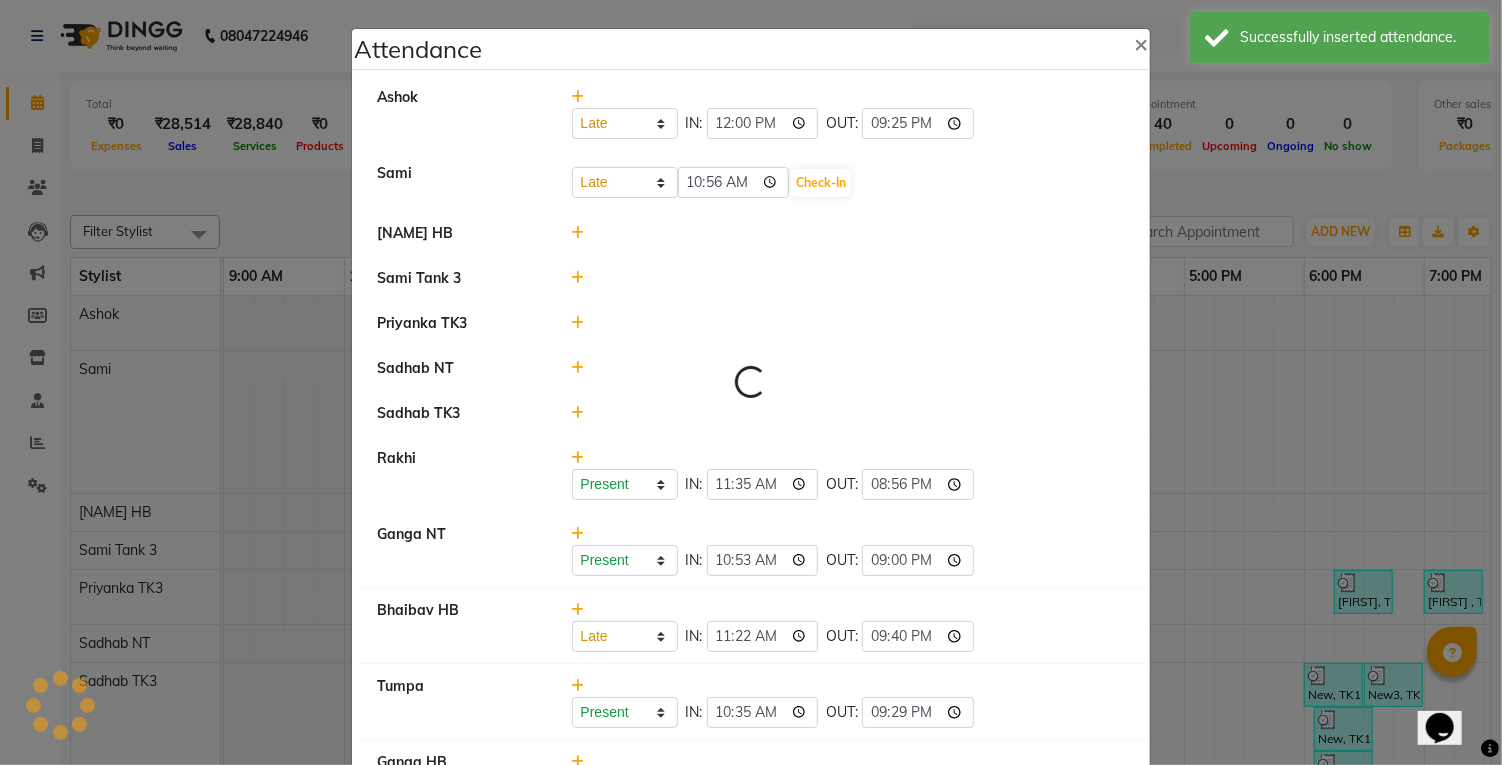 select on "L" 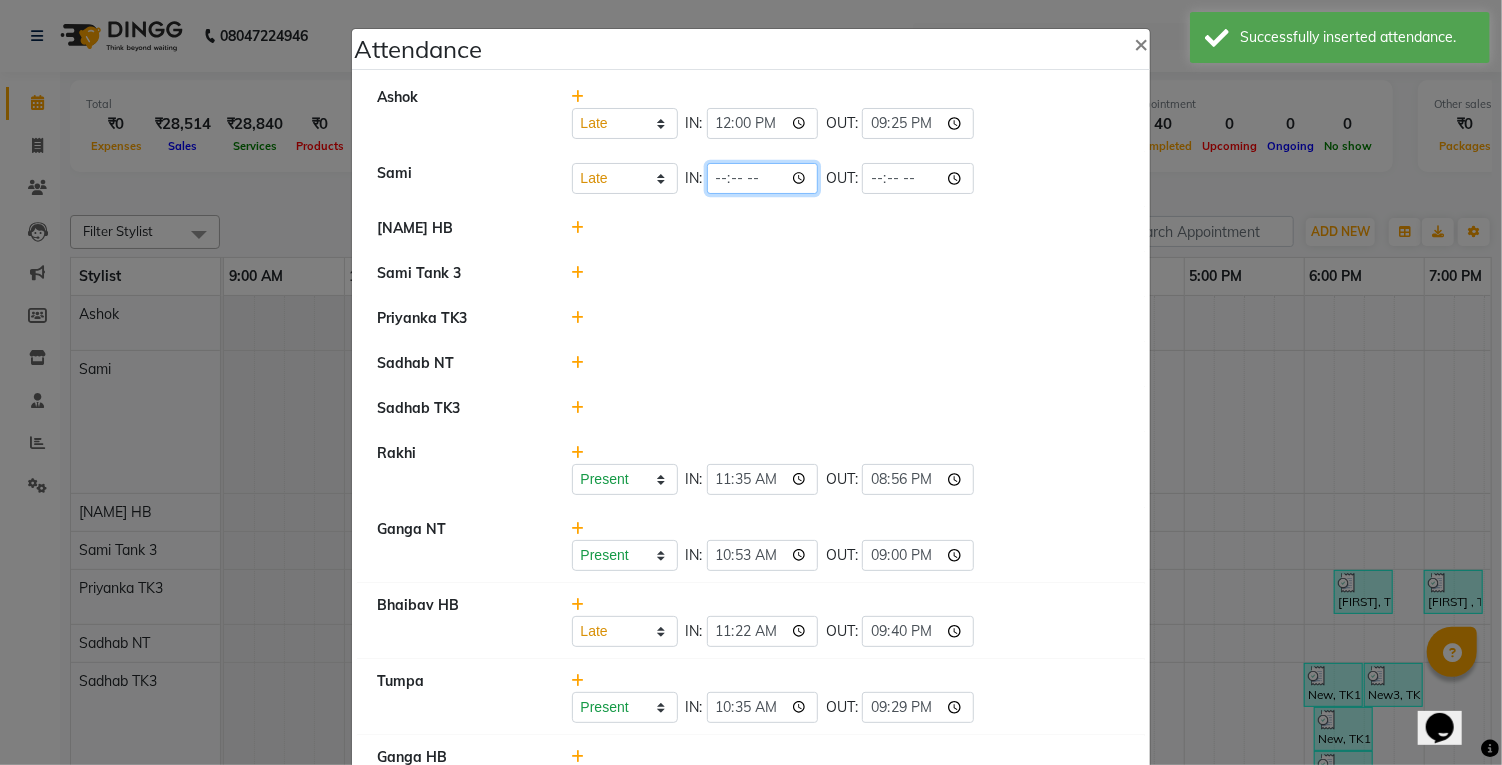 click 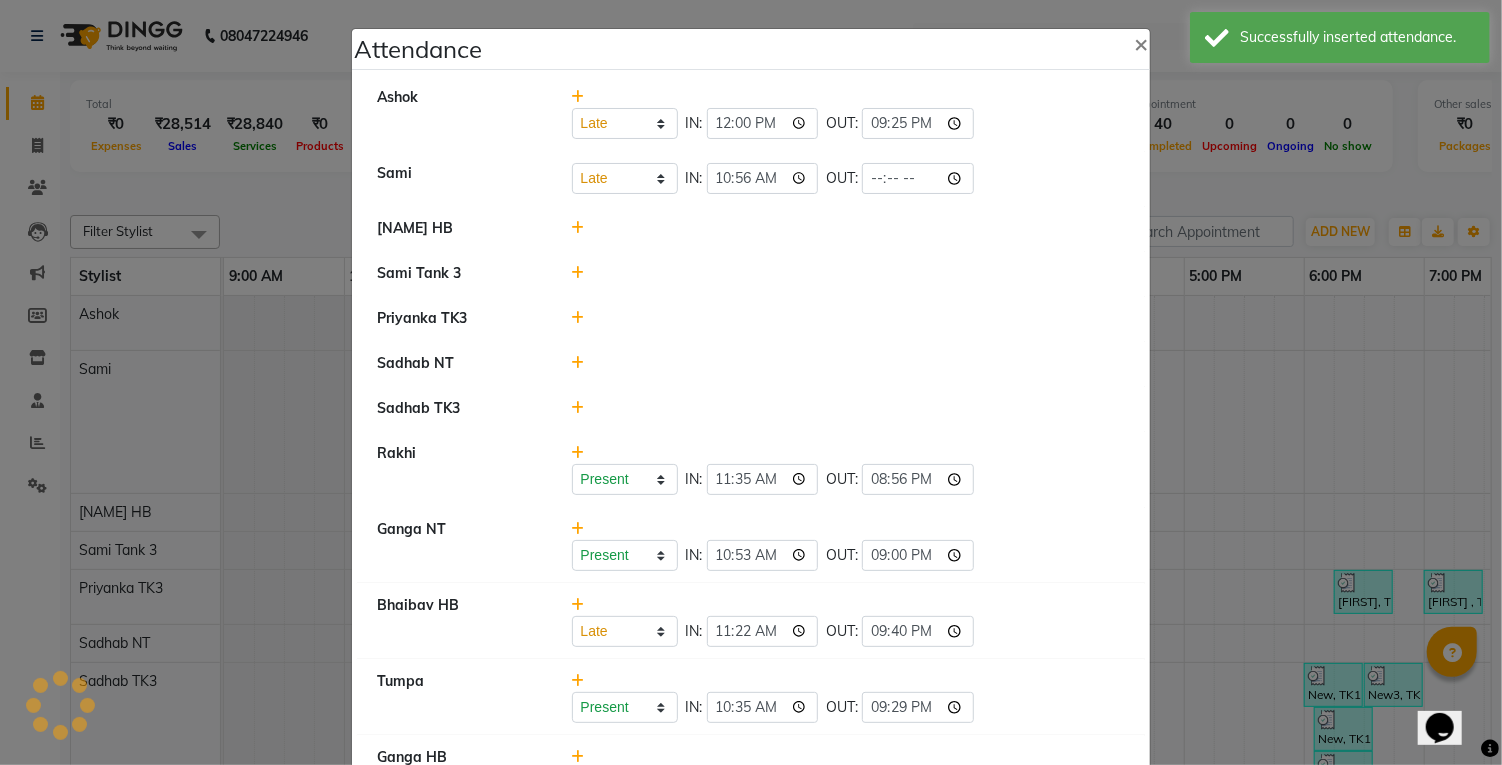 click on "Priyanka TK3" 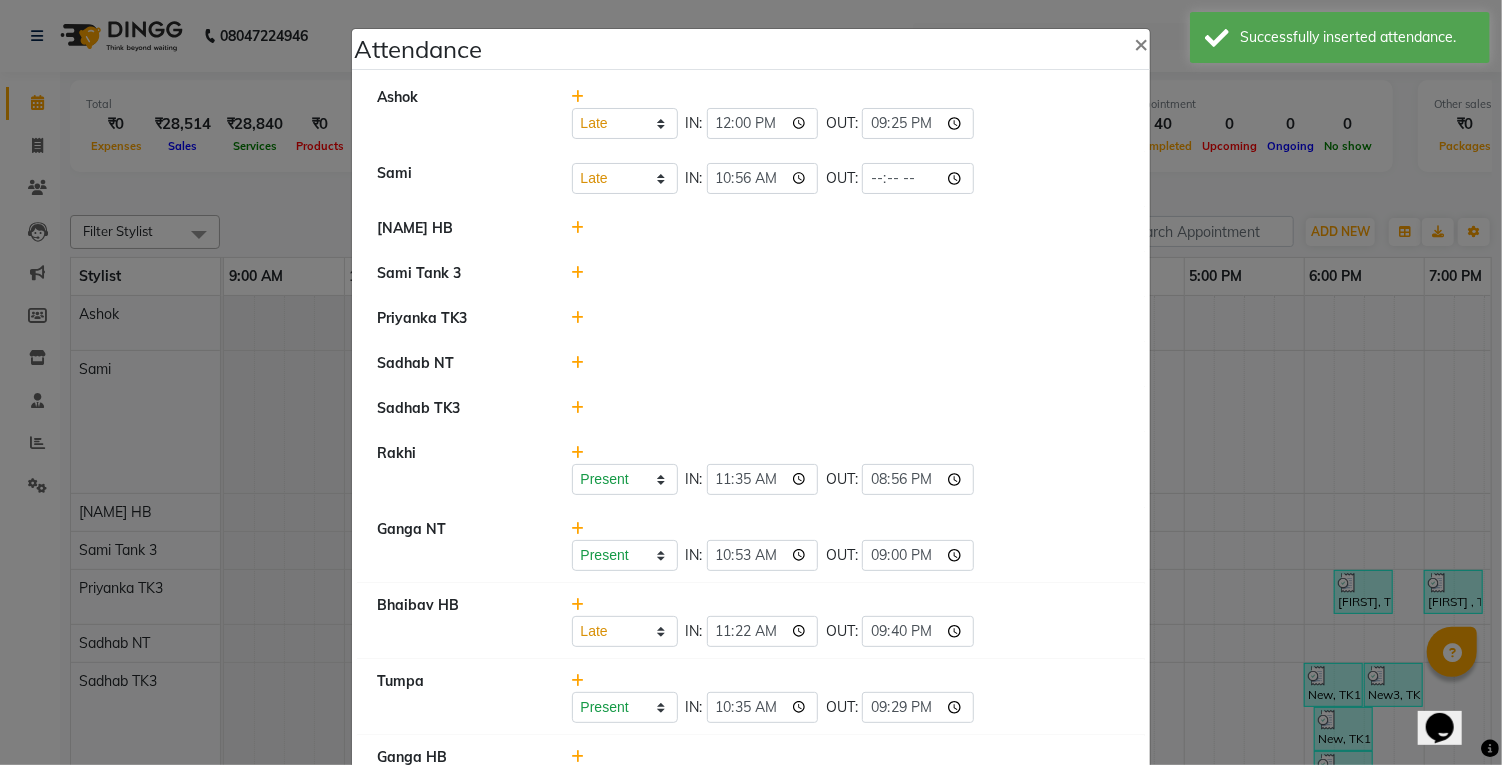 select on "L" 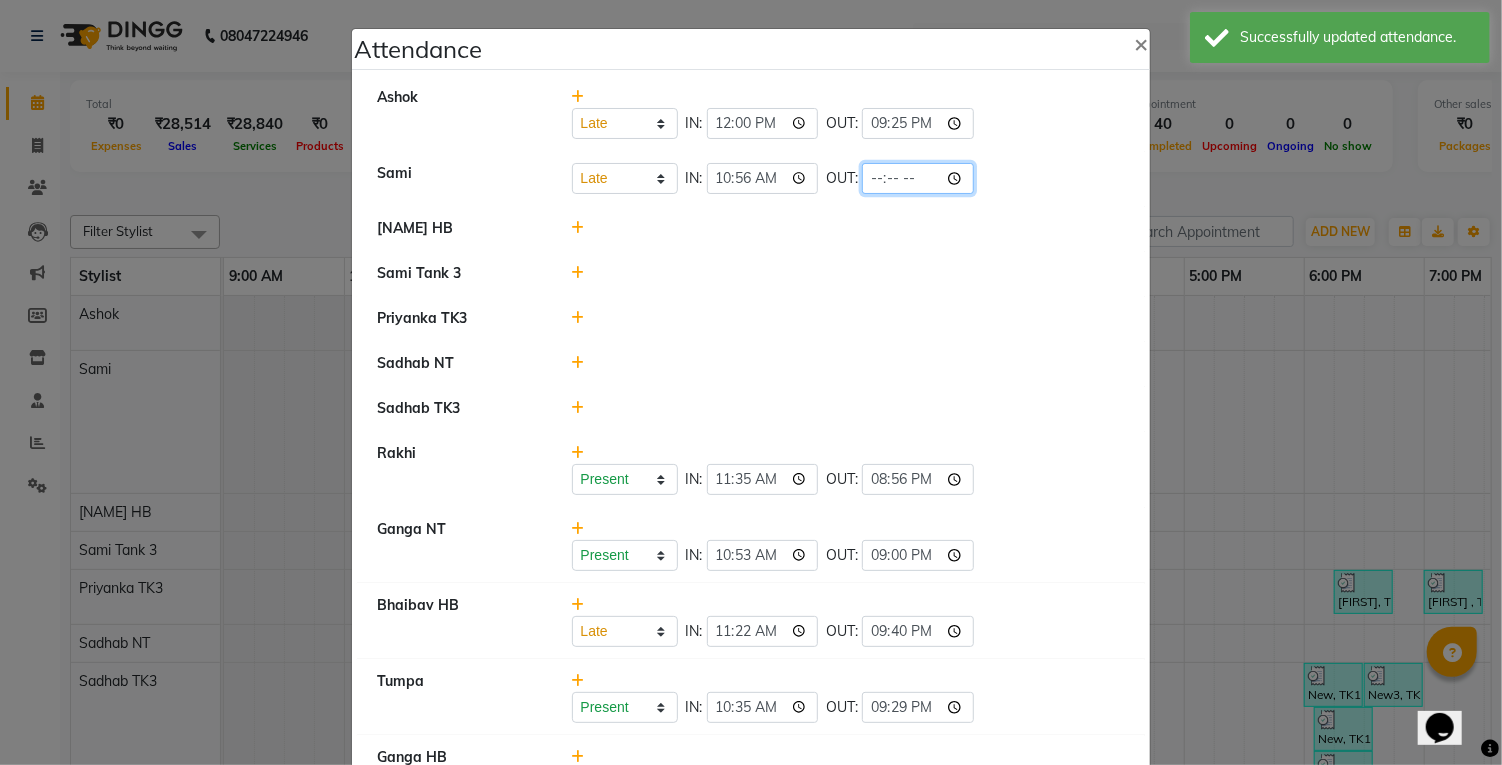 click 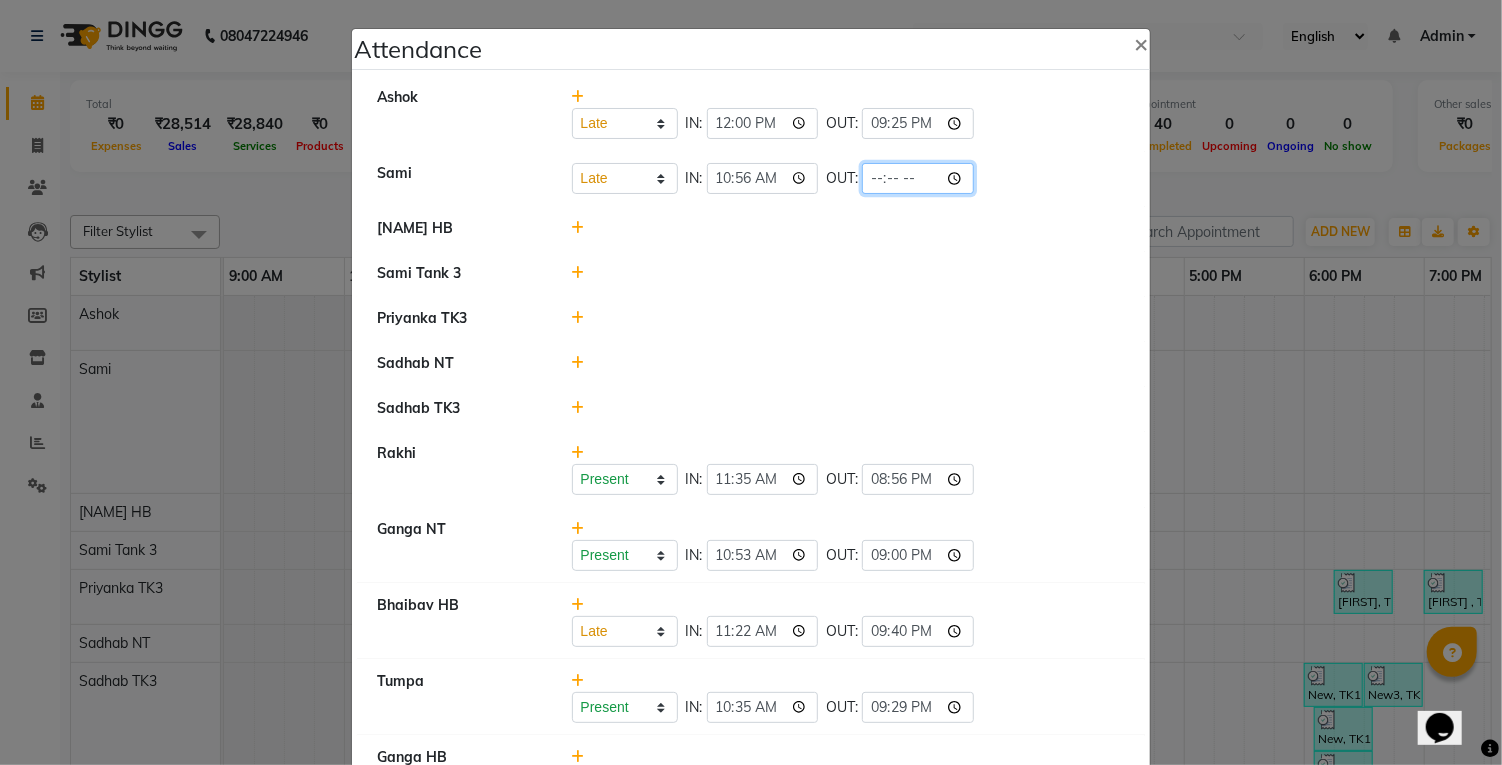 type on "20:40" 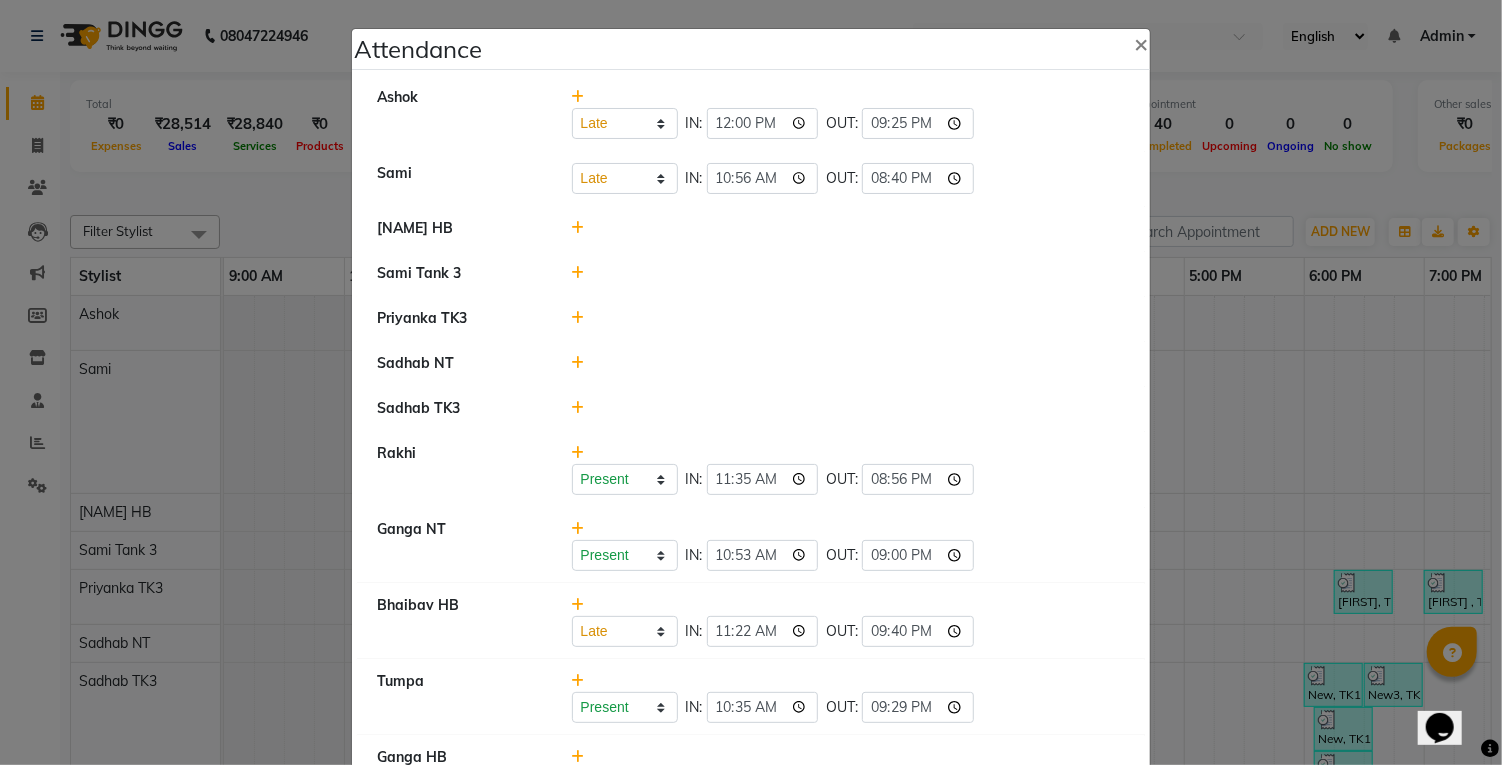 click 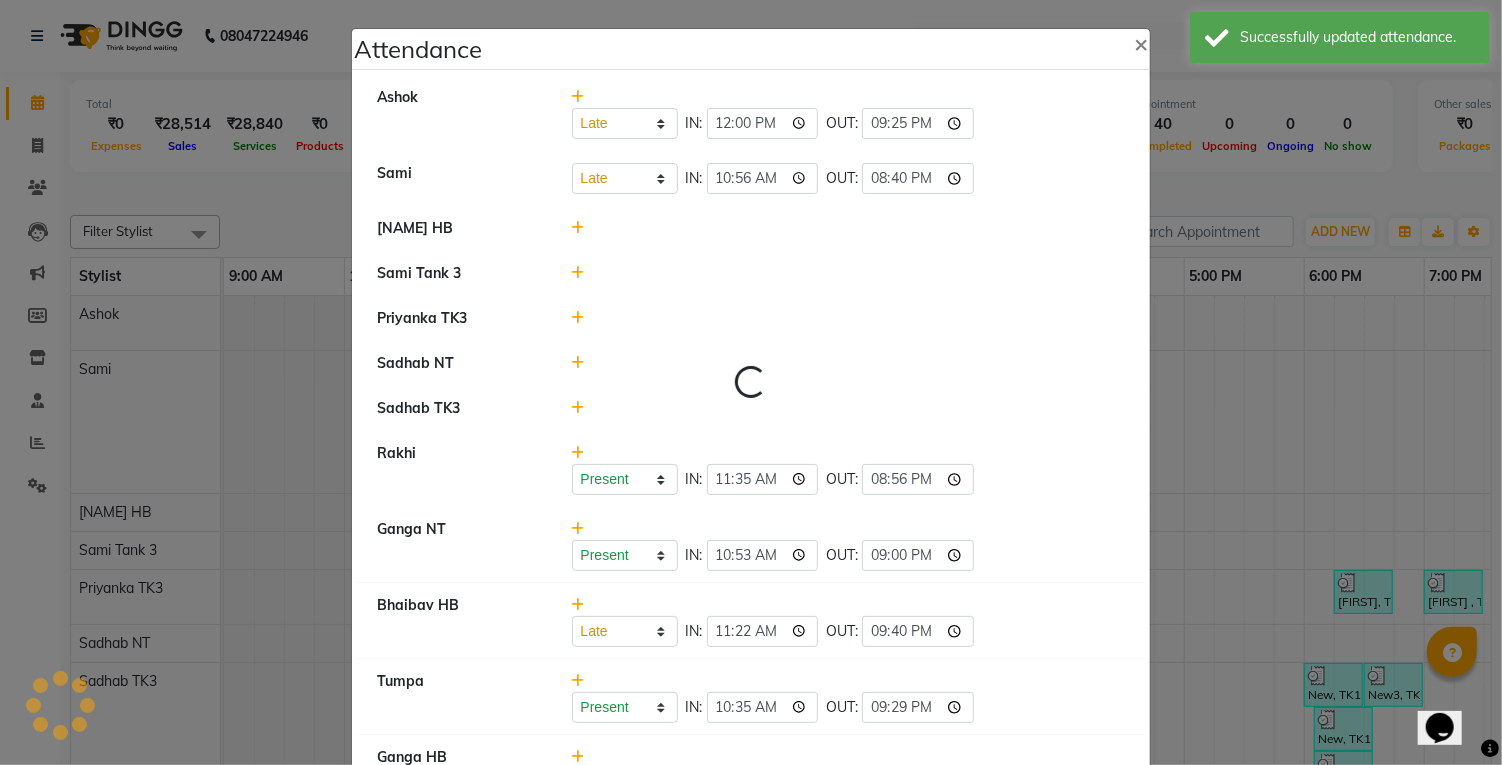 select on "L" 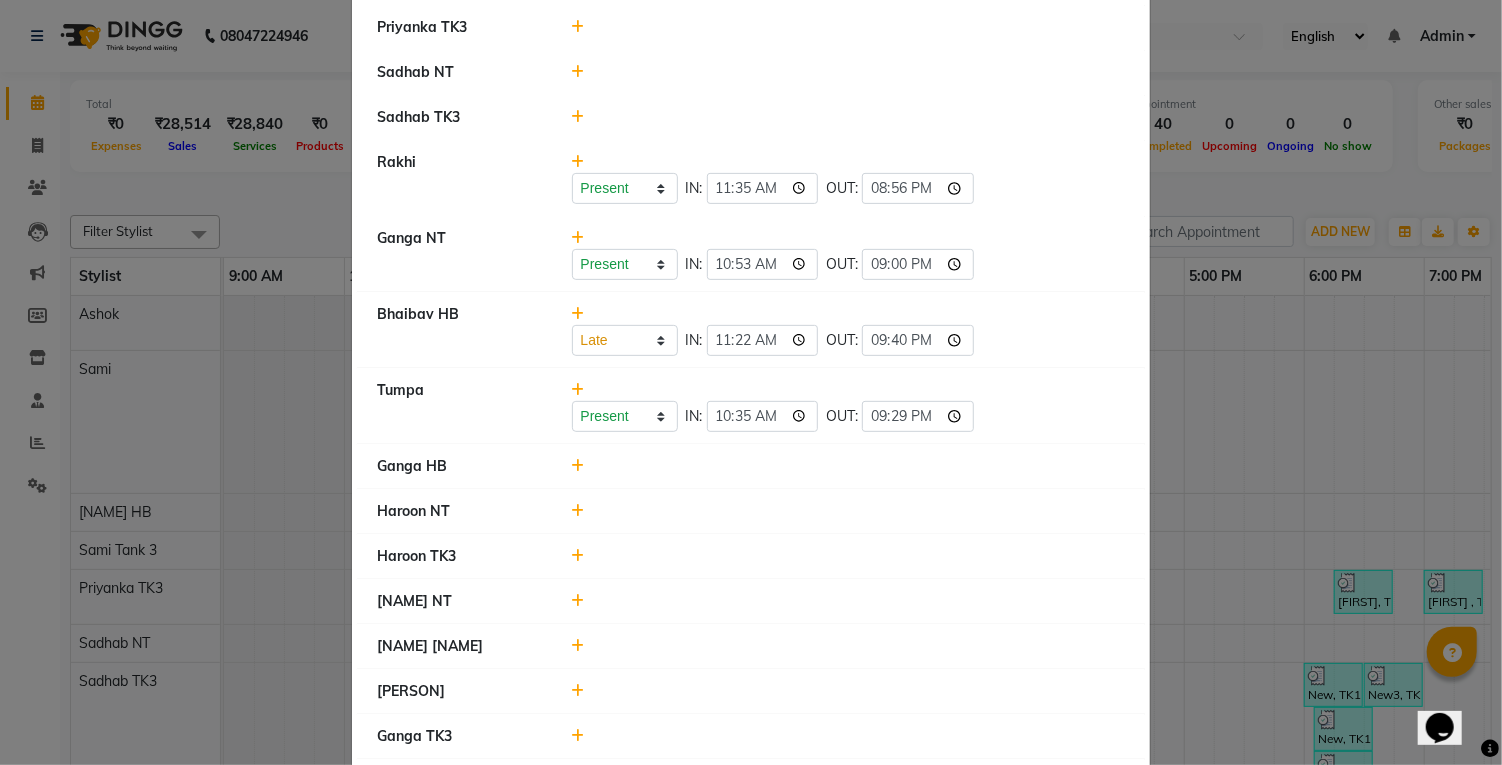 scroll, scrollTop: 313, scrollLeft: 0, axis: vertical 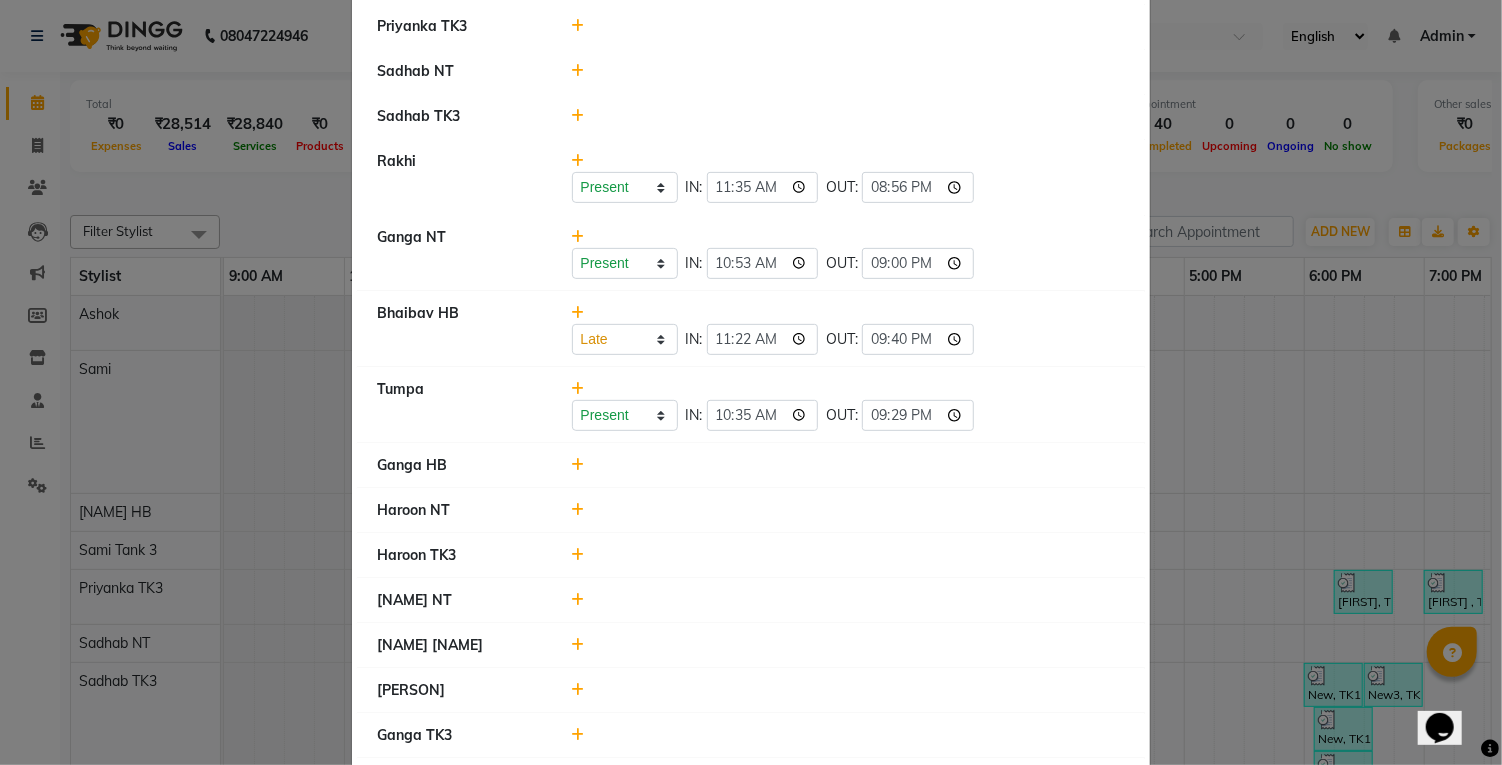 click 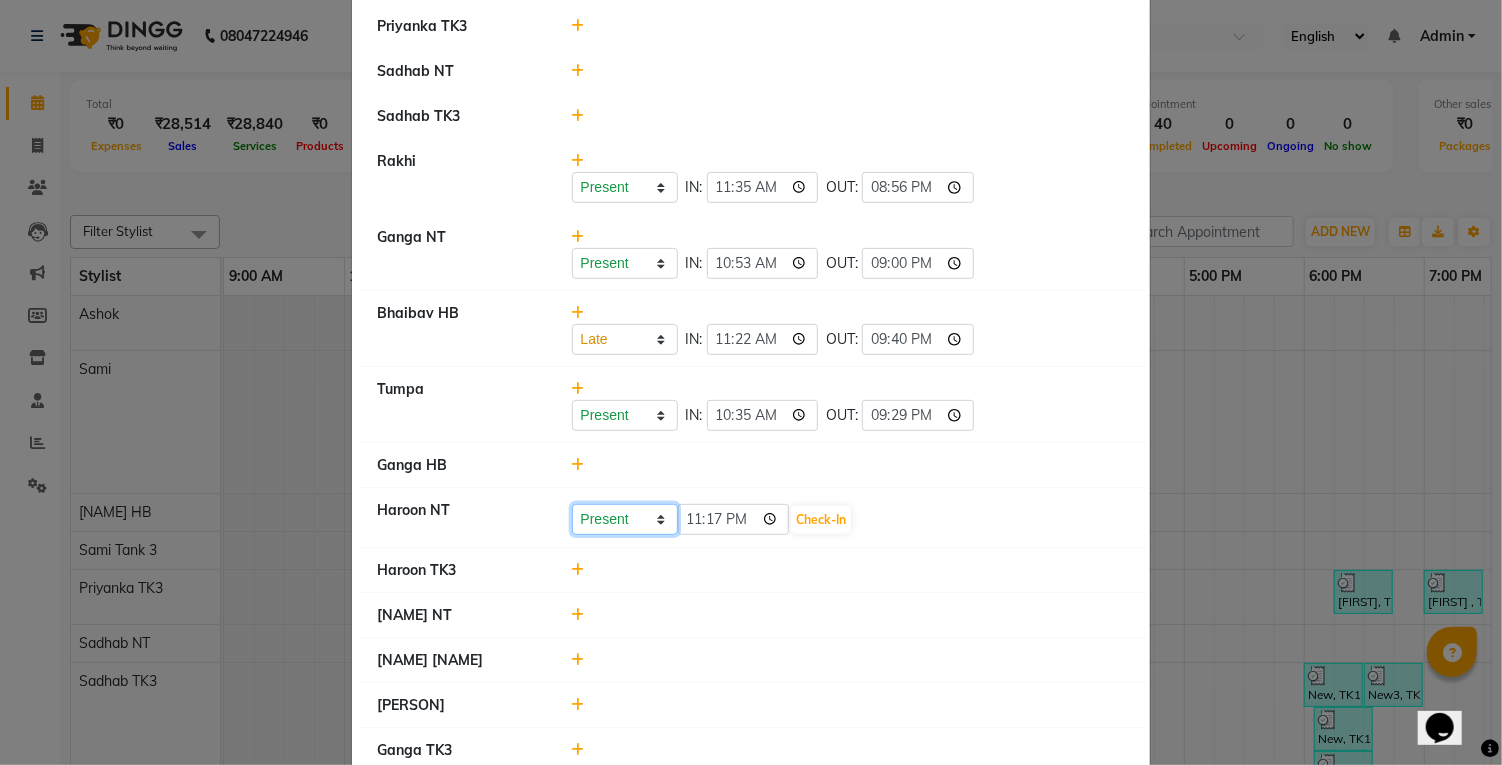 click on "Present Absent Late Half Day Weekly Off" 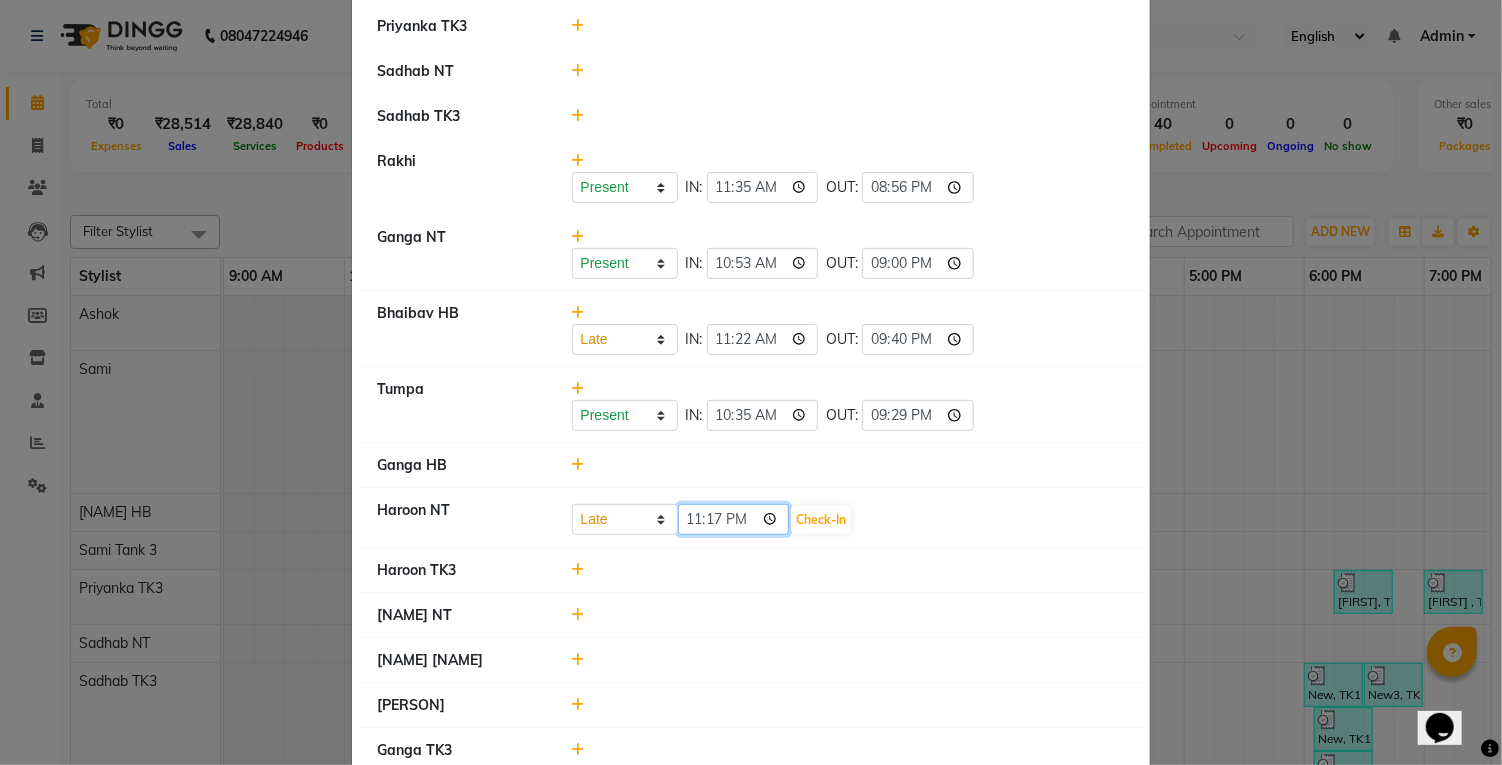 click on "23:17" 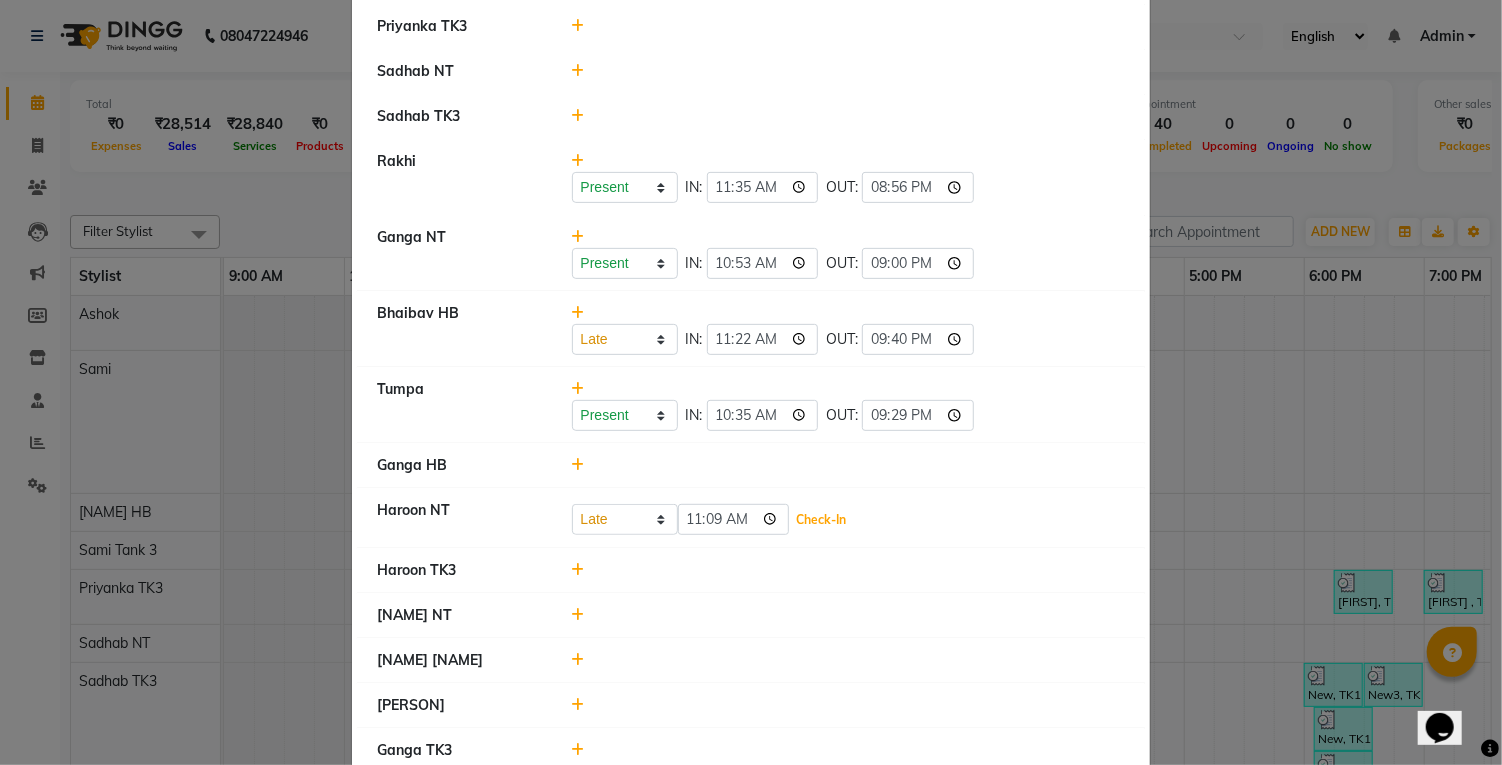 click on "Check-In" 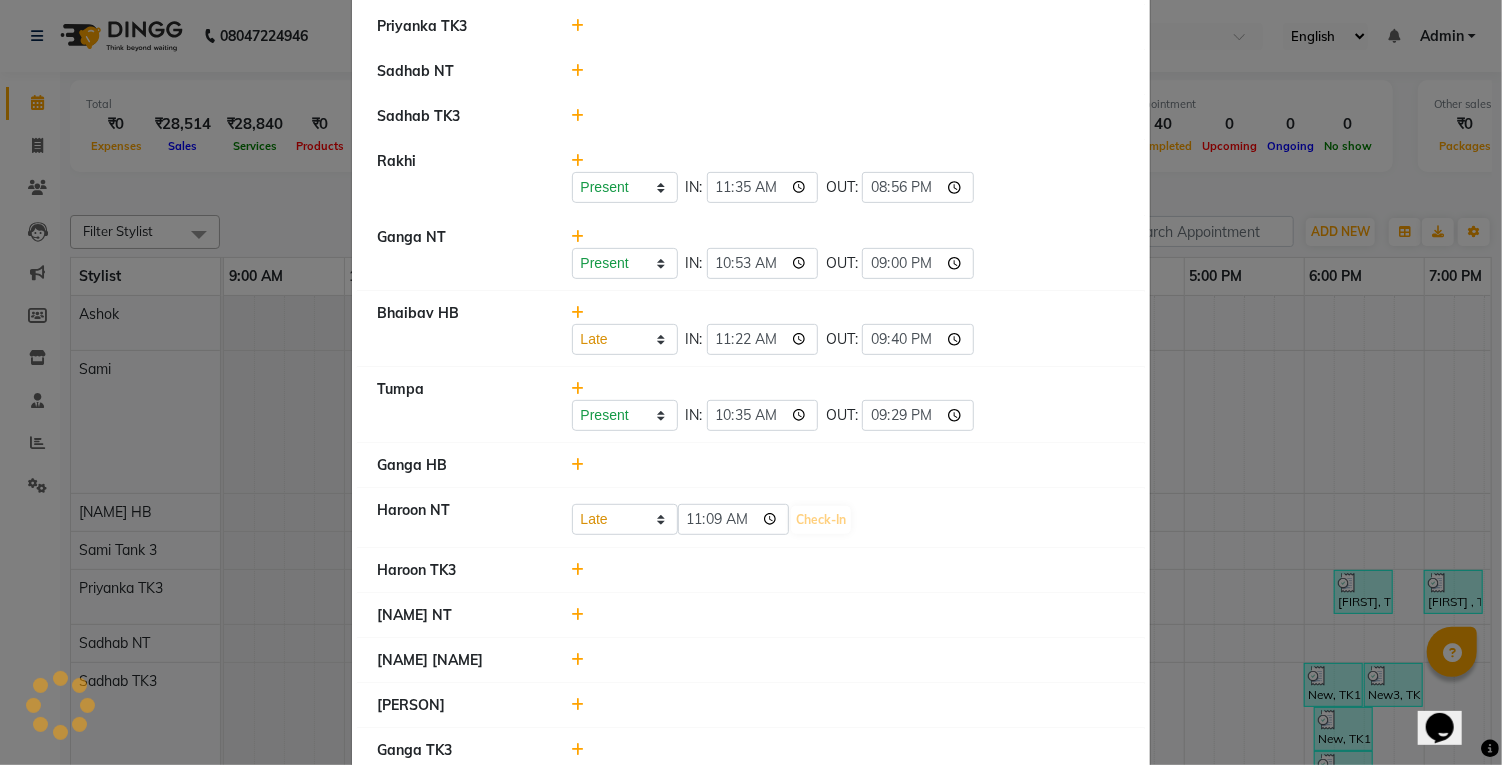 select on "L" 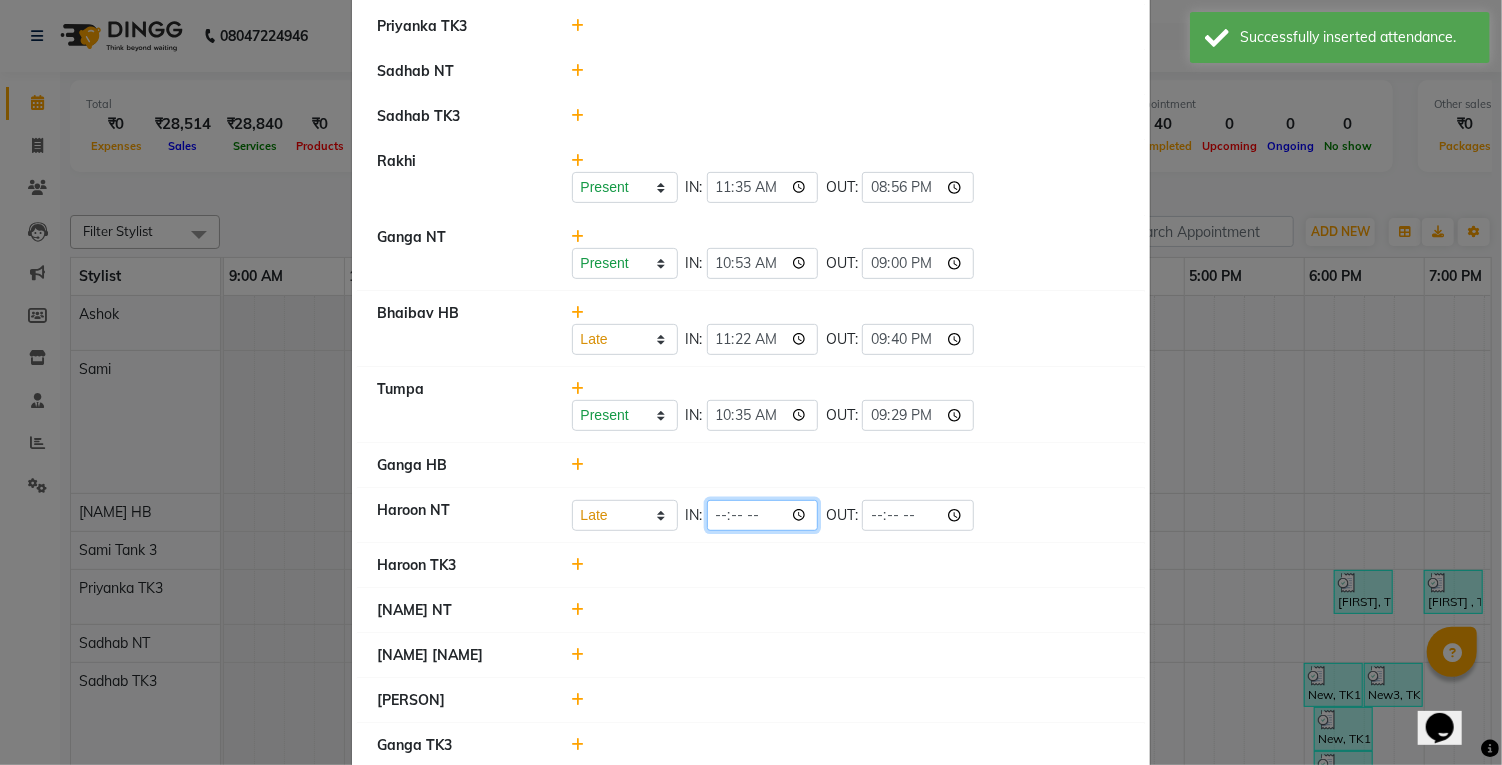 click 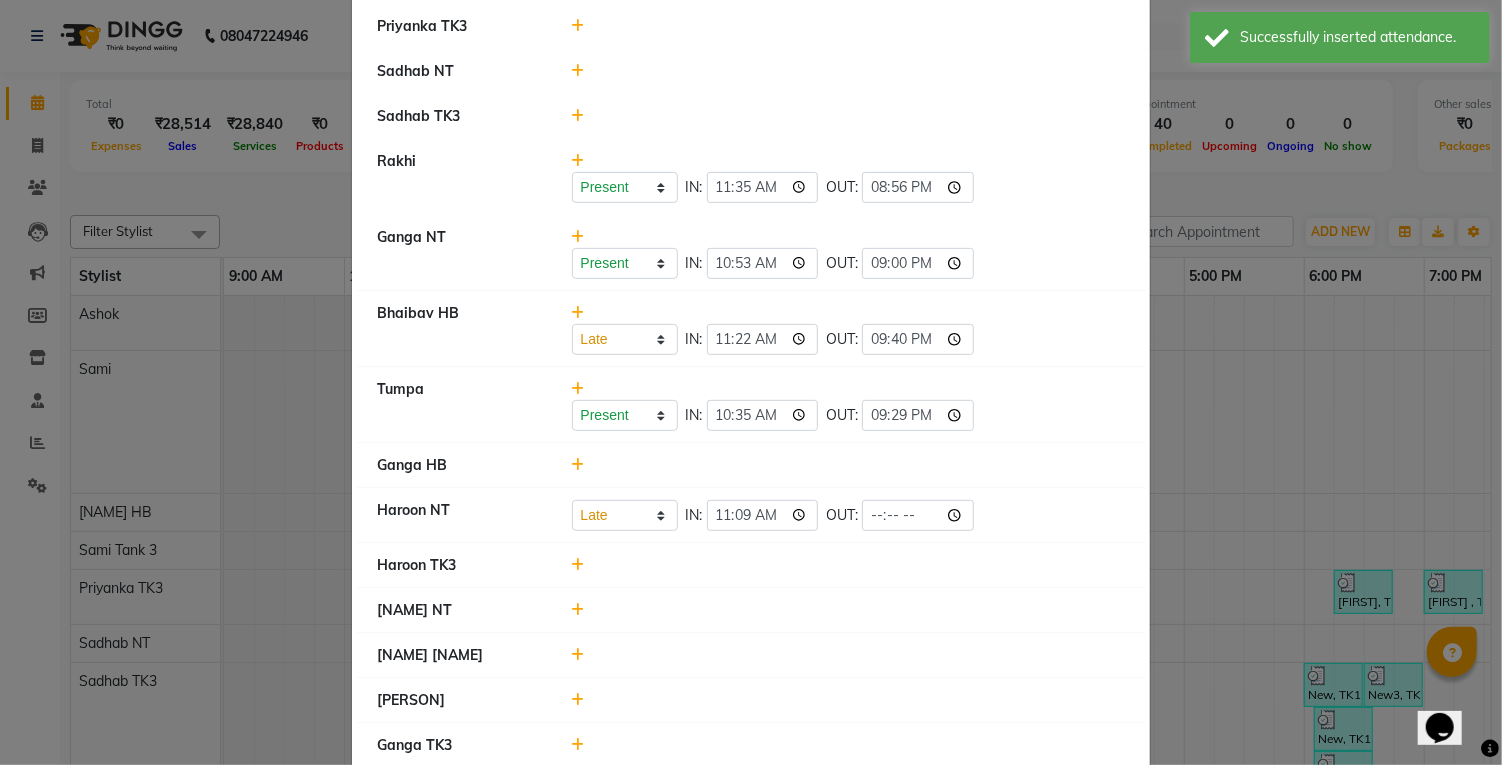 click on "Ganga HB" 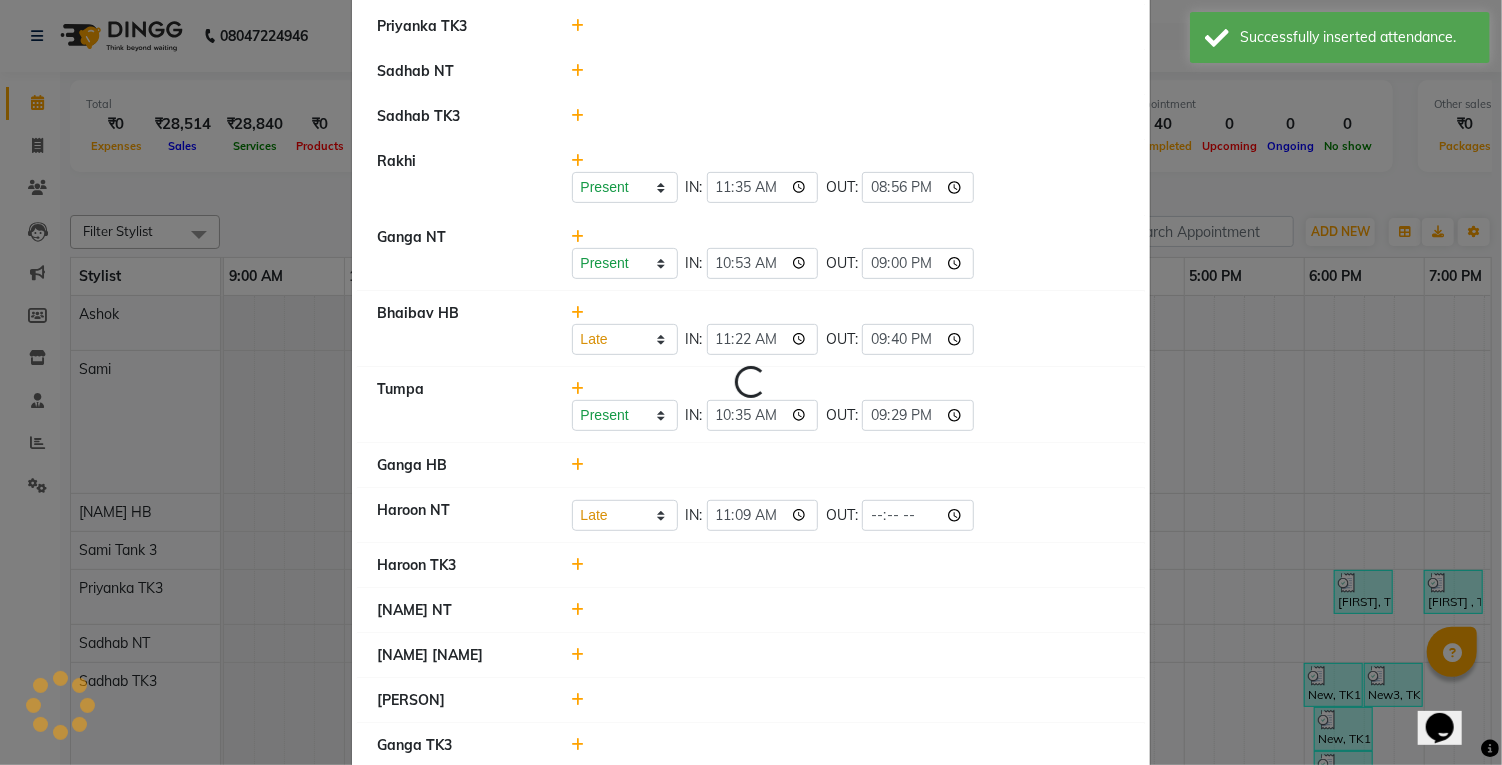 select on "L" 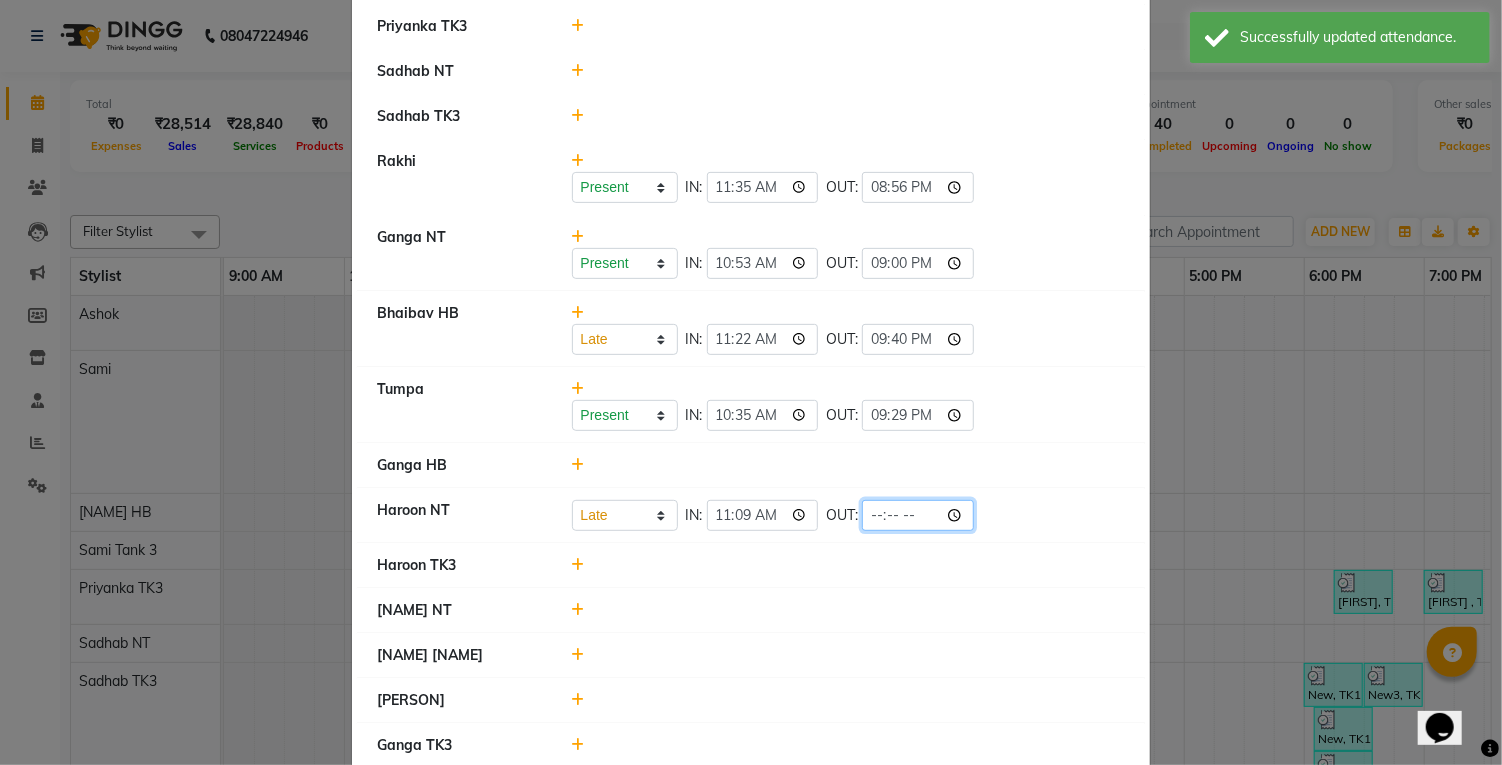 click 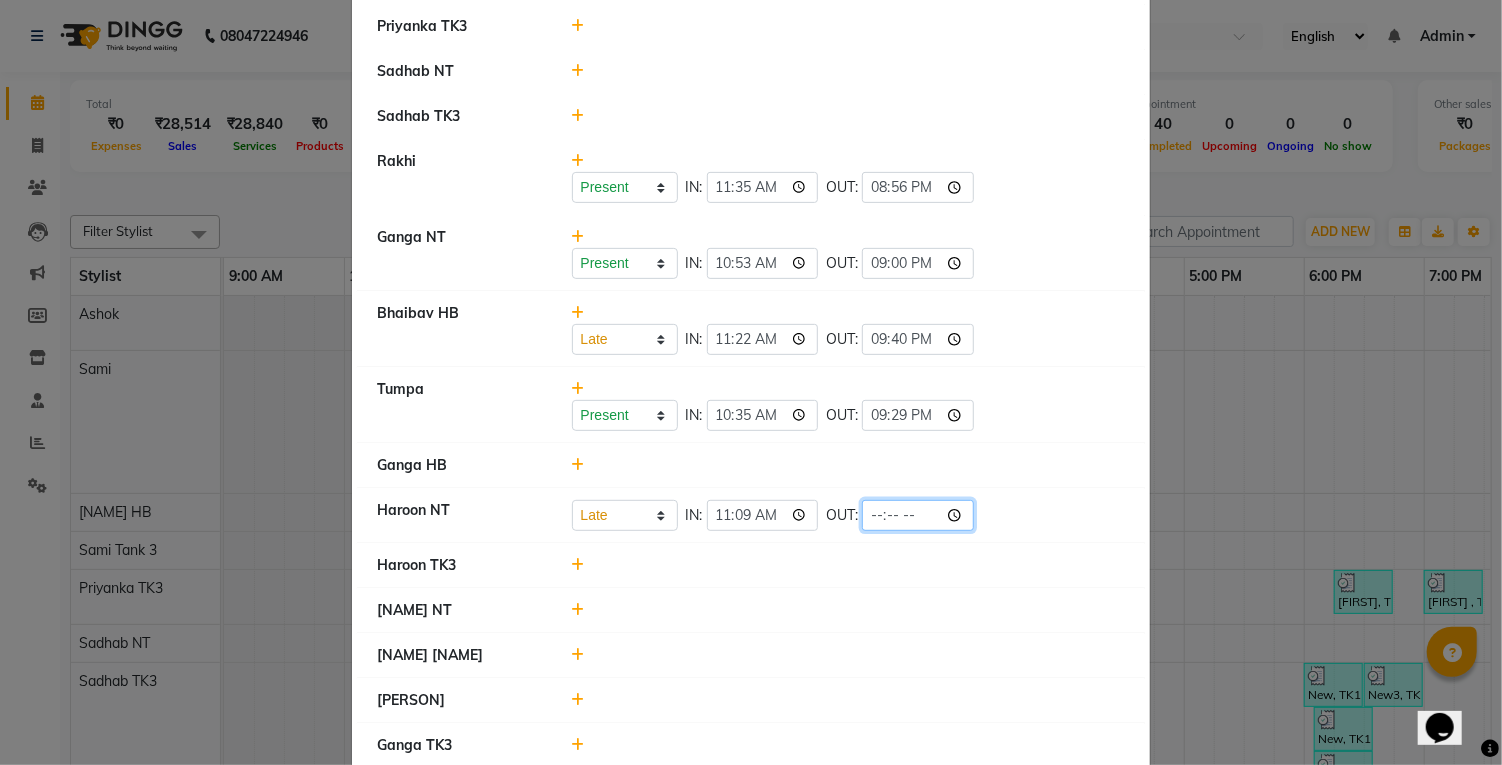 type on "21:21" 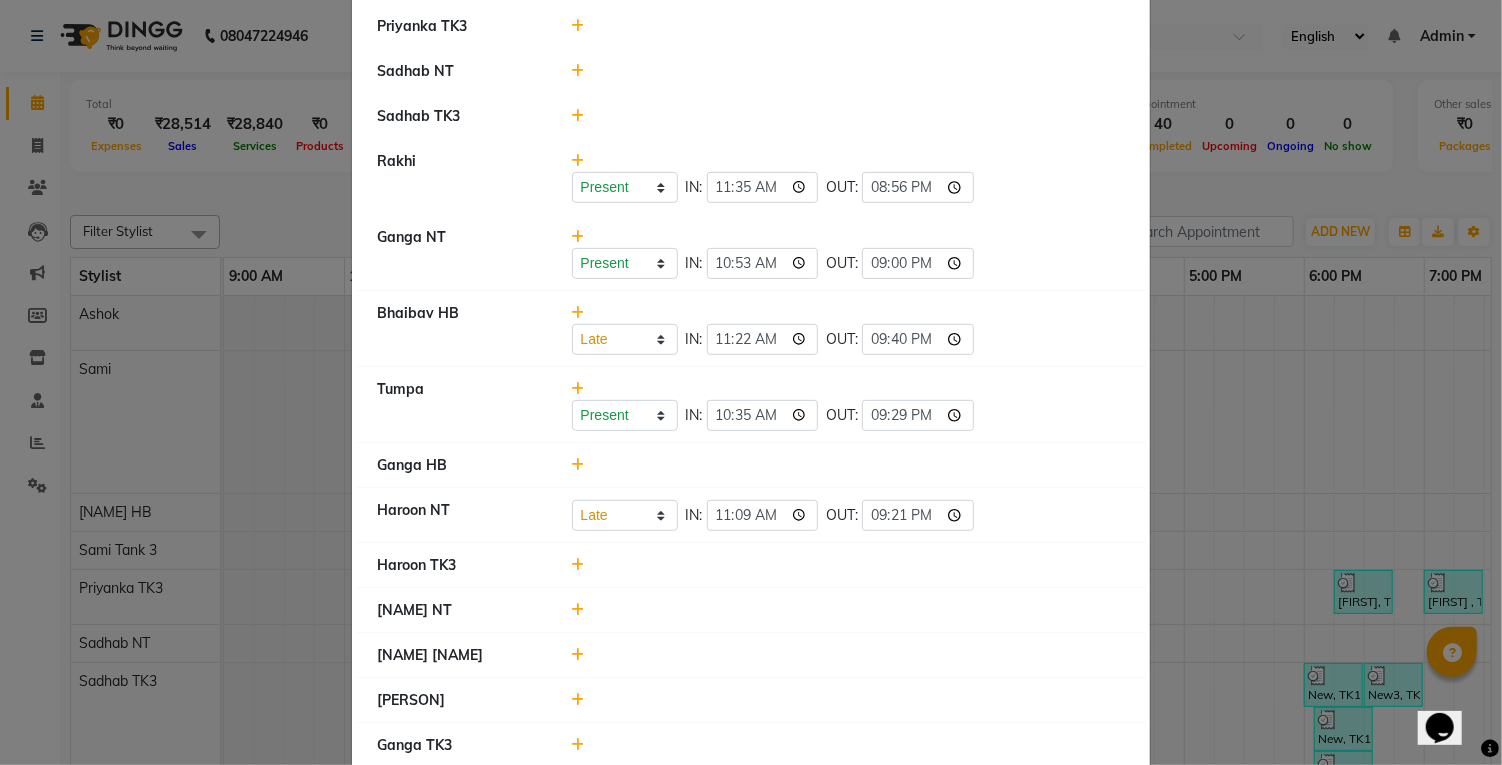 click 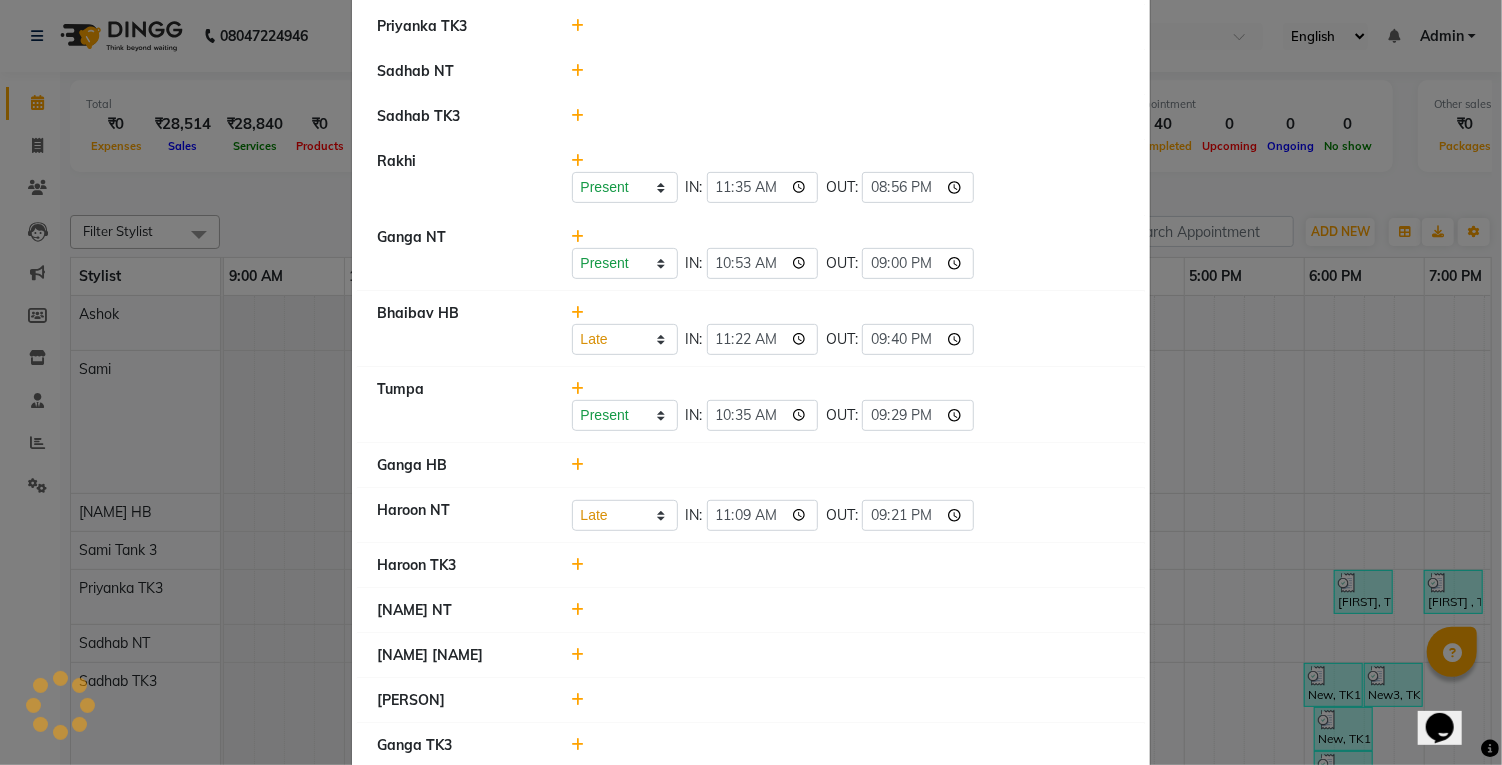 select on "L" 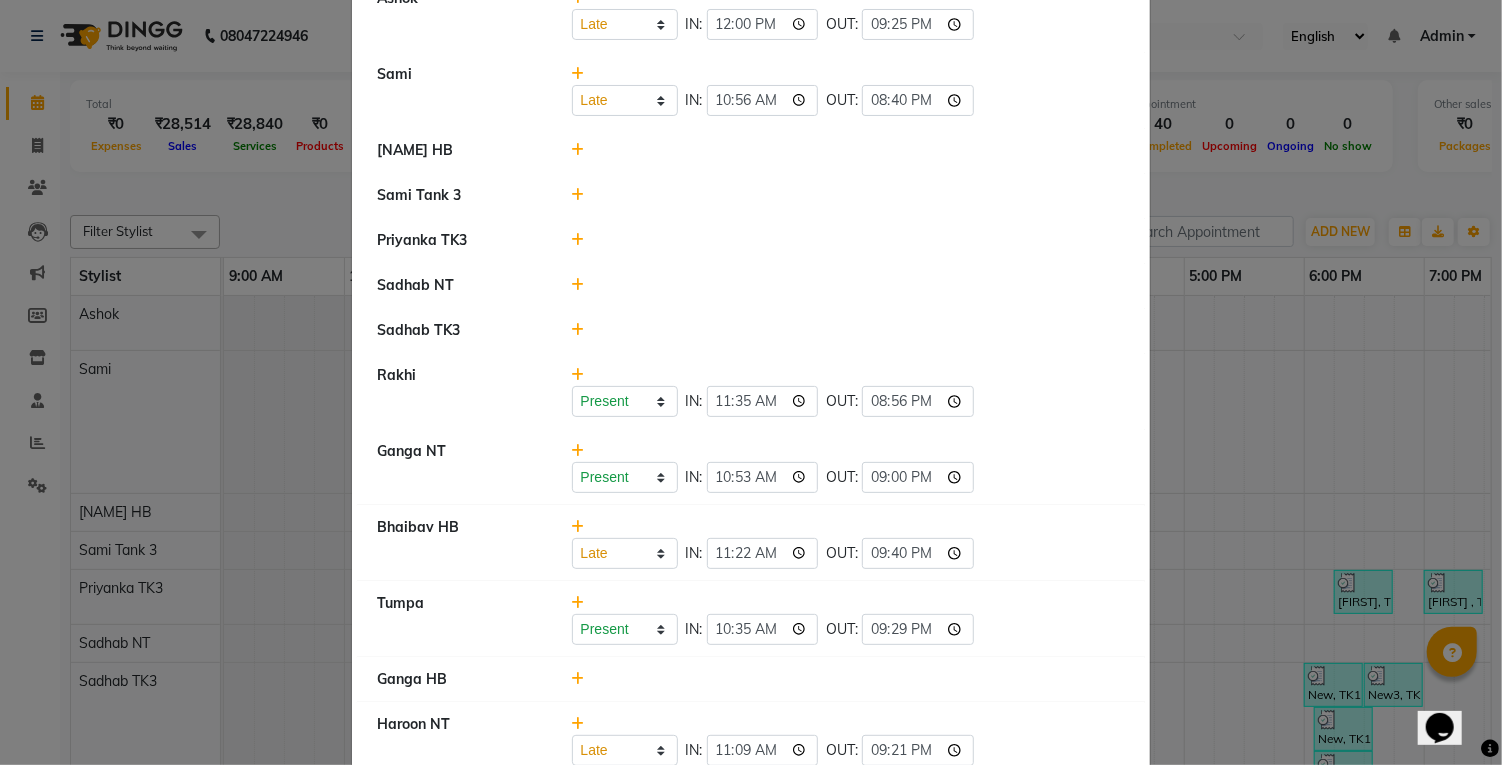 scroll, scrollTop: 0, scrollLeft: 0, axis: both 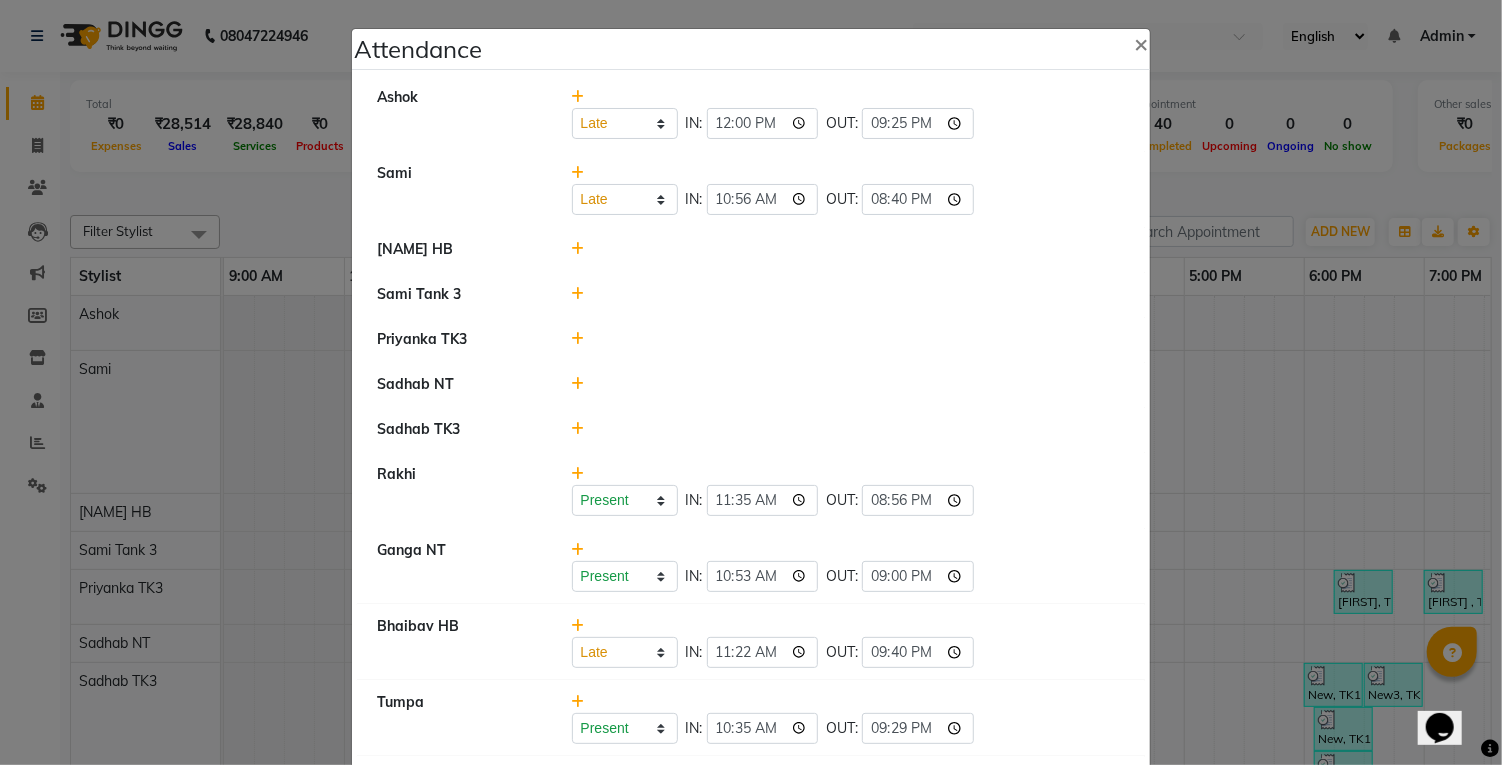click 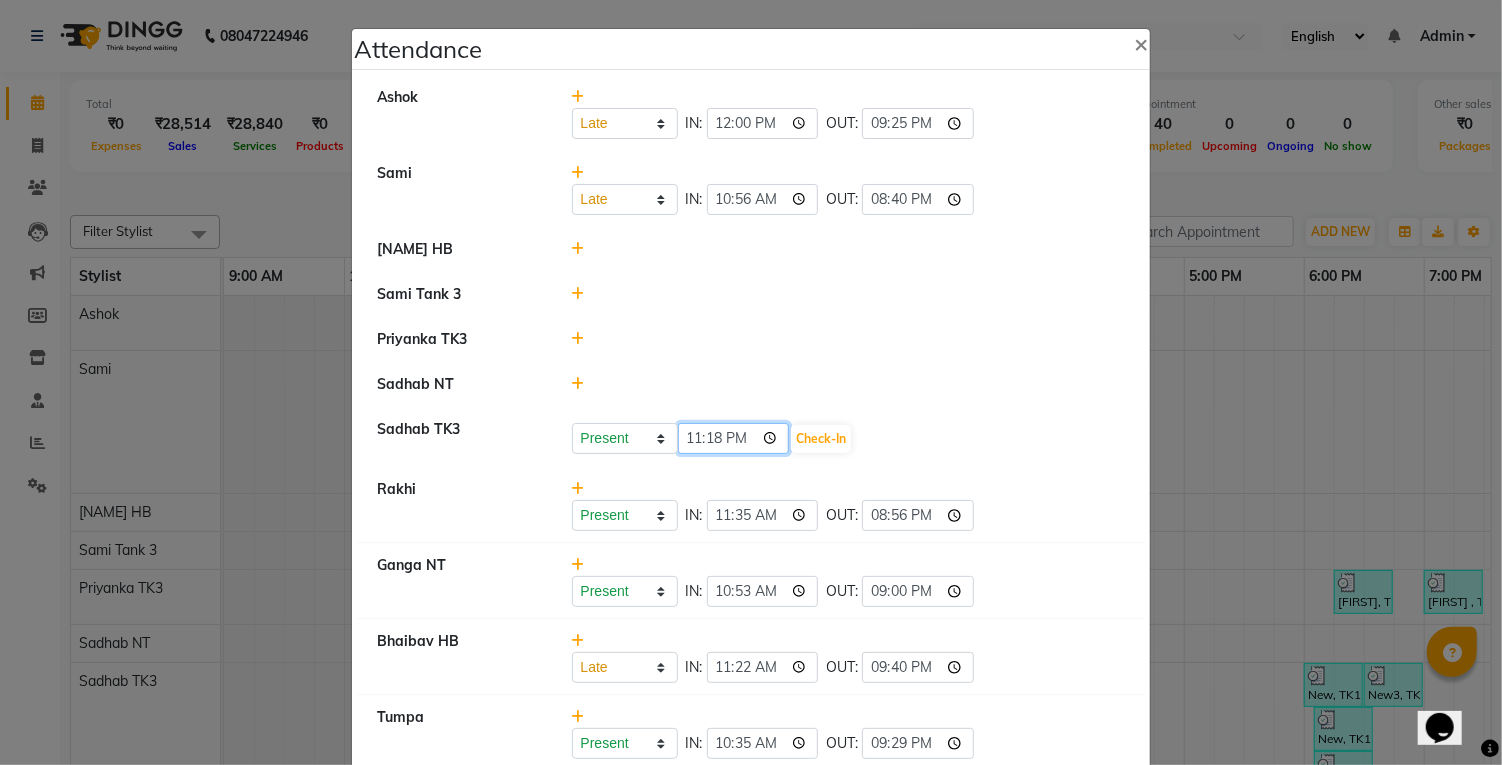 click on "23:18" 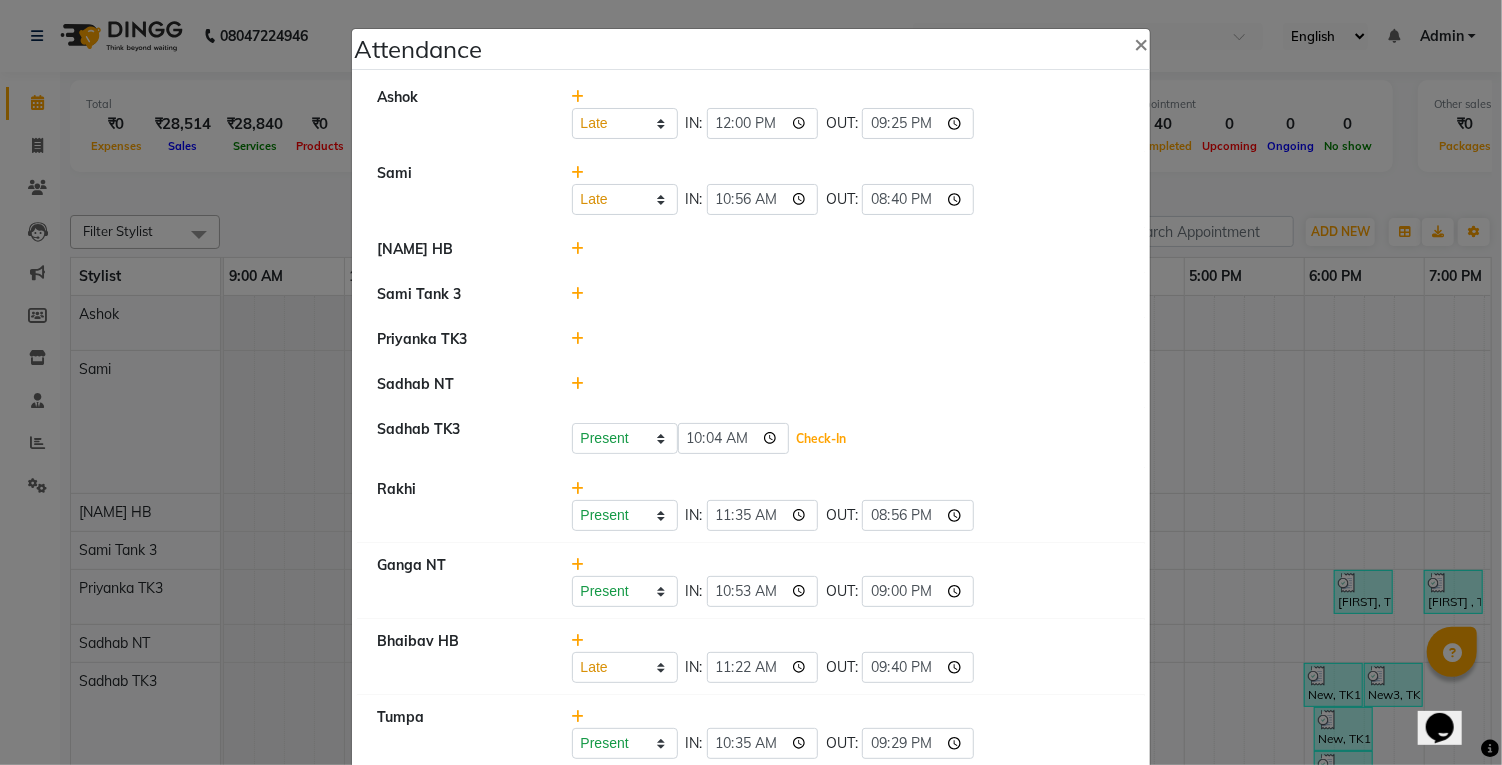 click on "Check-In" 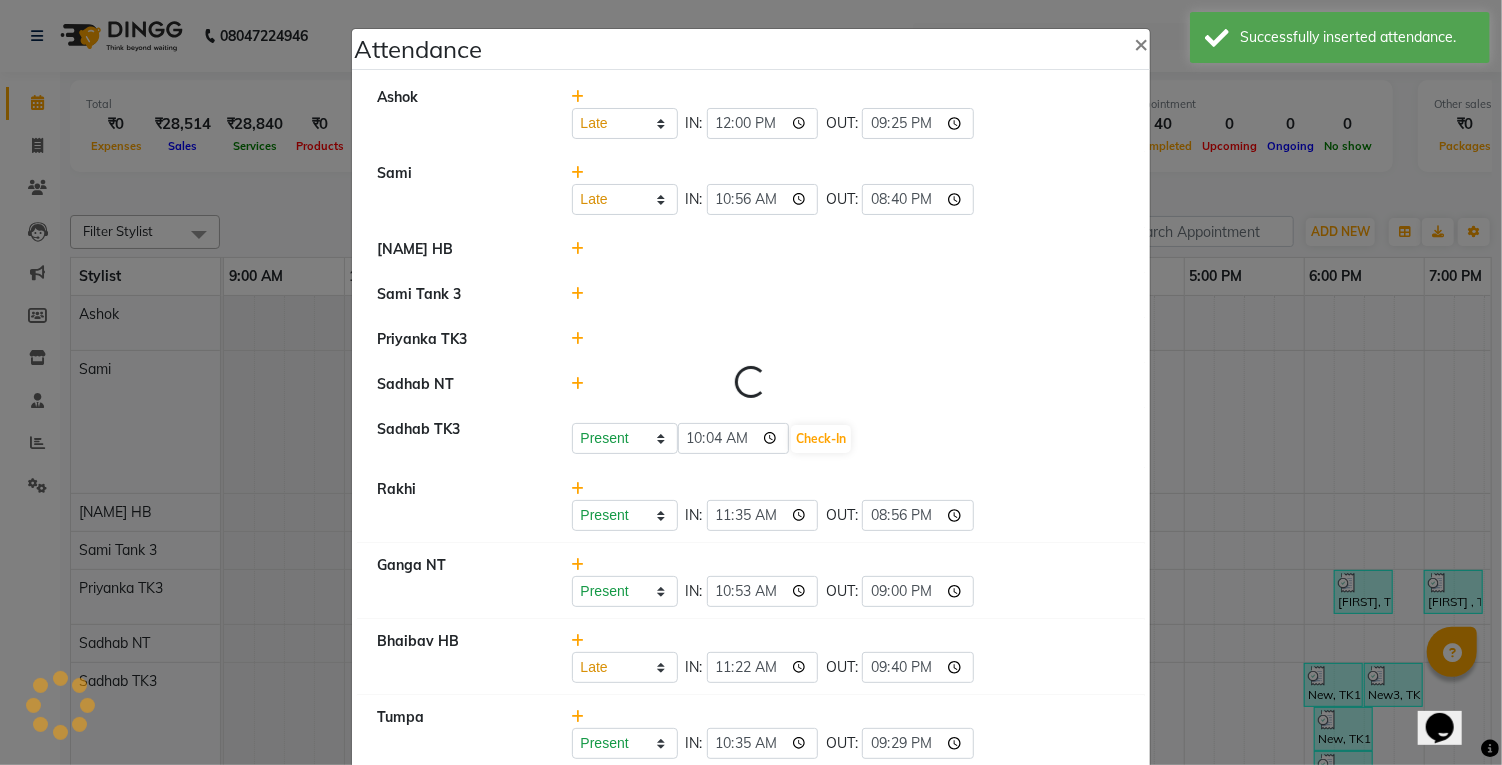 select on "L" 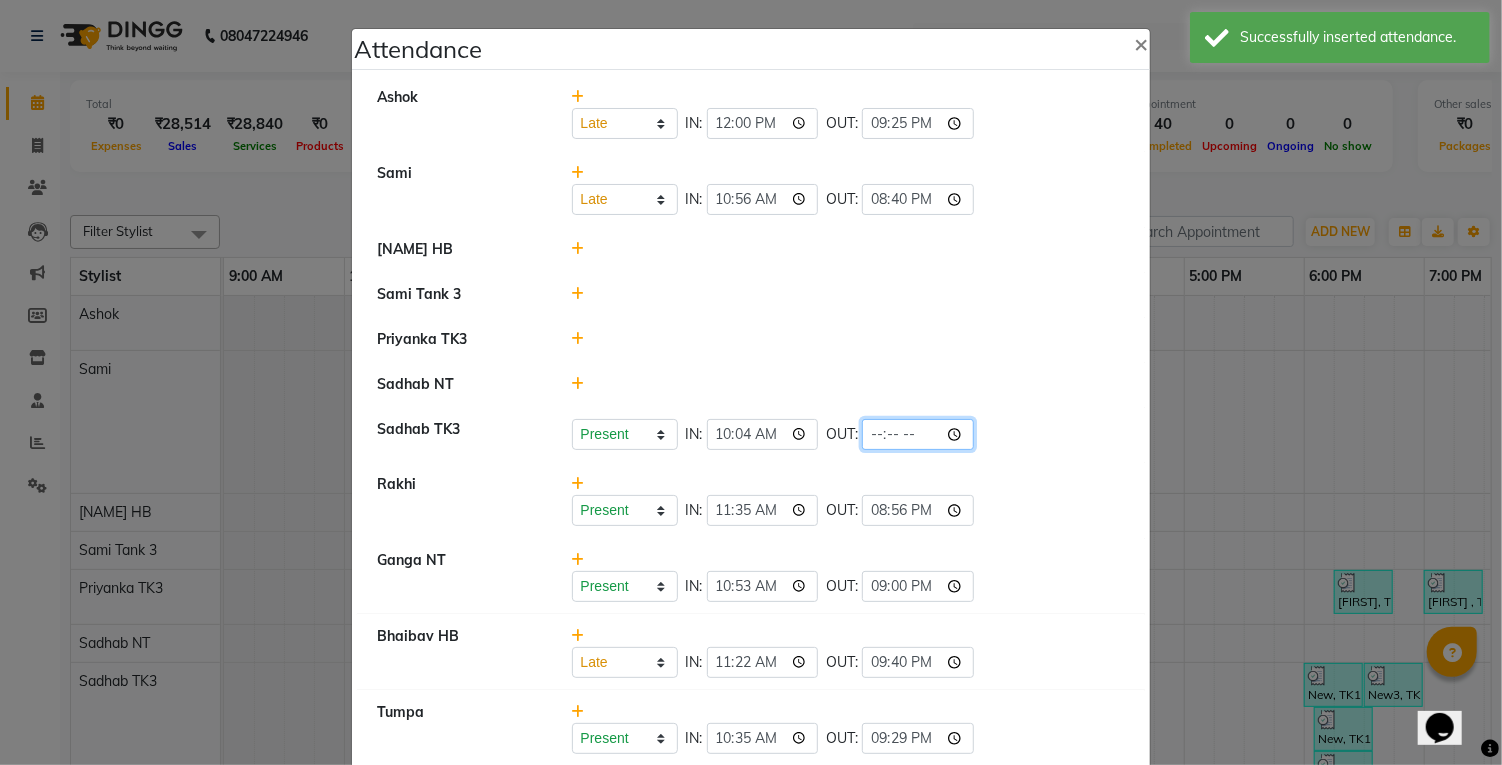 click 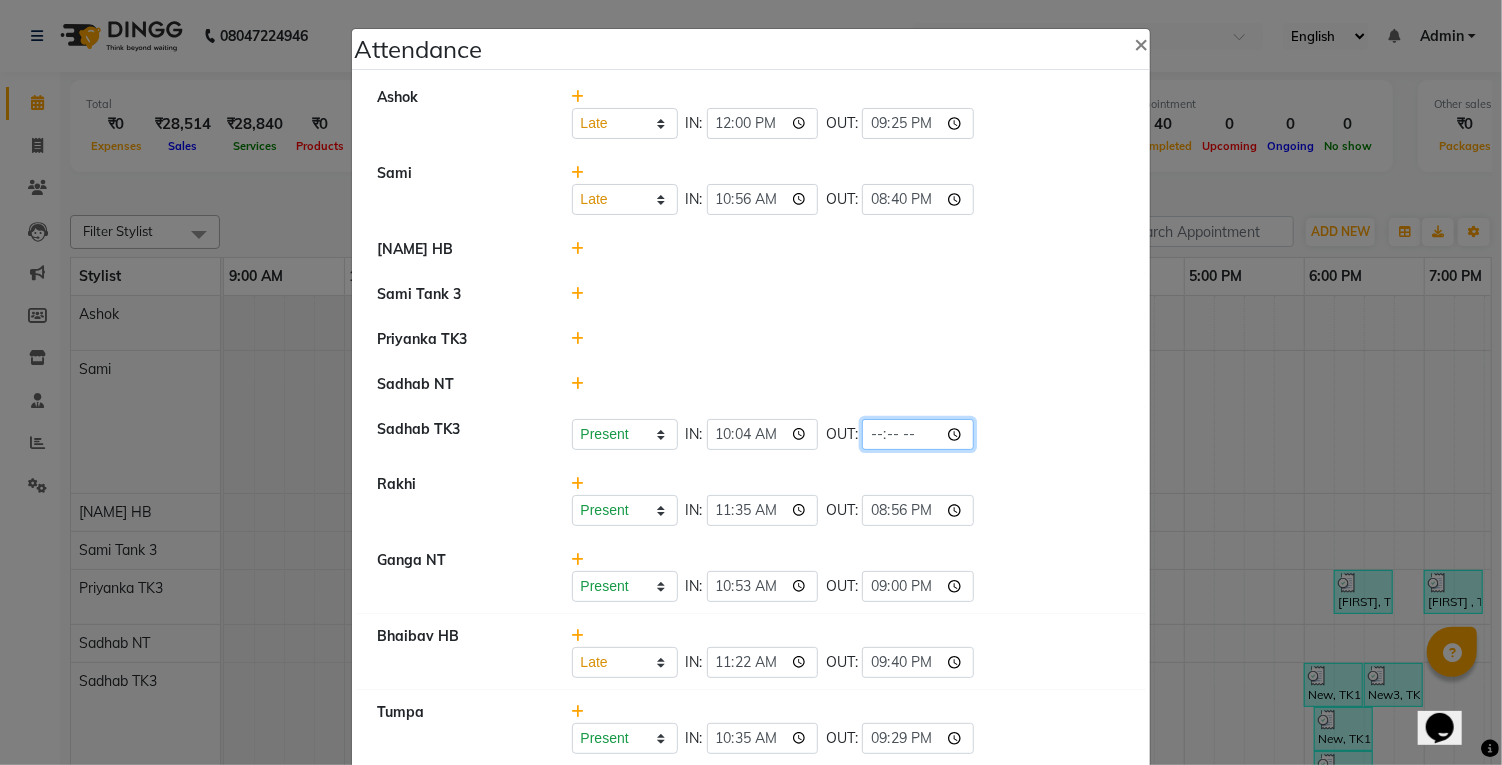 type on "21:21" 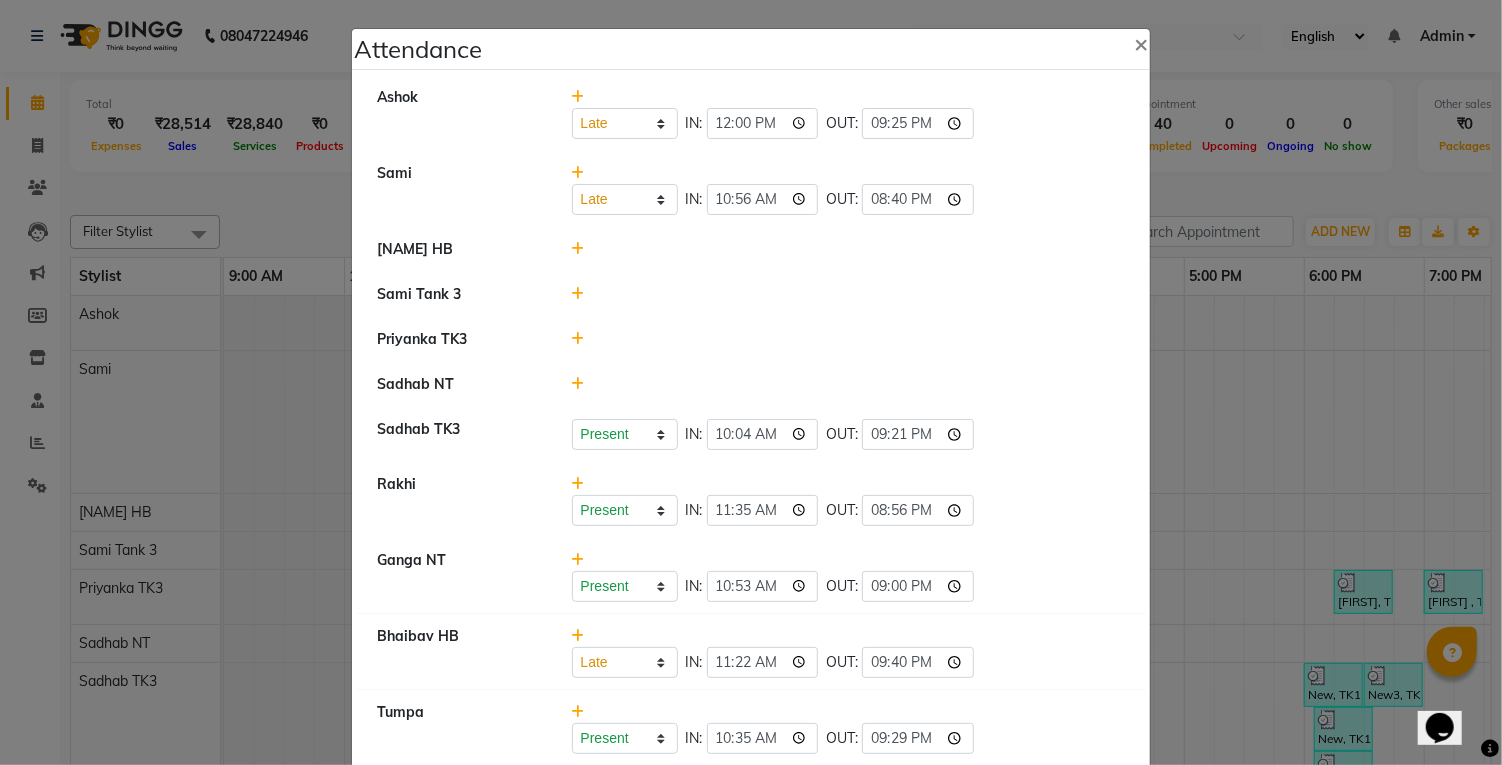 click on "Sadhab NT" 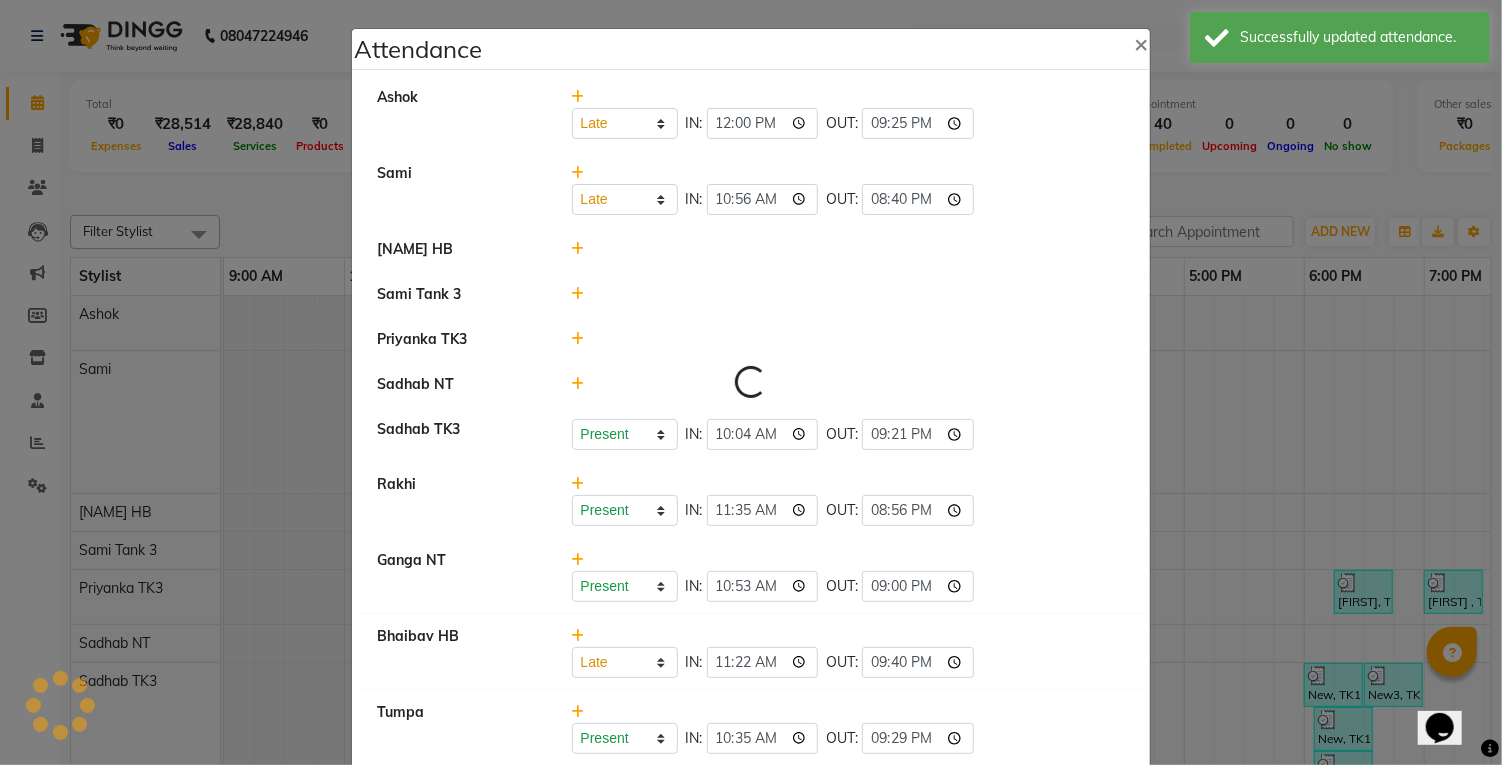 select on "L" 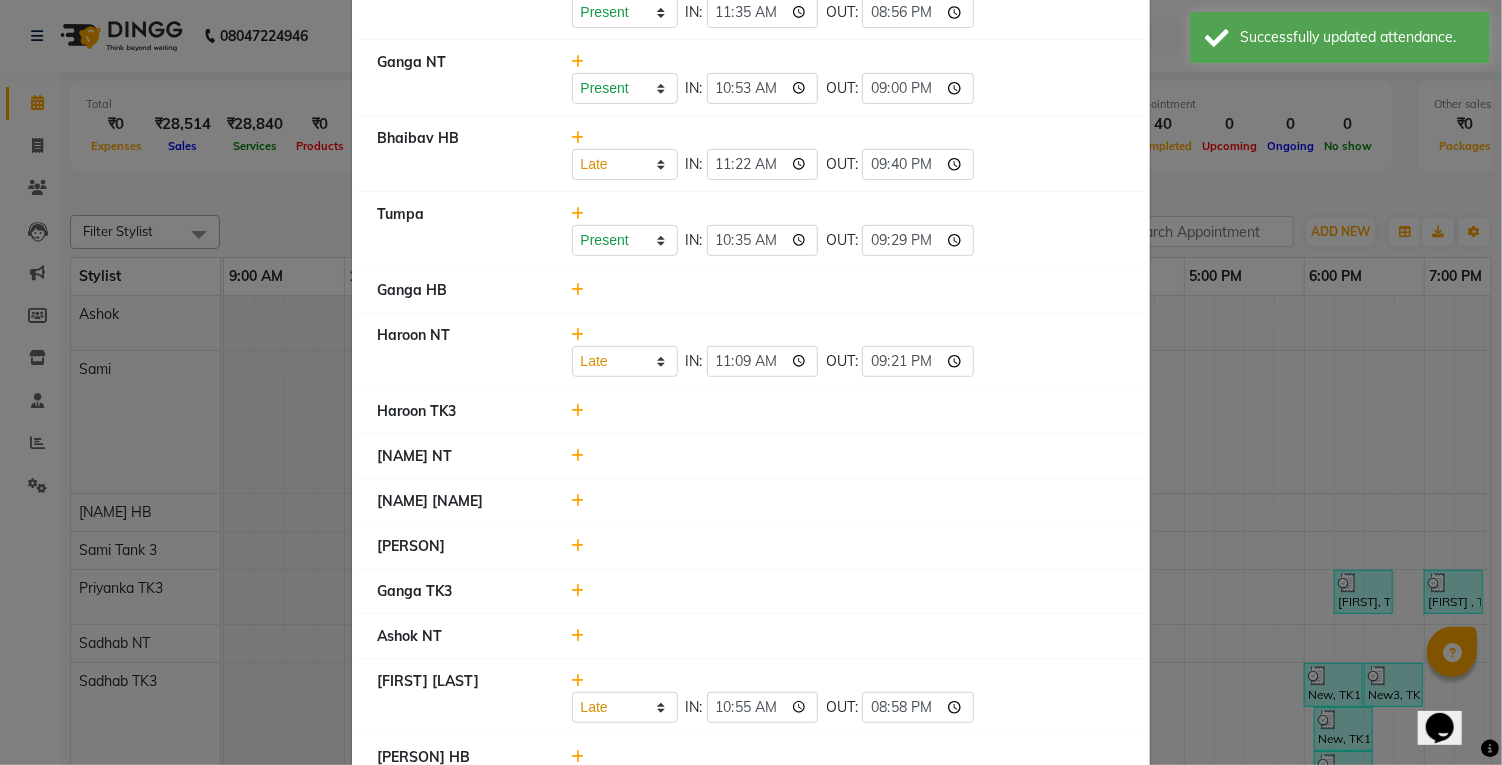 scroll, scrollTop: 521, scrollLeft: 0, axis: vertical 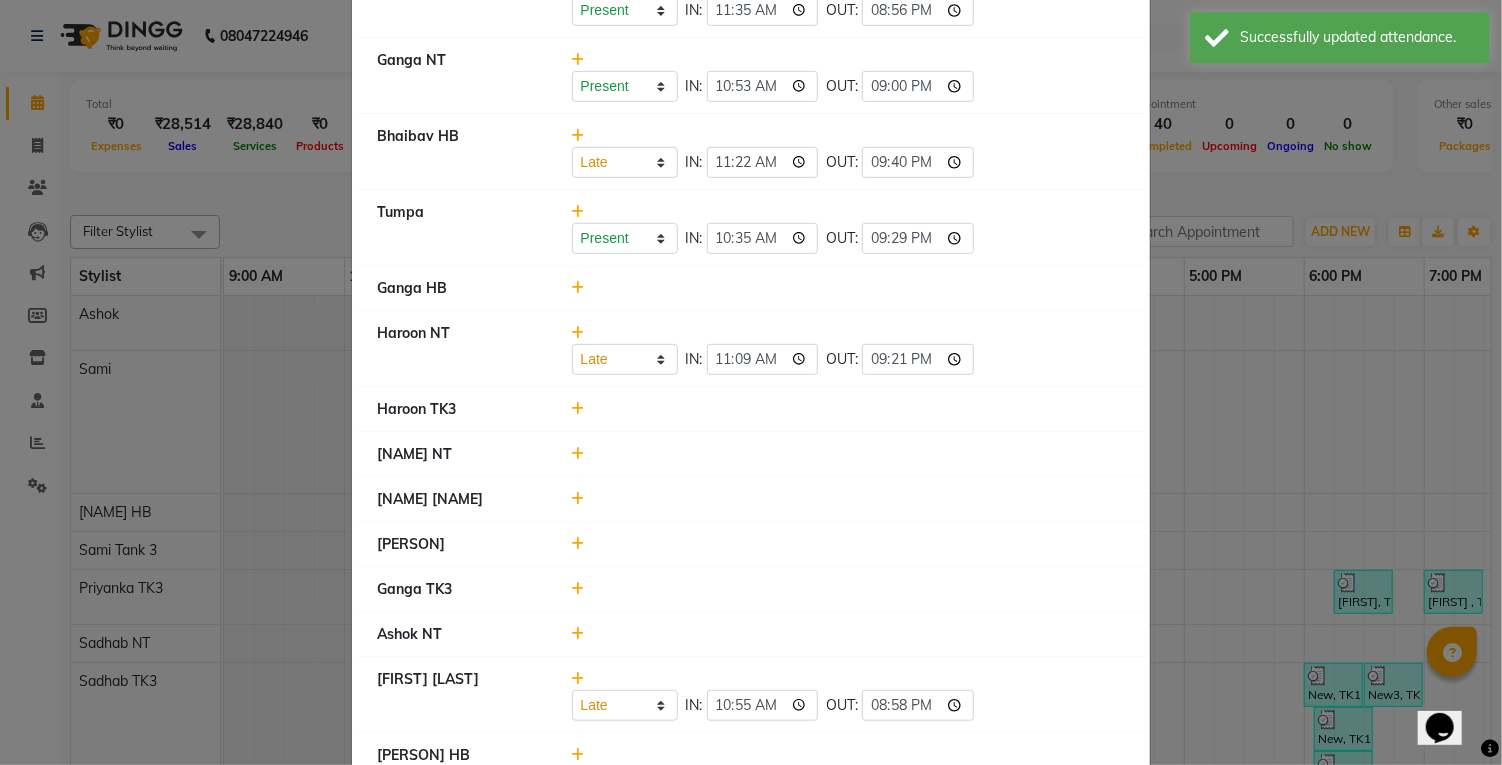 click 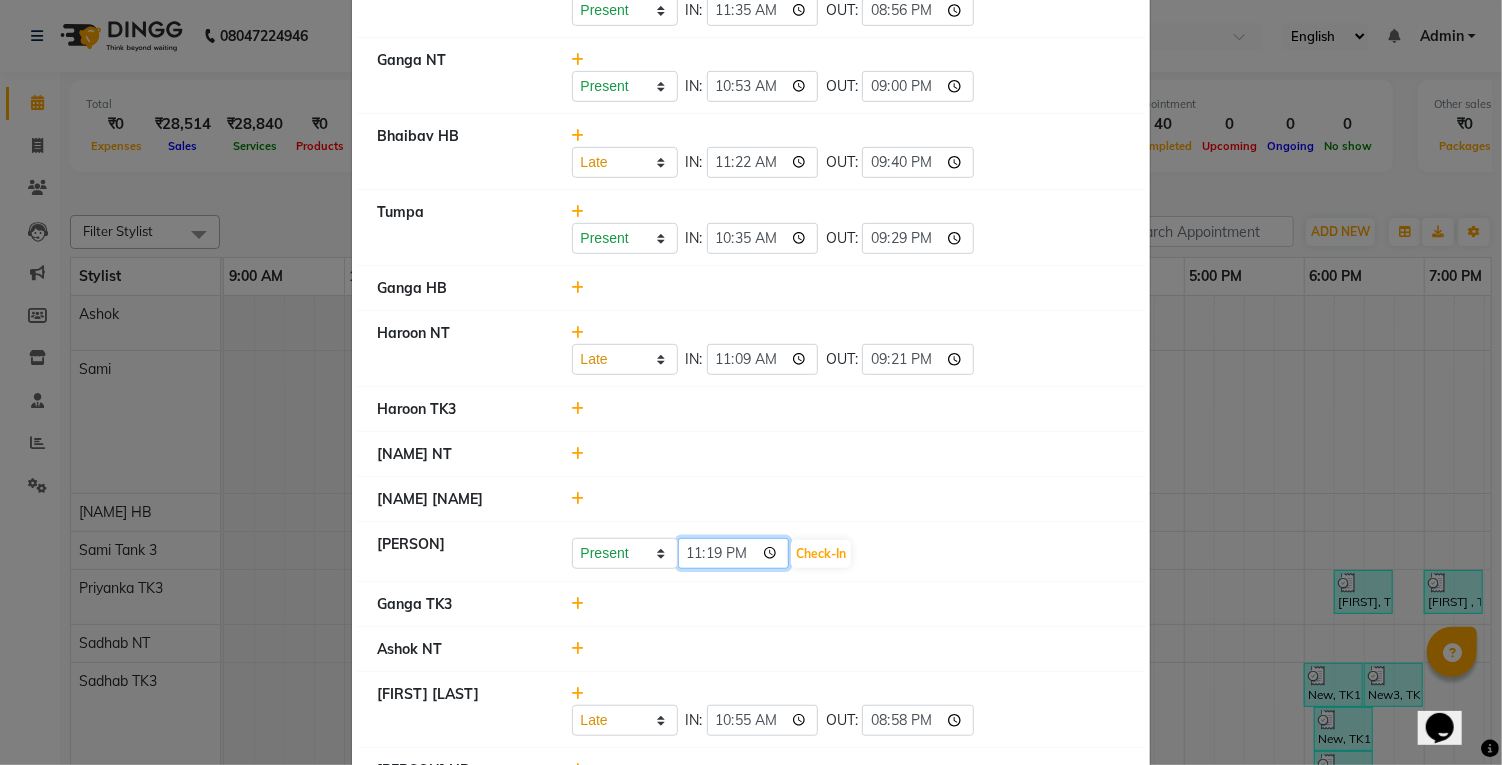click on "23:19" 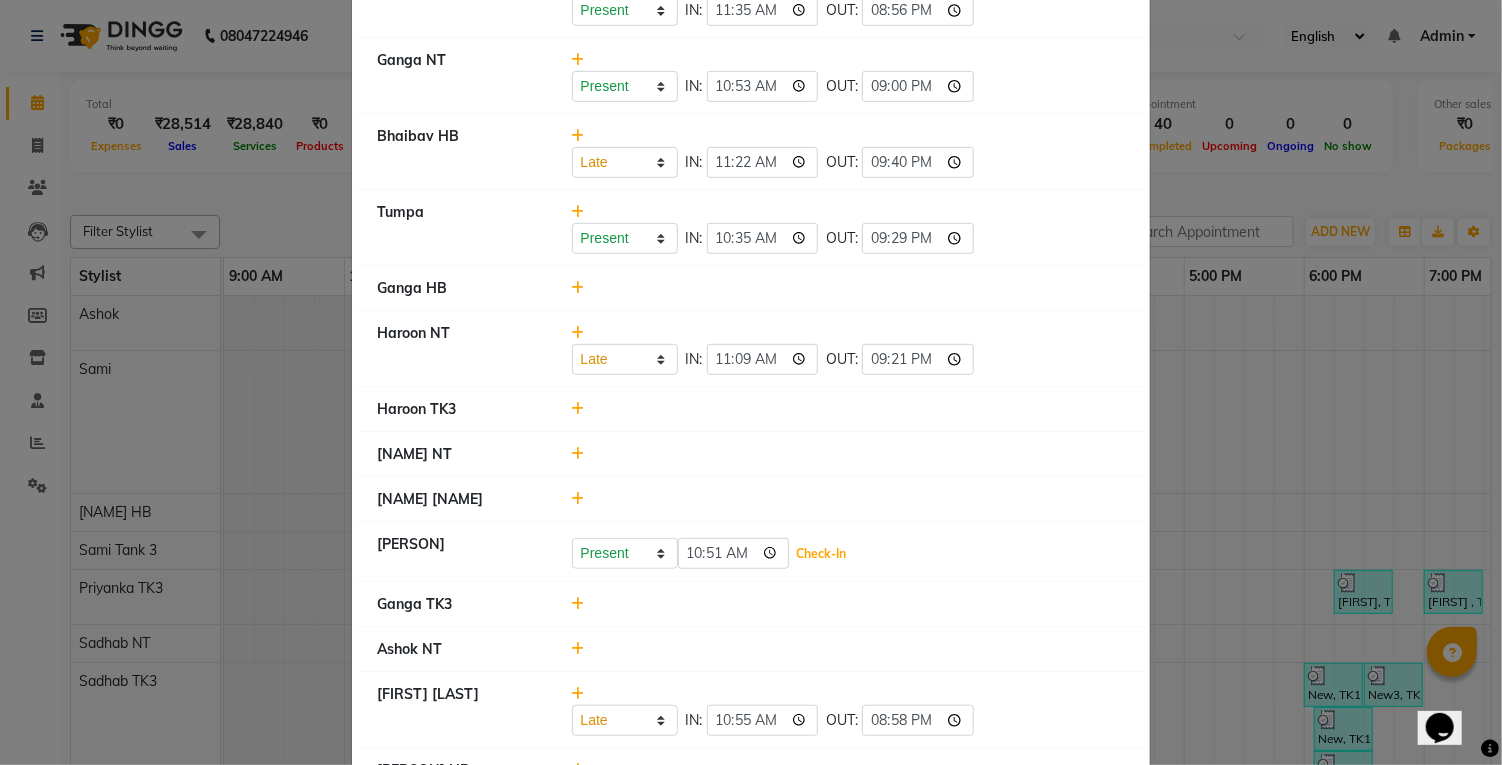 click on "Check-In" 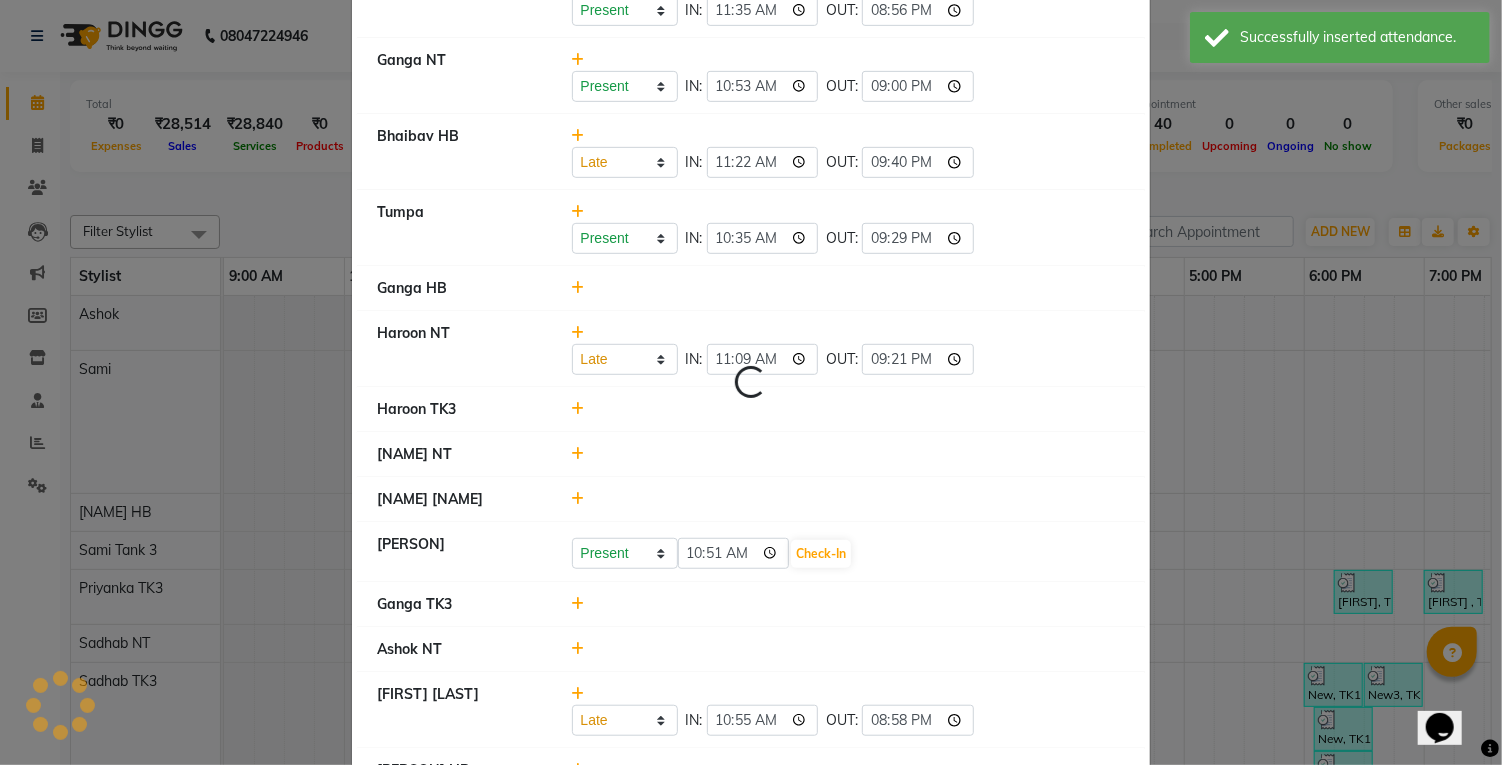 select on "L" 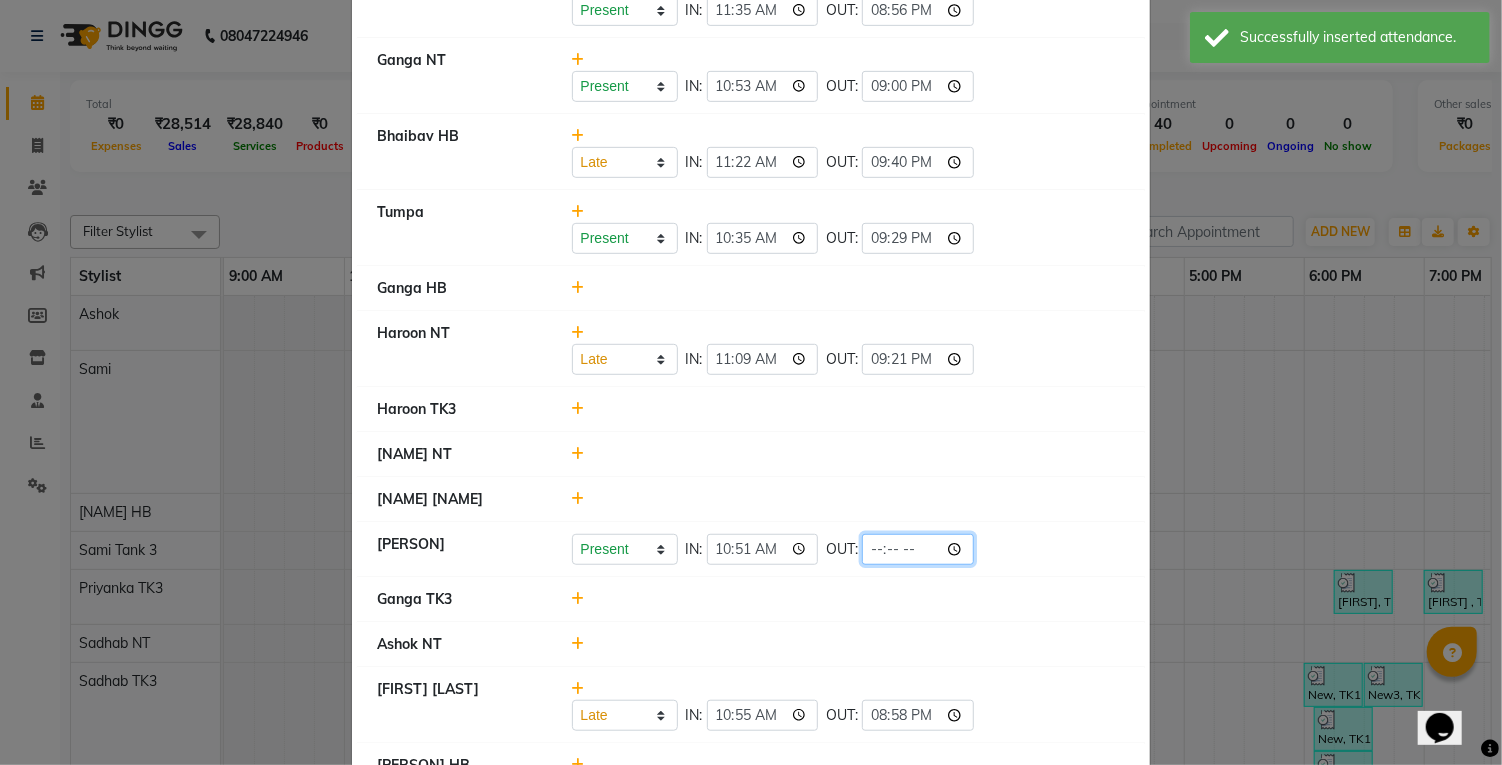 click 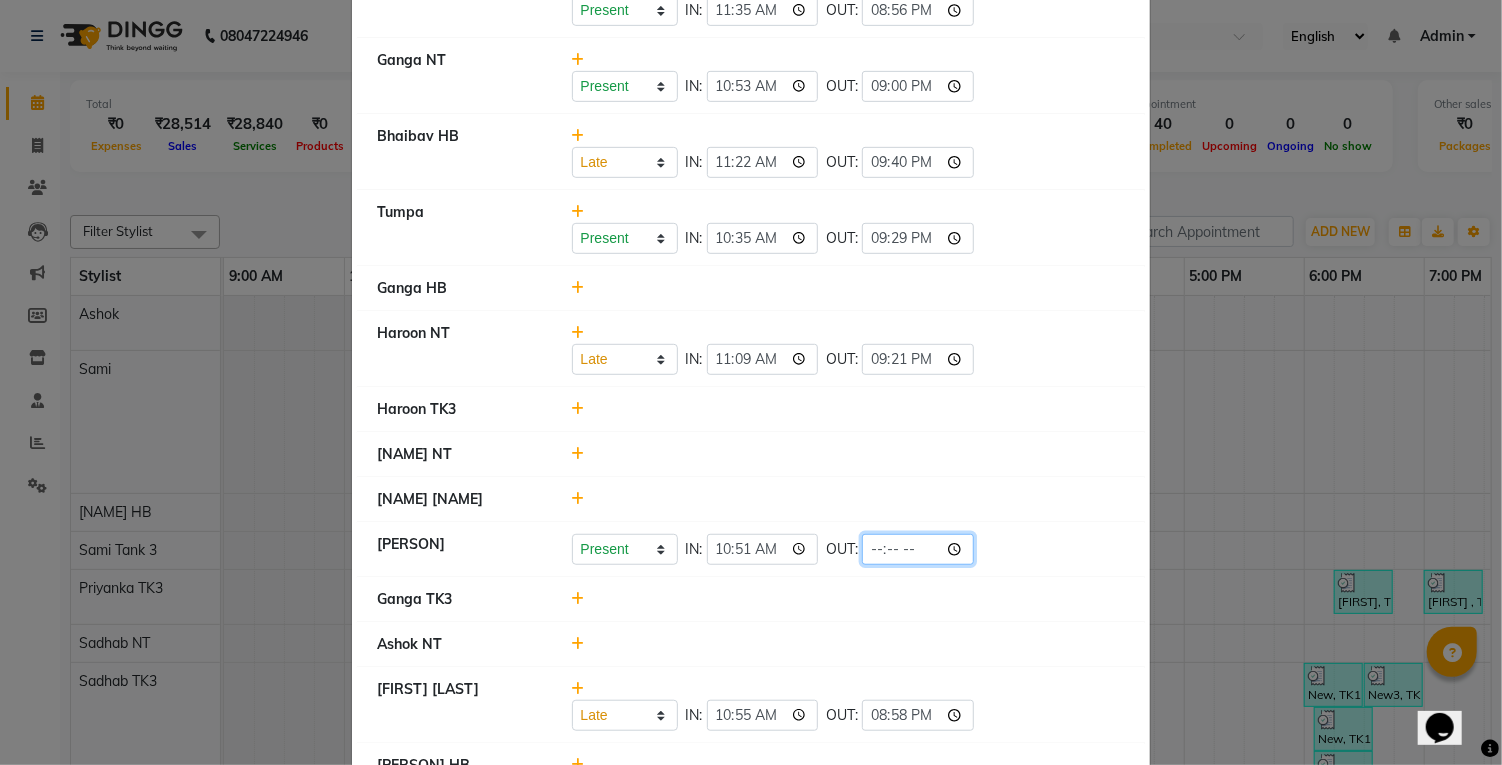 type on "20:54" 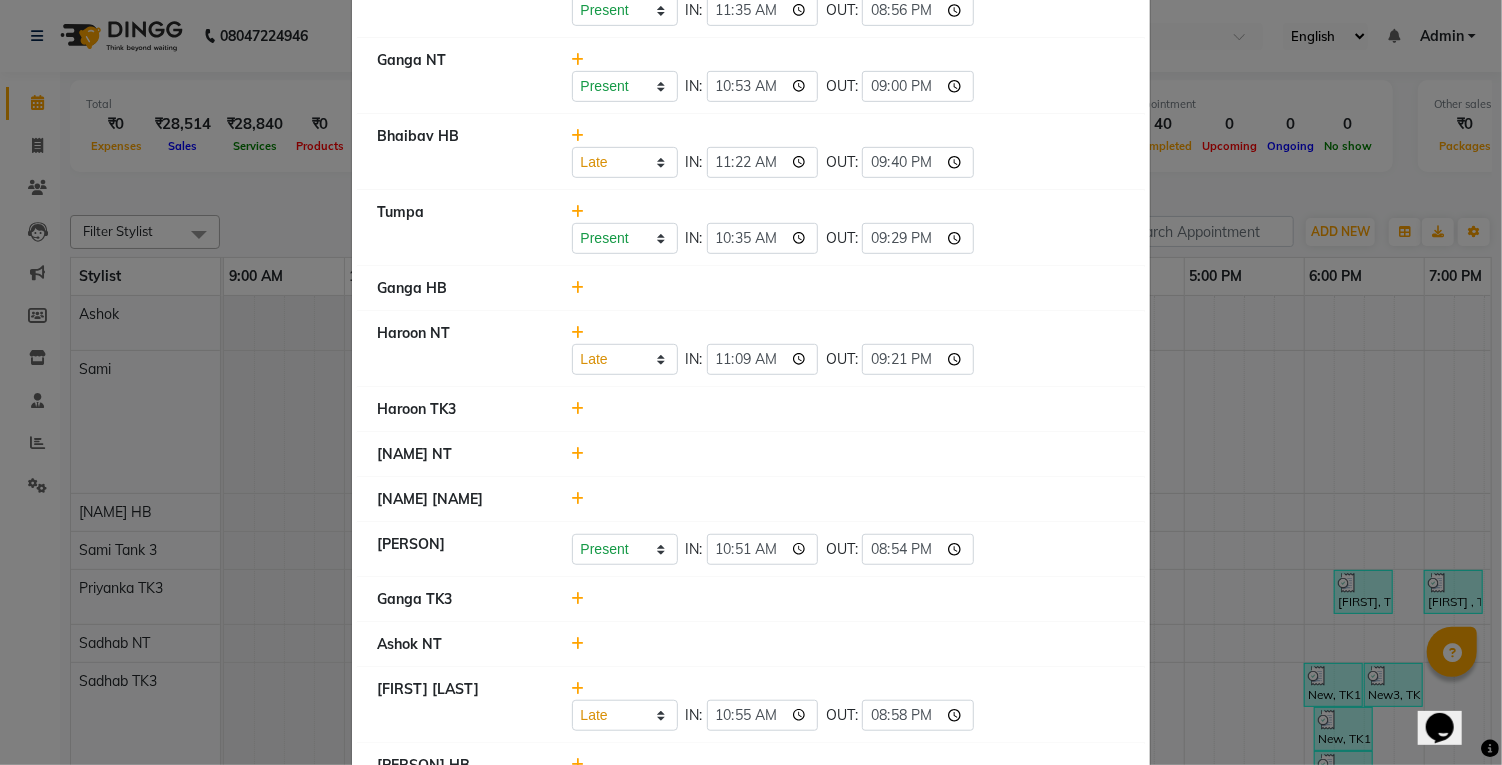 click 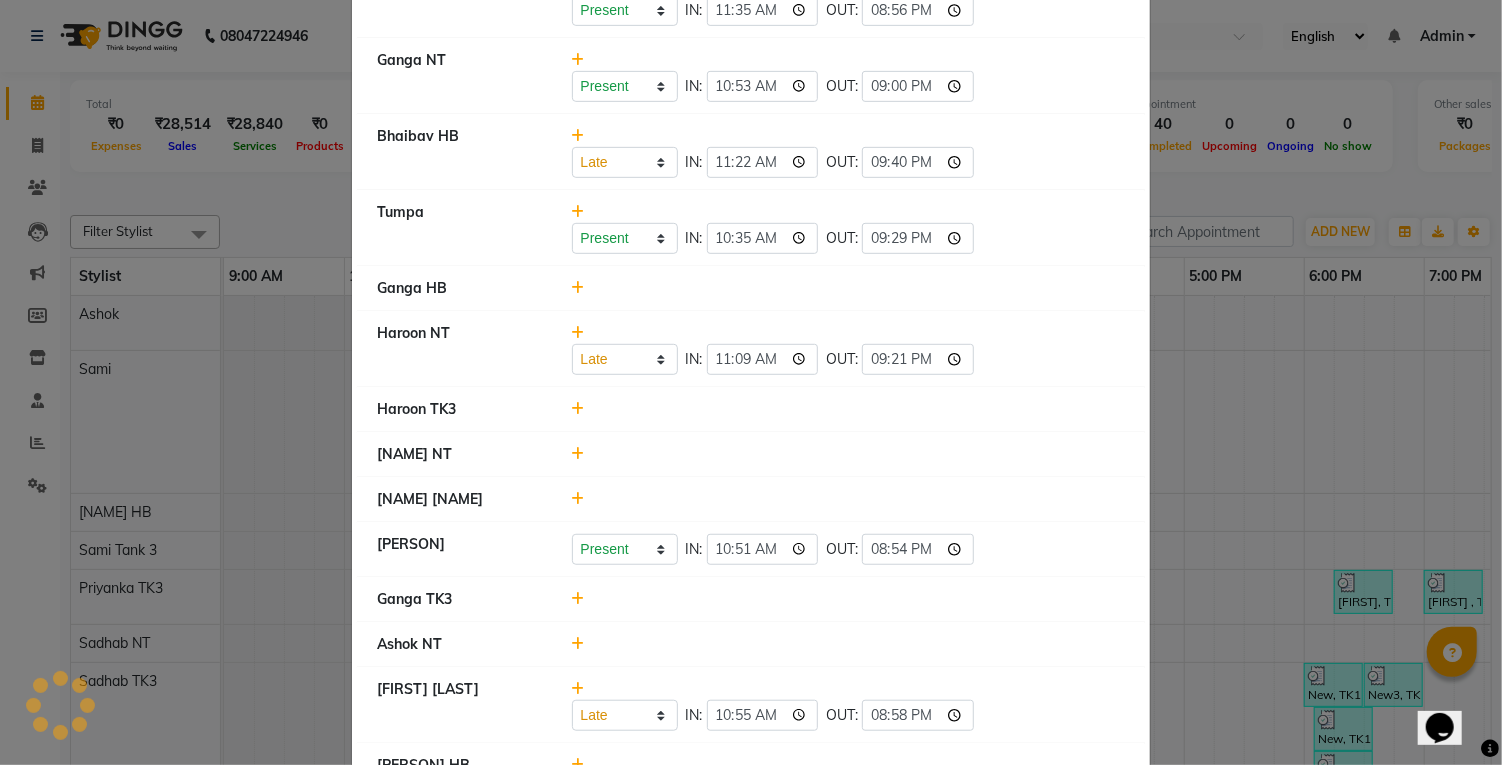 select on "L" 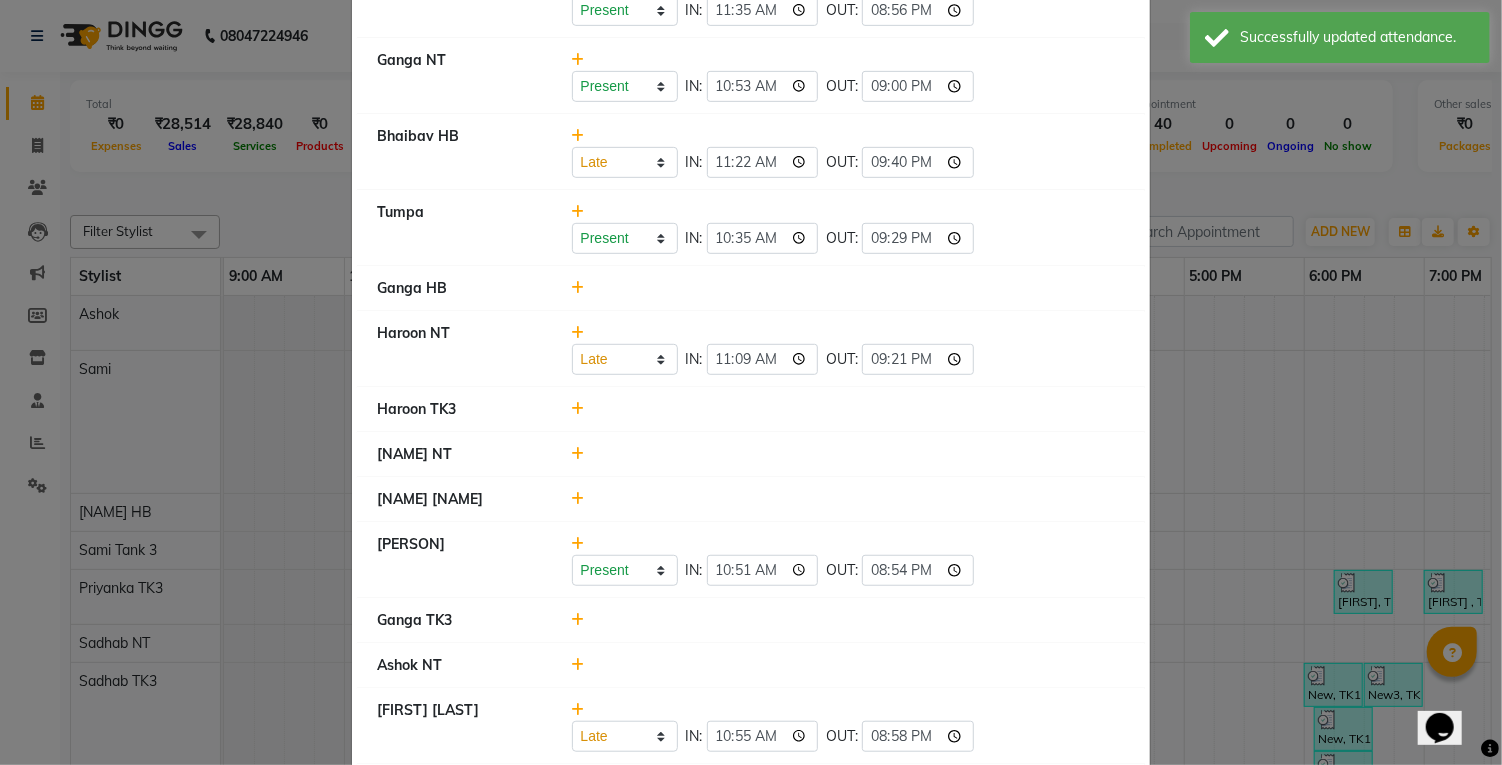 scroll, scrollTop: 604, scrollLeft: 0, axis: vertical 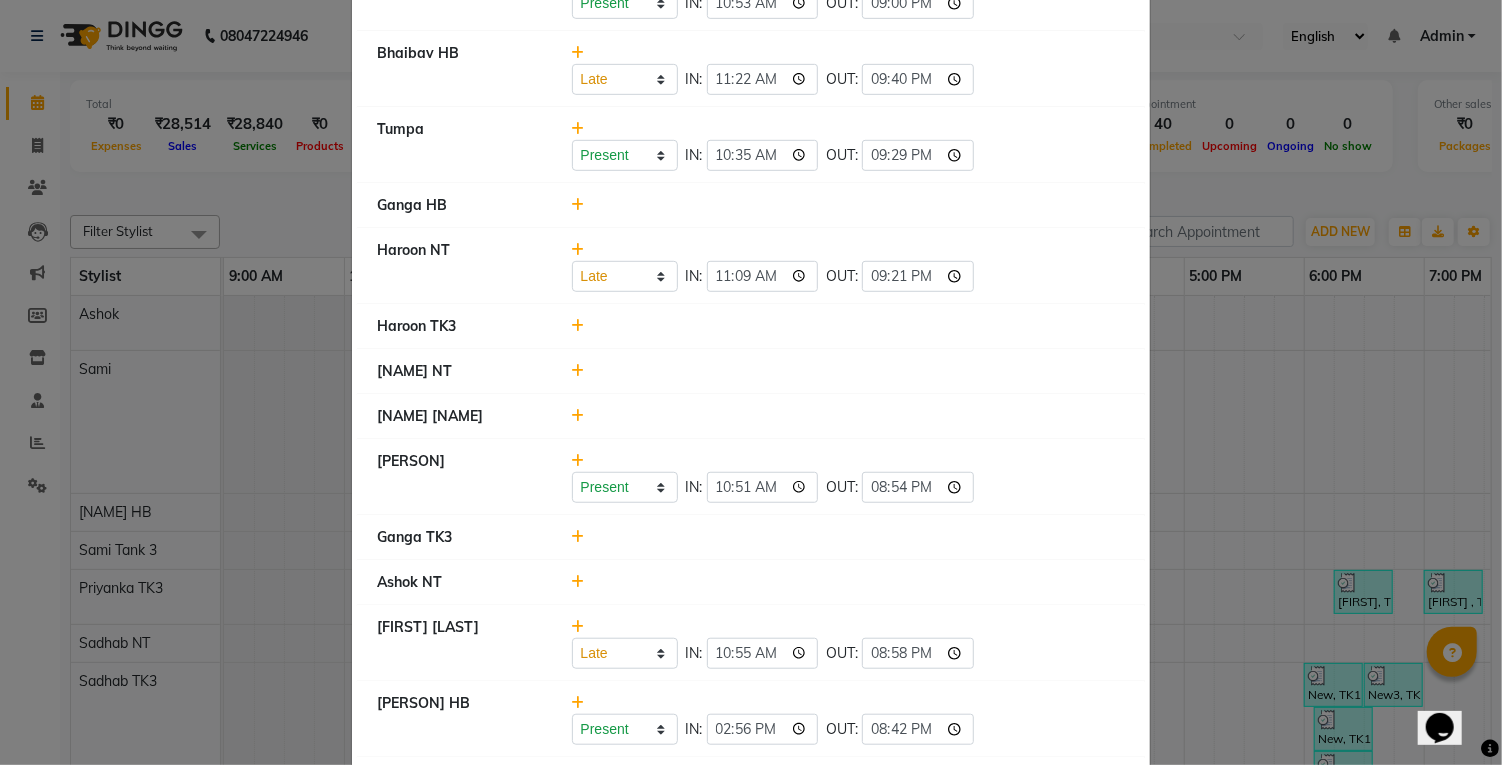 click 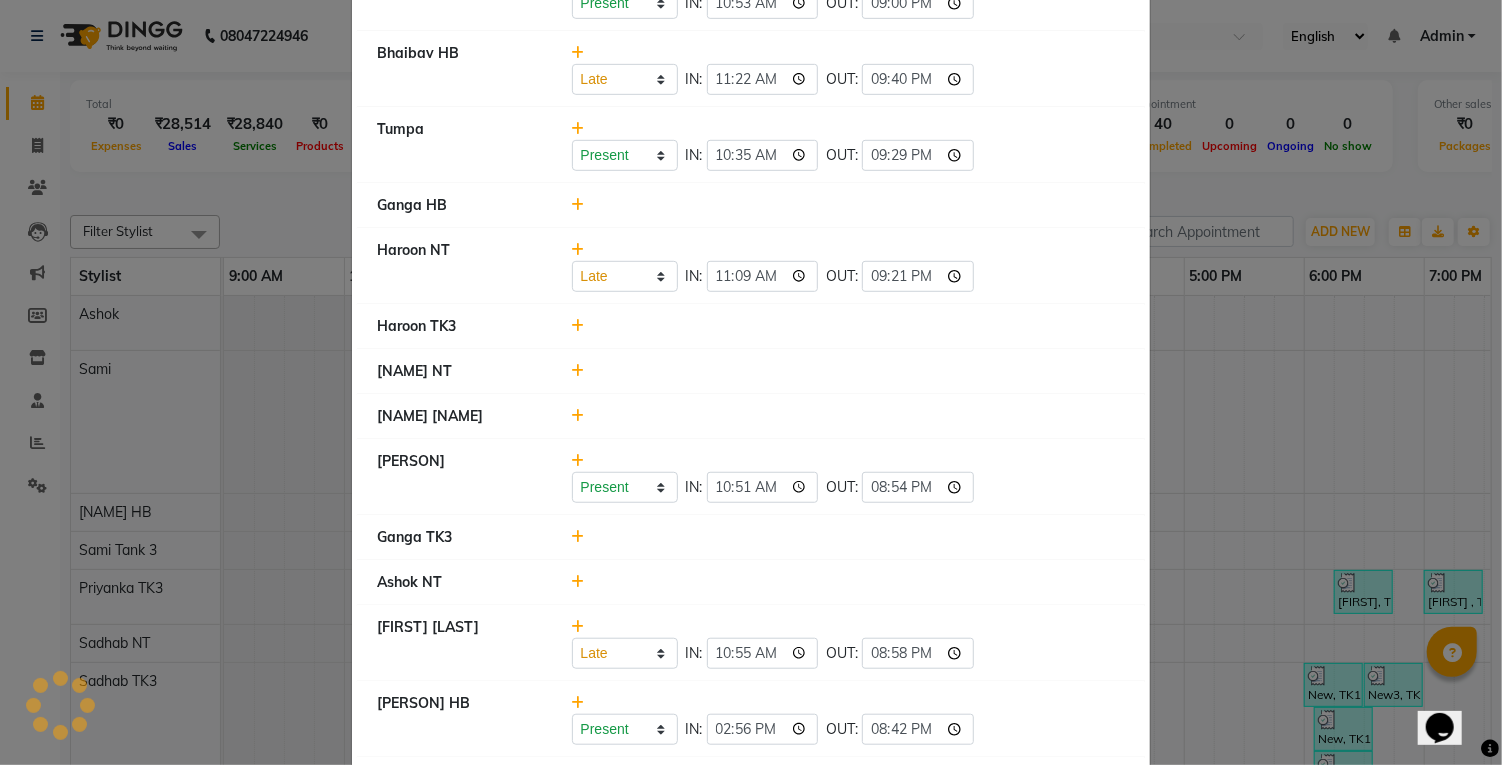 click on "Check-In" 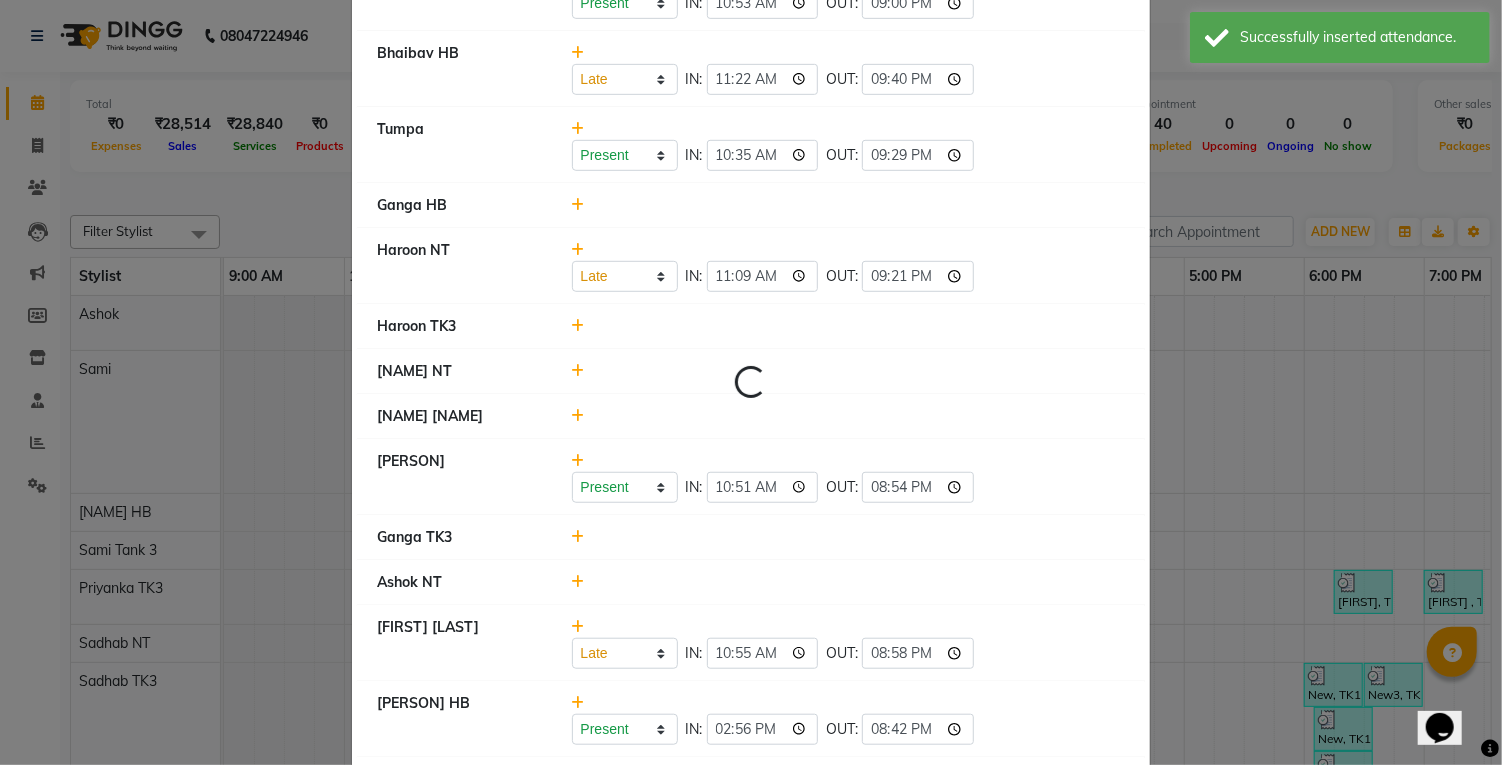 select on "L" 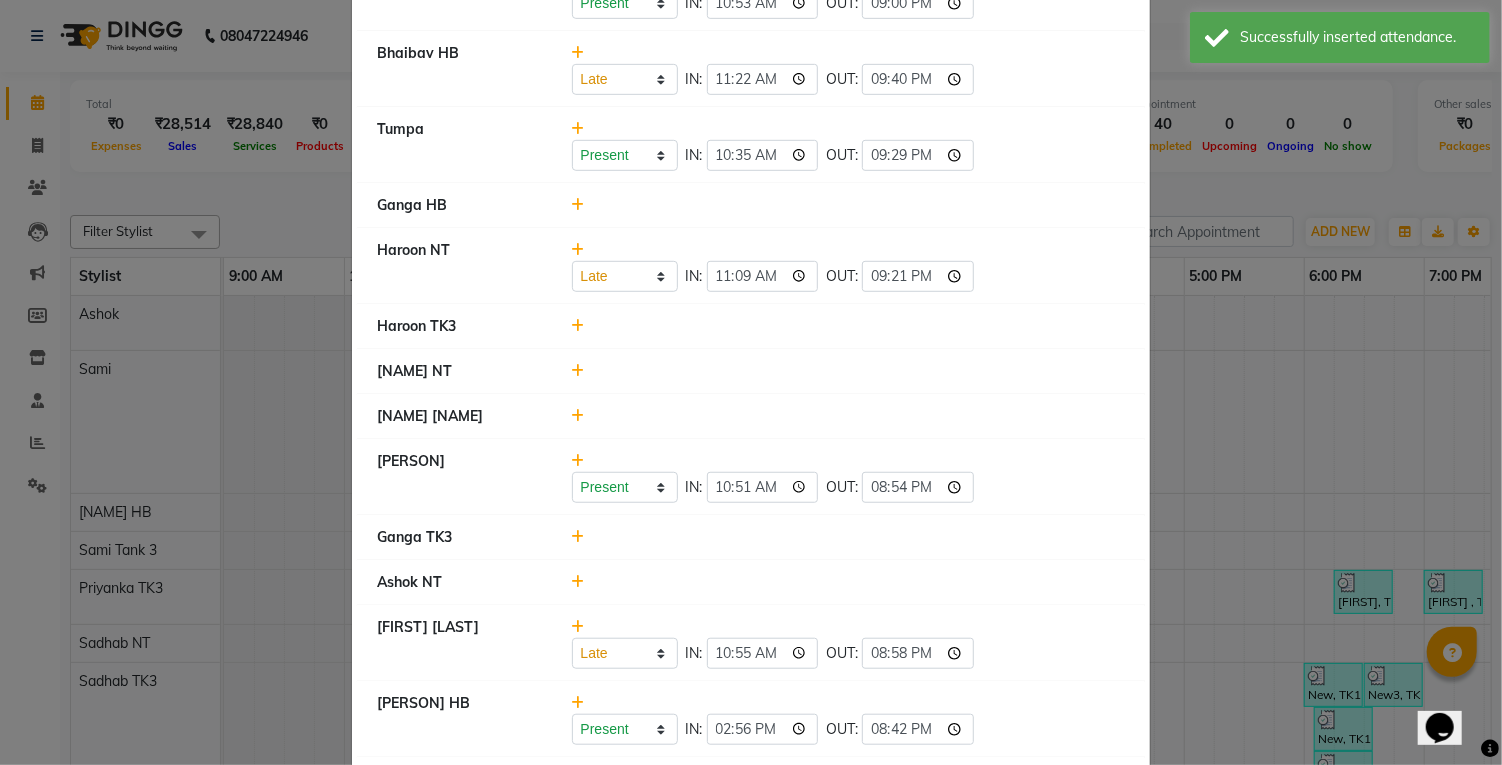 click 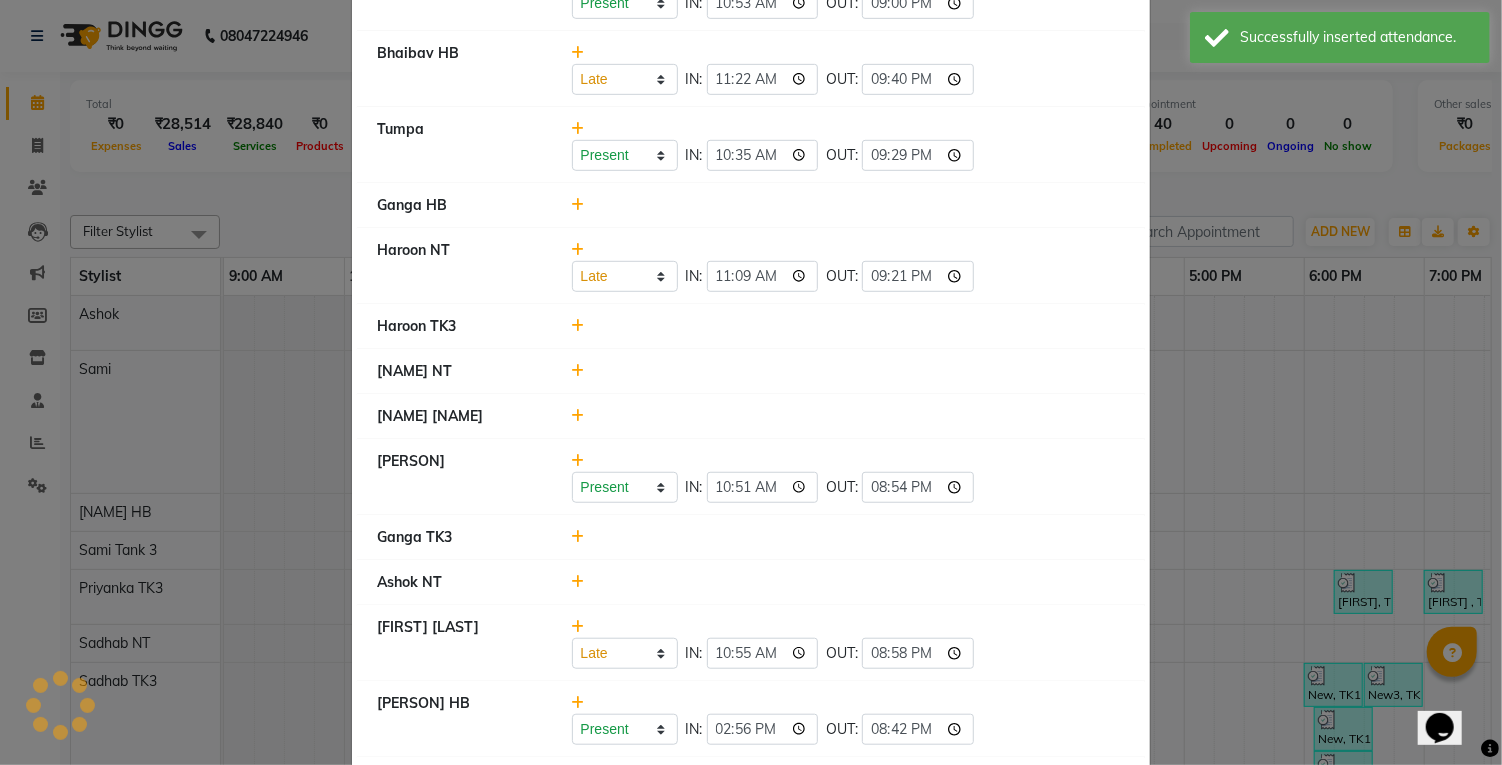 type on "11:16" 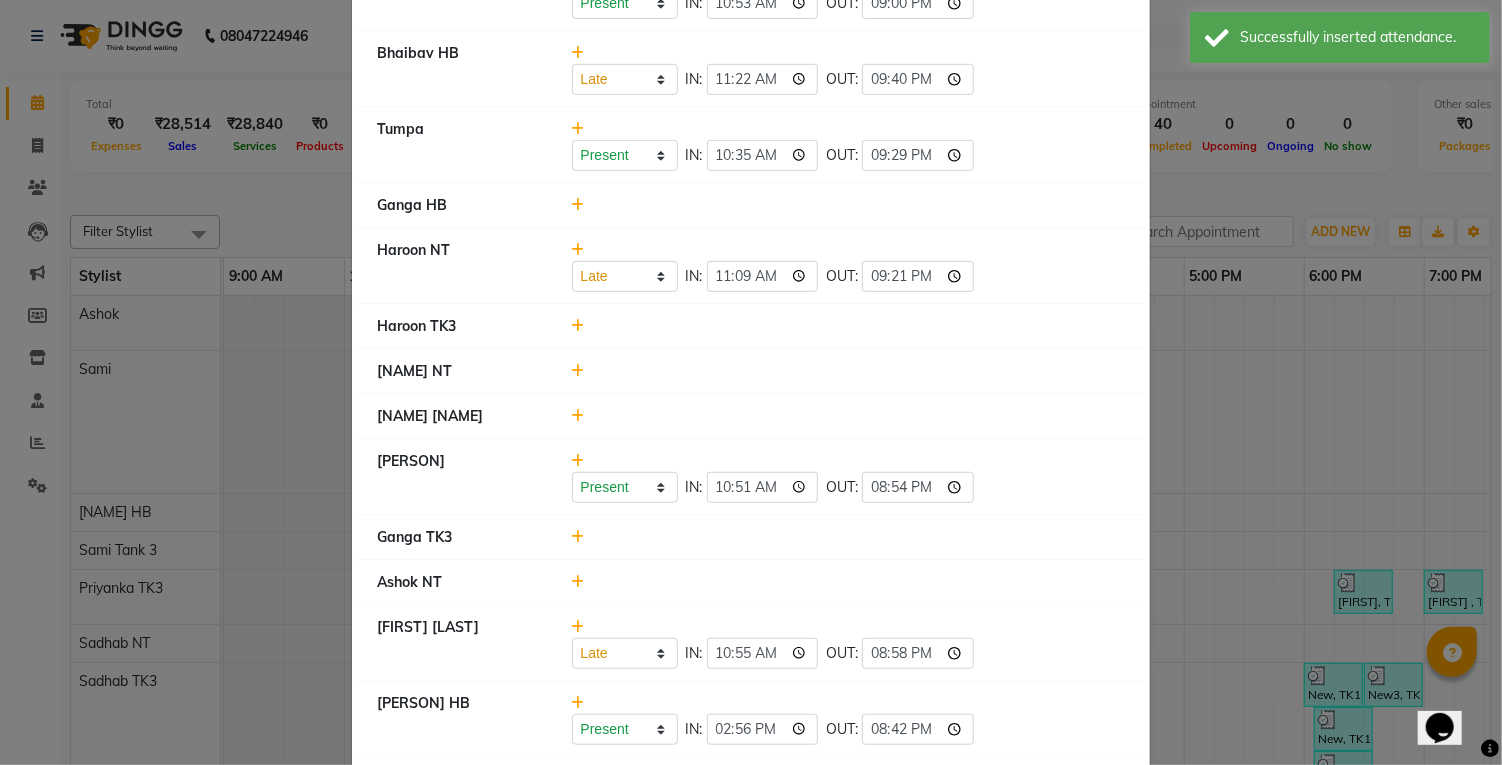 click on "Present   Absent   Late   Half Day   Weekly Off  IN:  [TIME] OUT:  [TIME]" 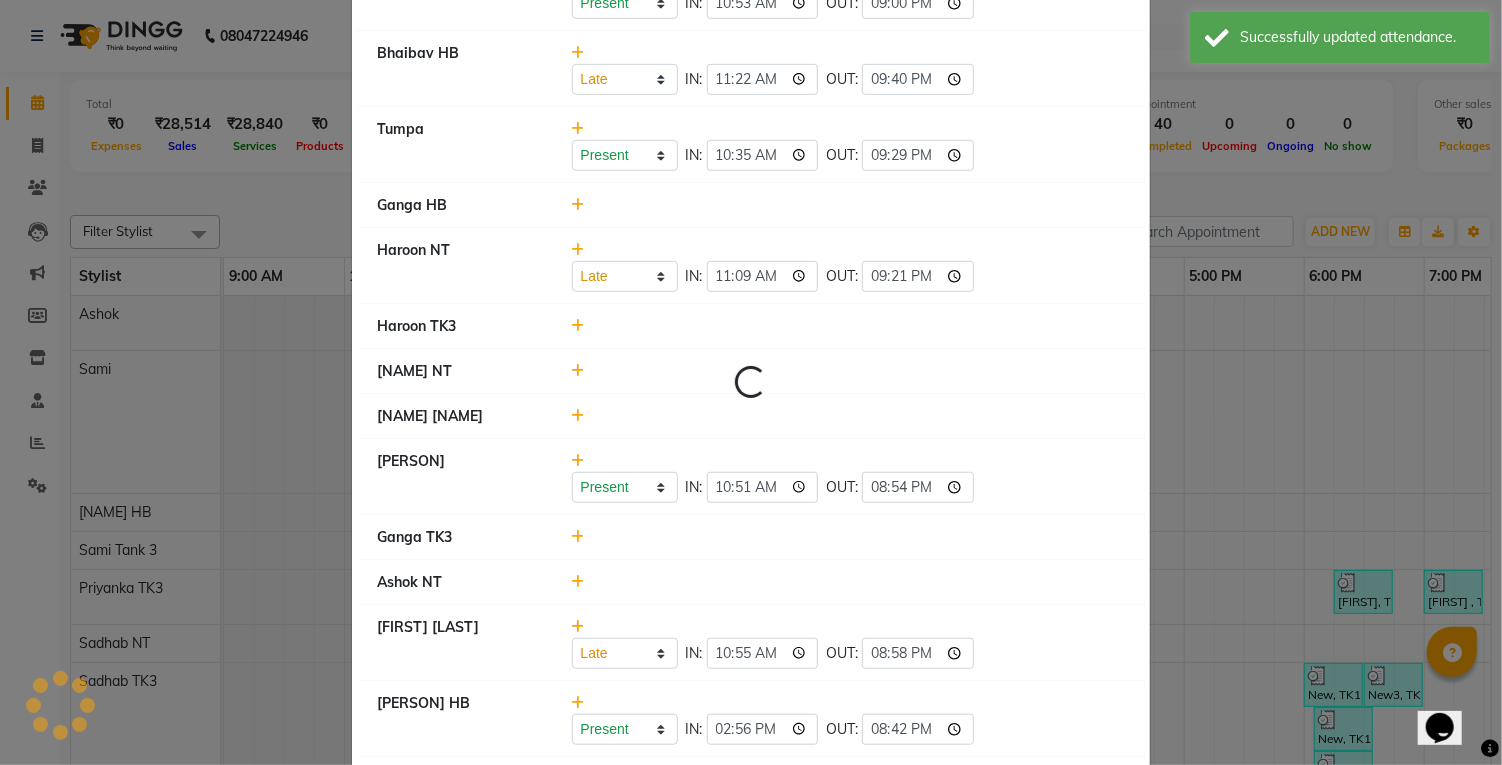 select on "L" 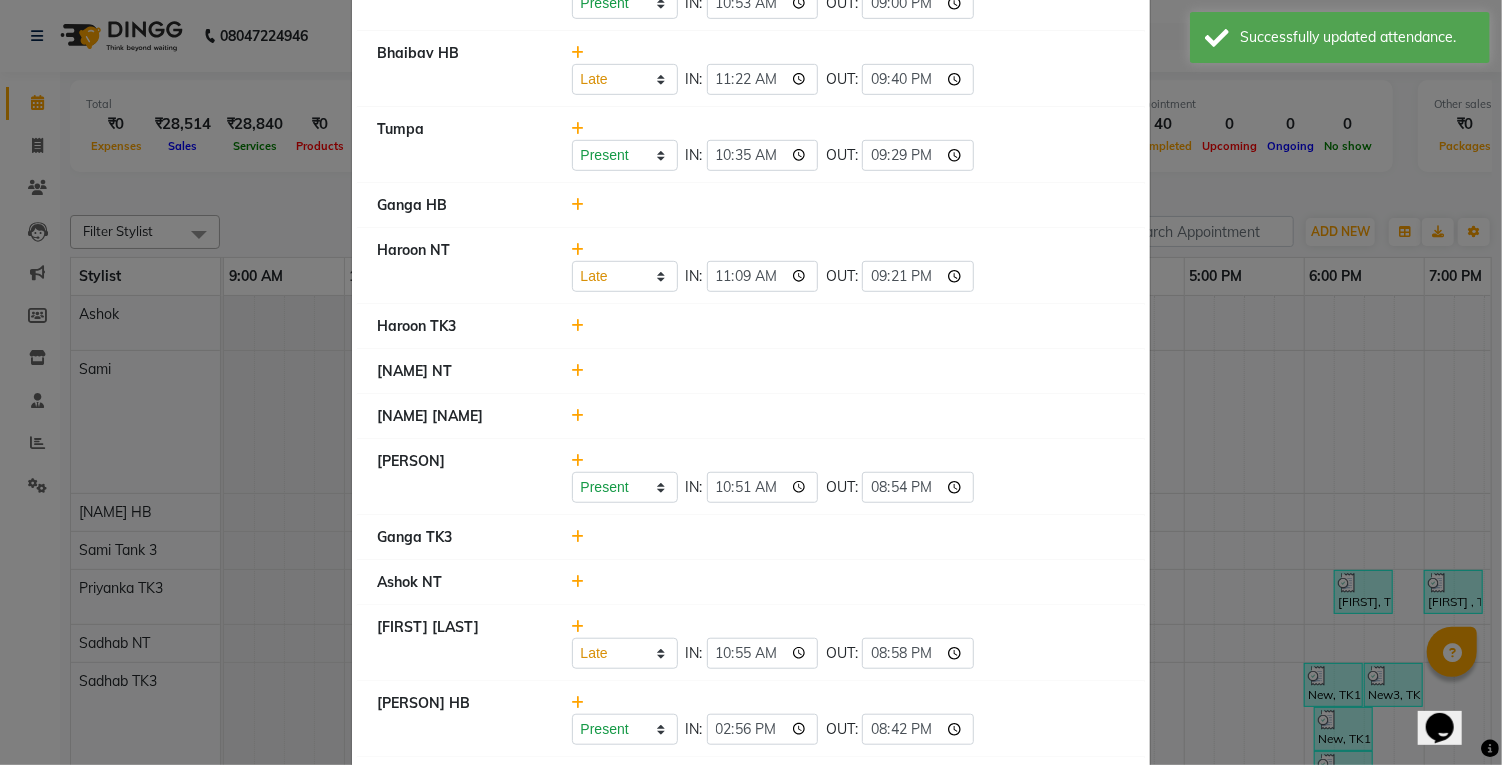 click 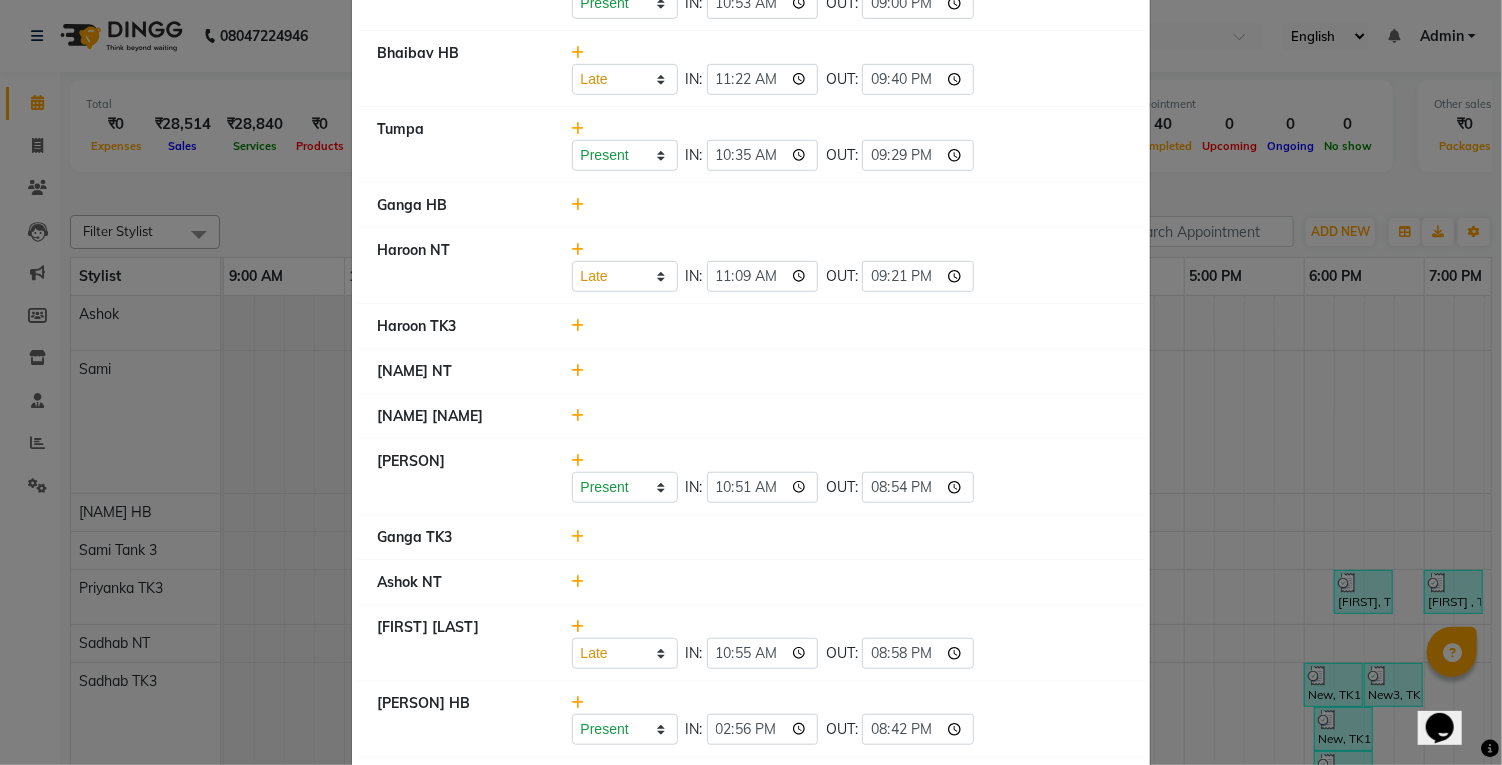 type on "21:00" 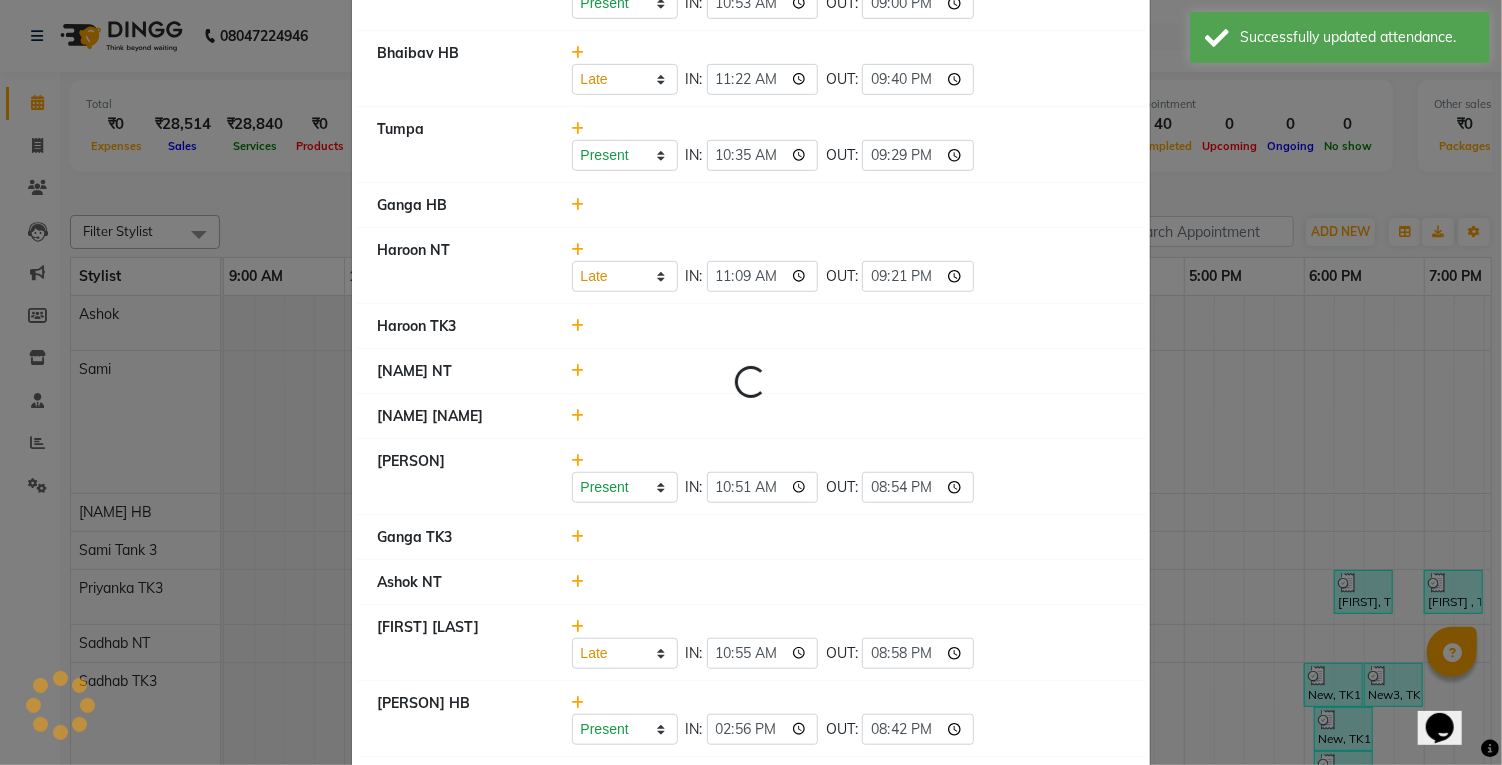 select on "L" 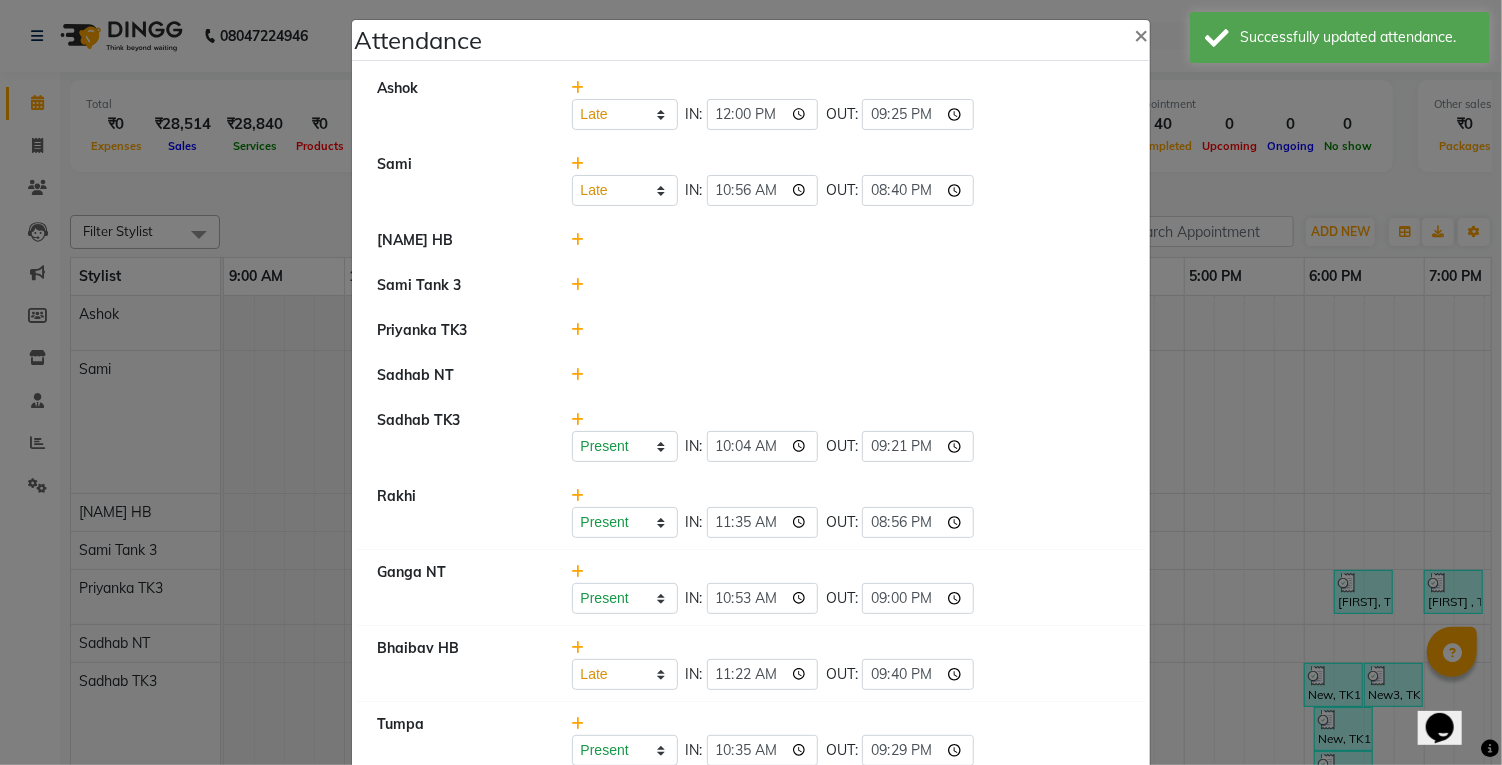 scroll, scrollTop: 0, scrollLeft: 0, axis: both 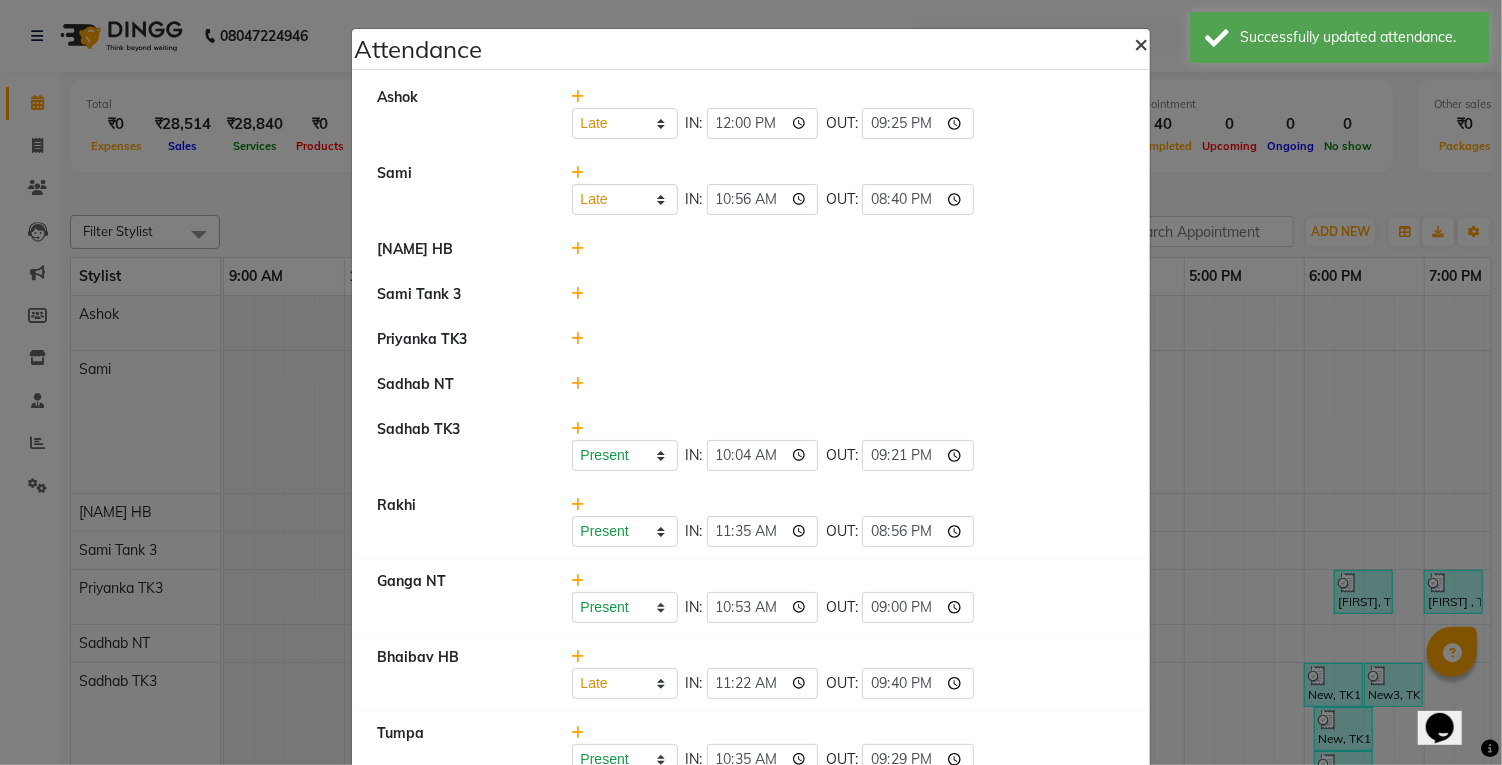 click on "×" 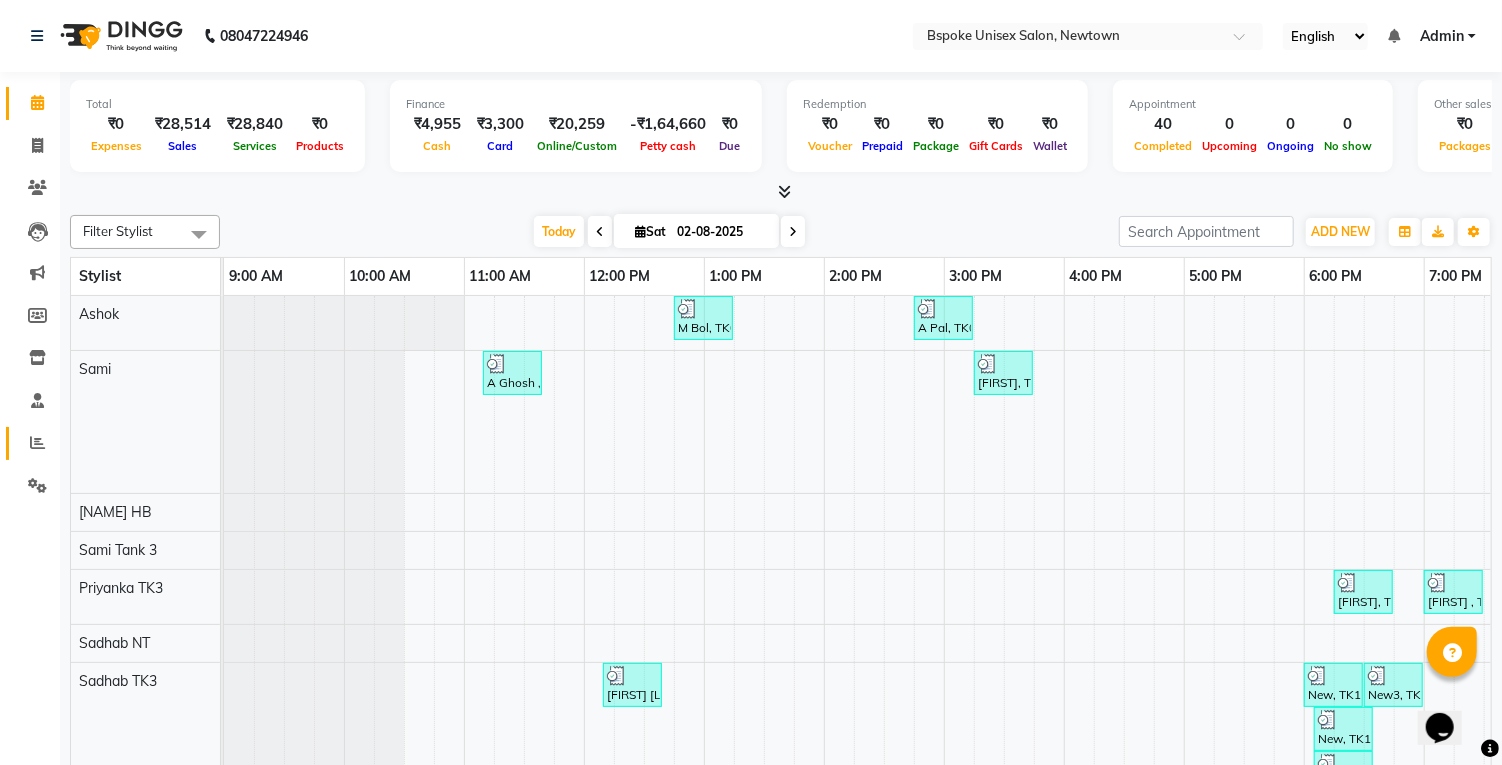 click 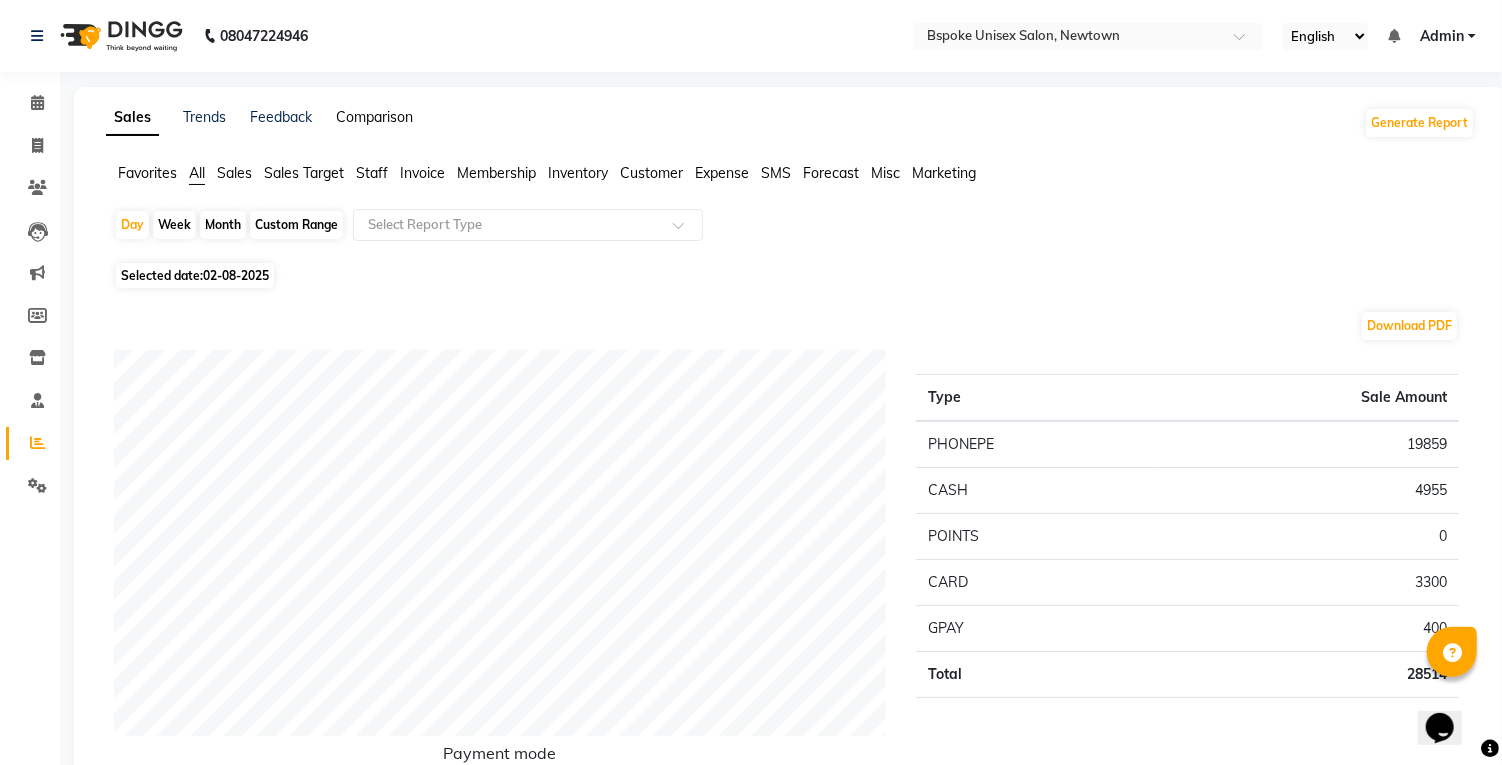 click on "Comparison" 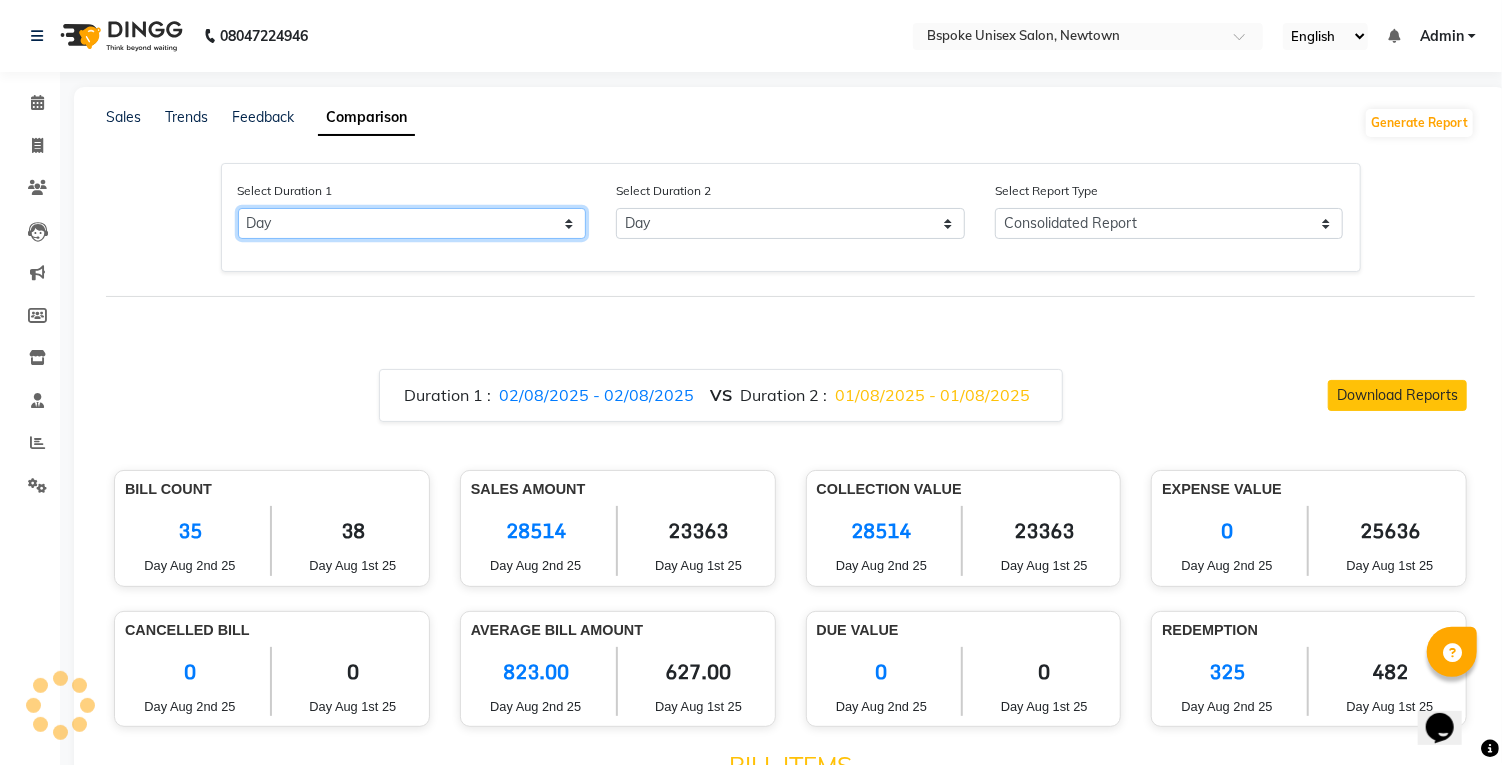 click on "Select Day Month Week Custom" 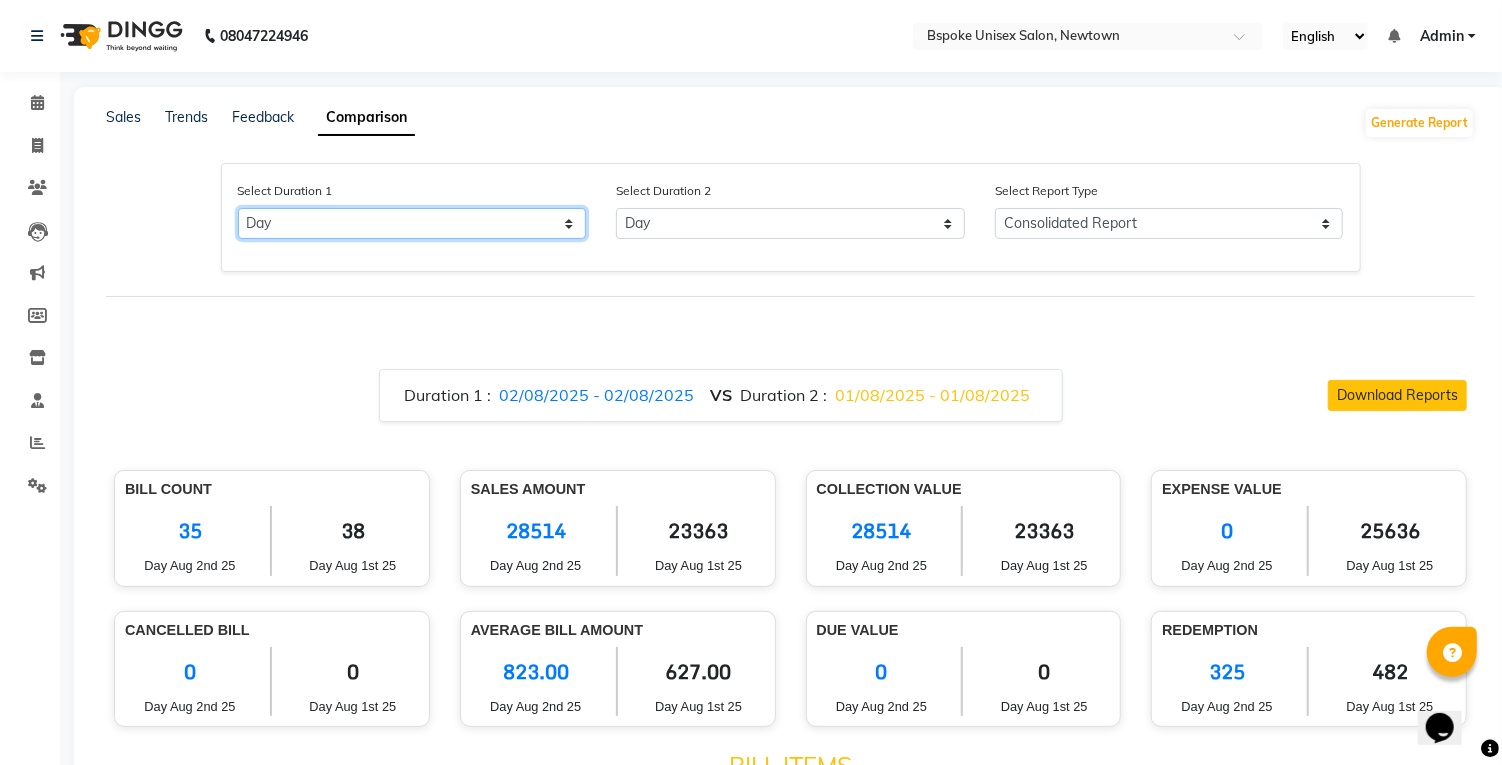 select on "custom" 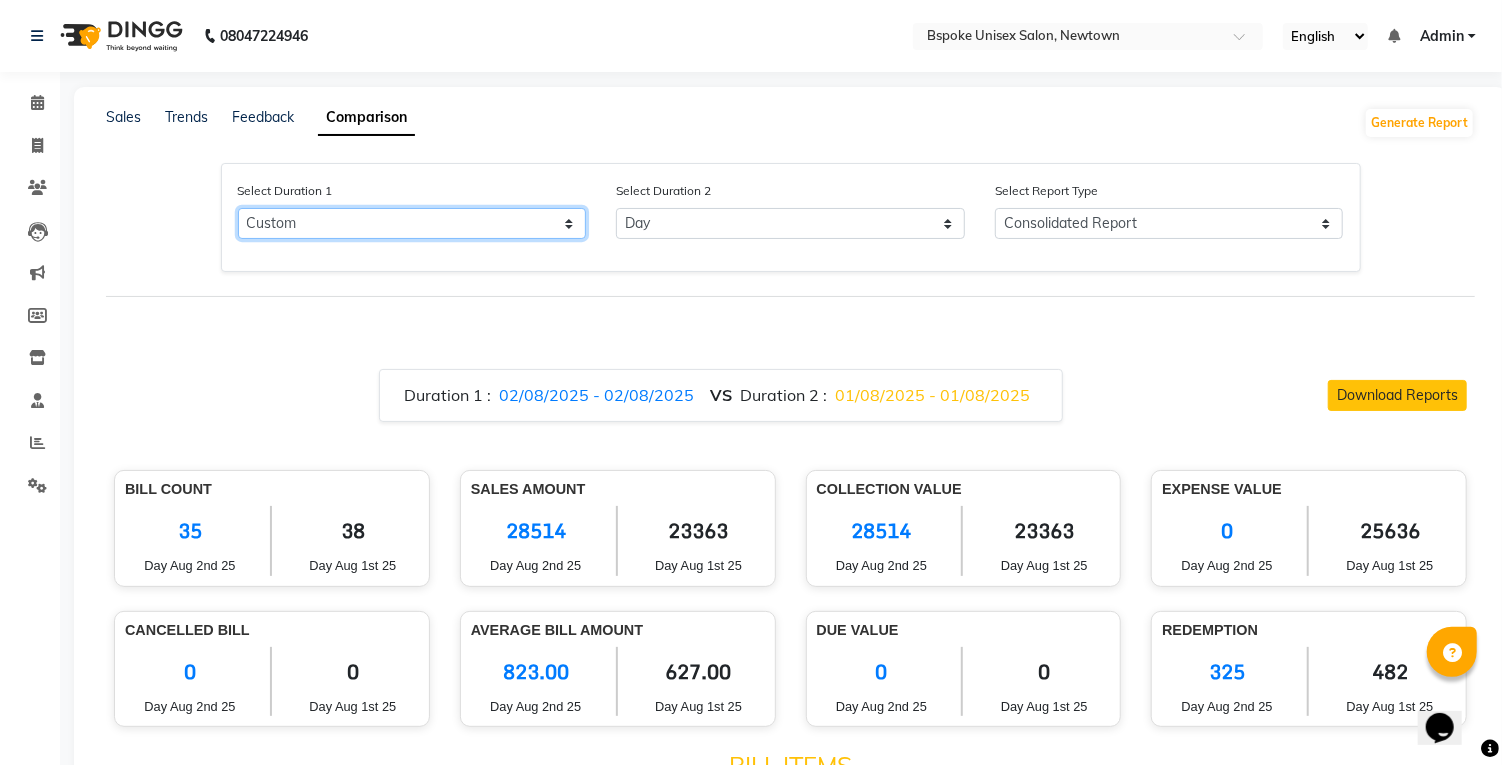 select on "8" 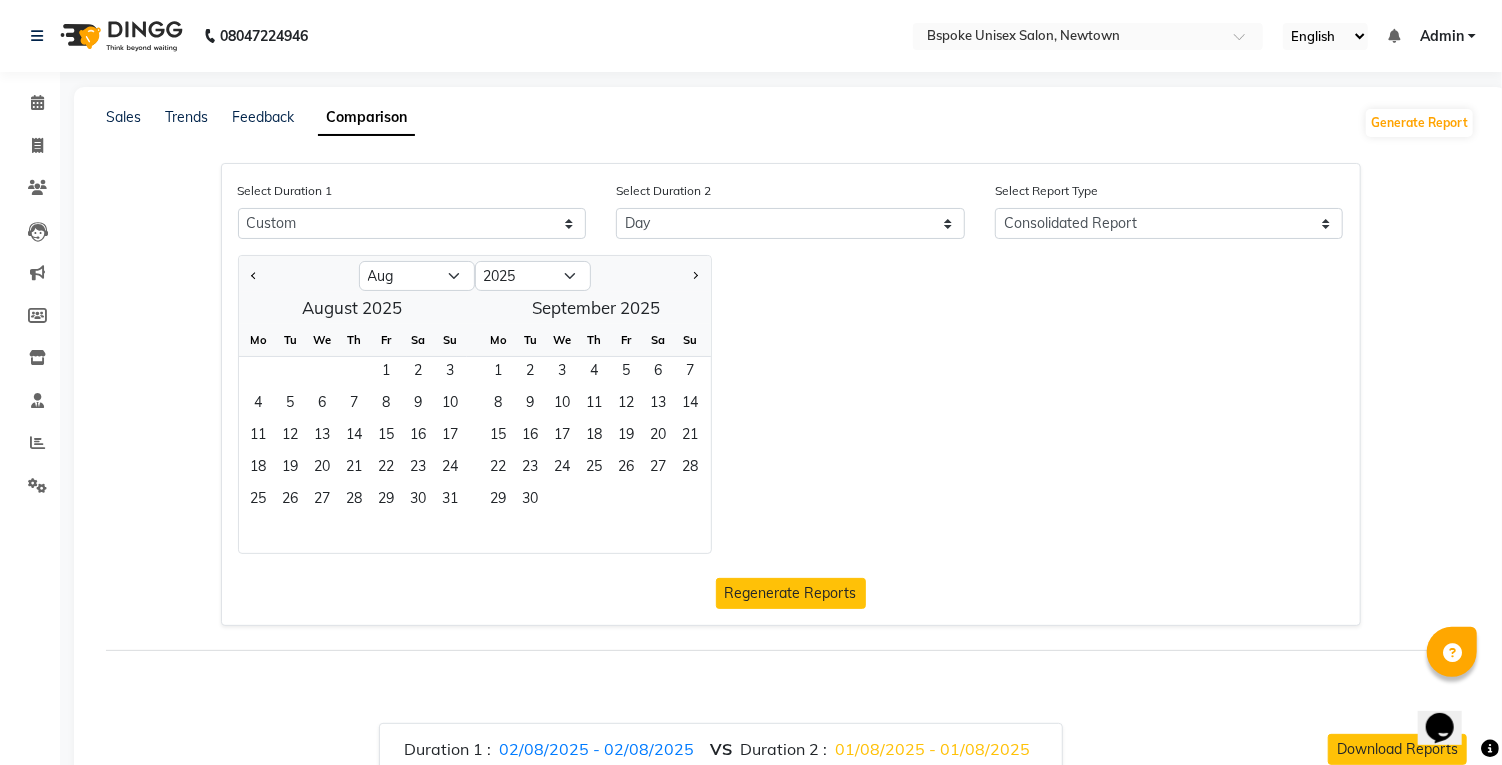 click 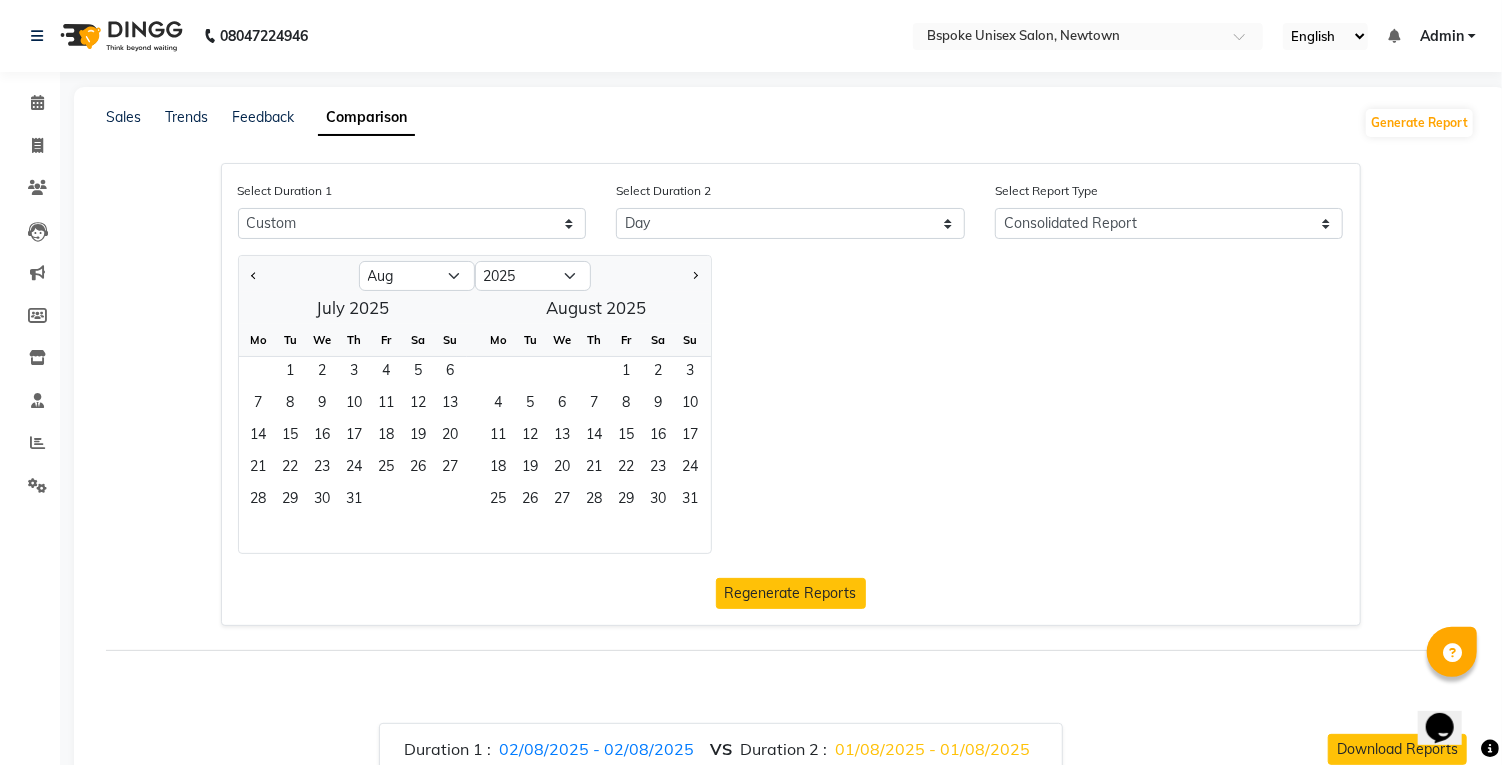 select on "7" 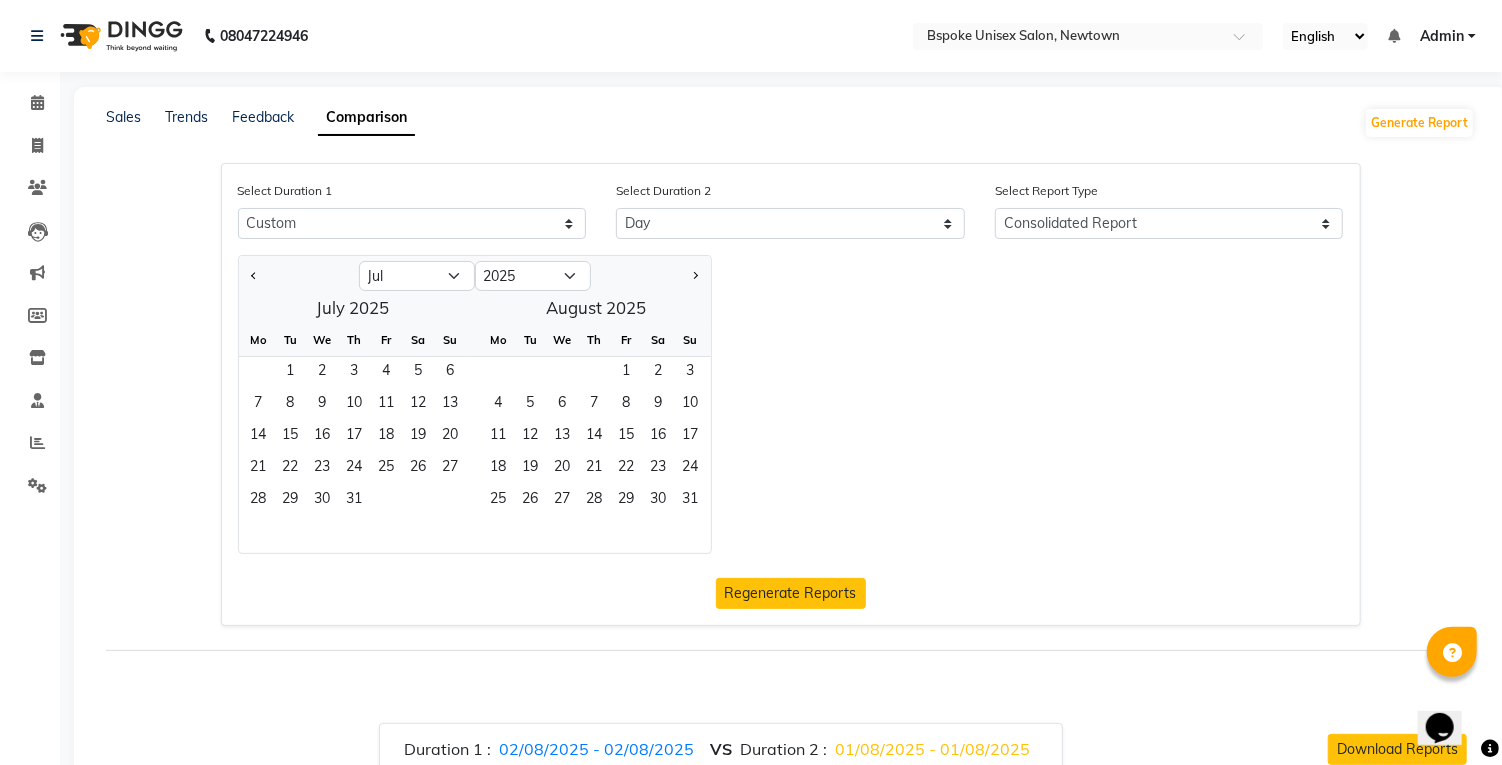 click on "1" 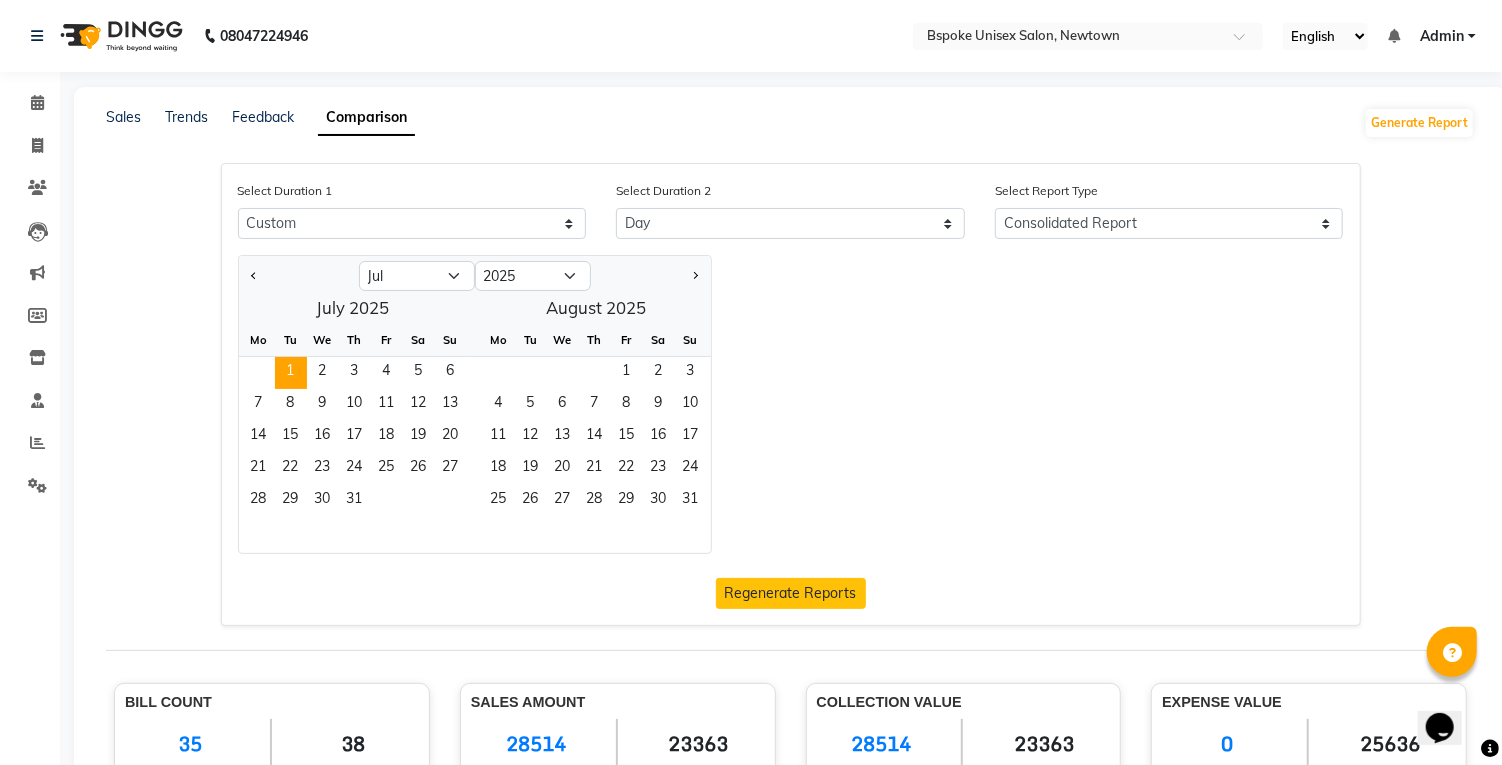 click on "3" 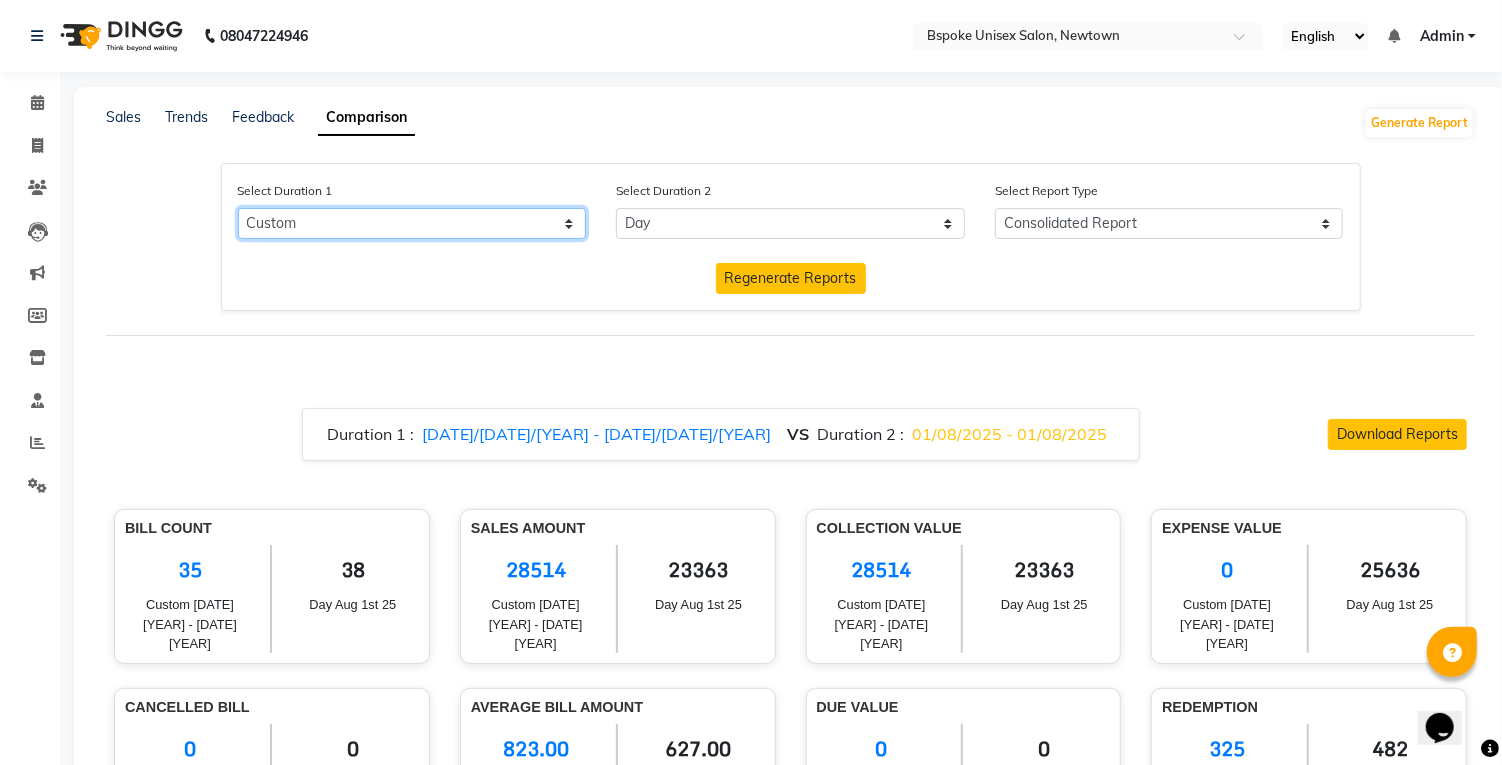 click on "Select Day Month Week Custom" 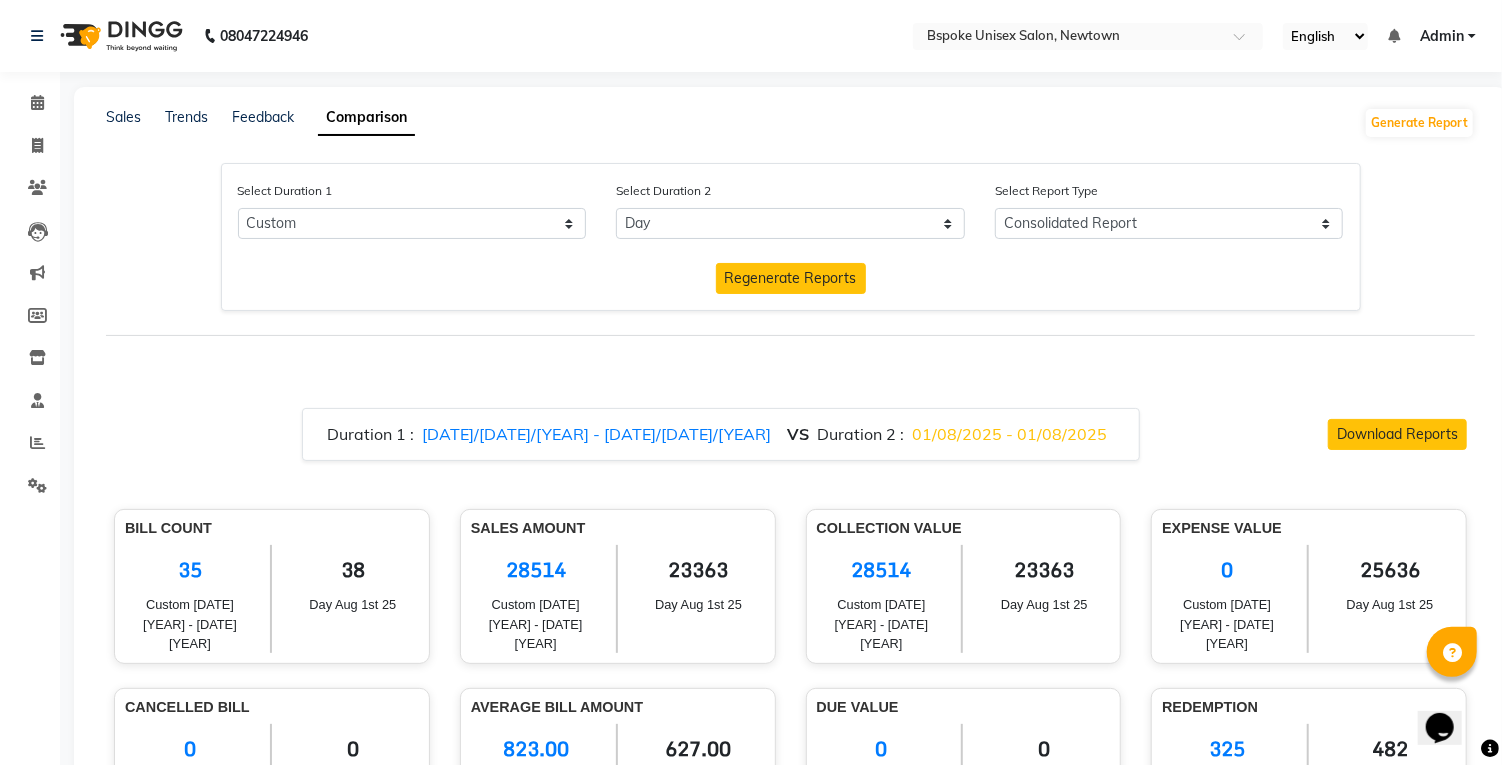 click on "[DATE]/[DATE]/[YEAR] - [DATE]/[DATE]/[YEAR]" 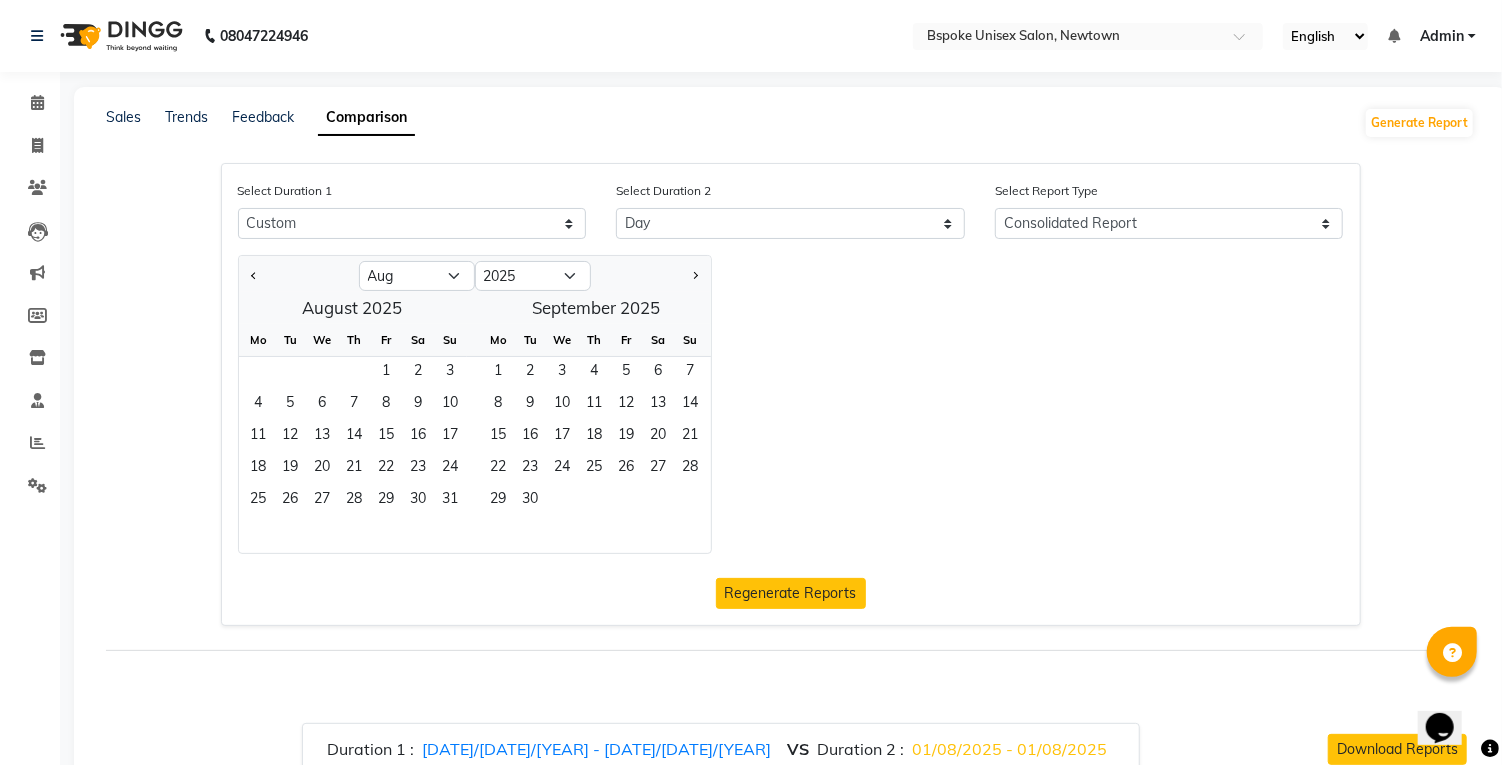 click on "1" 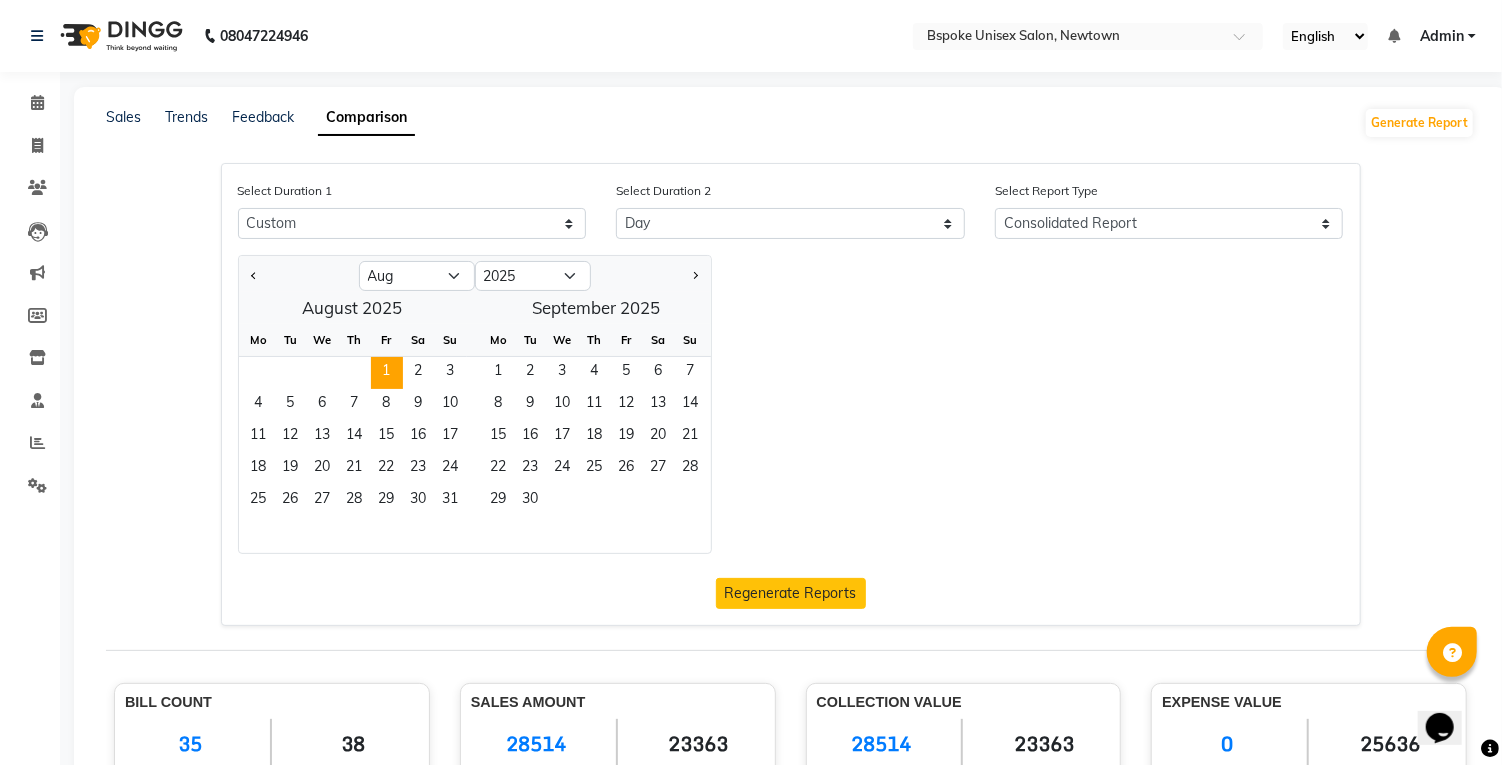 click 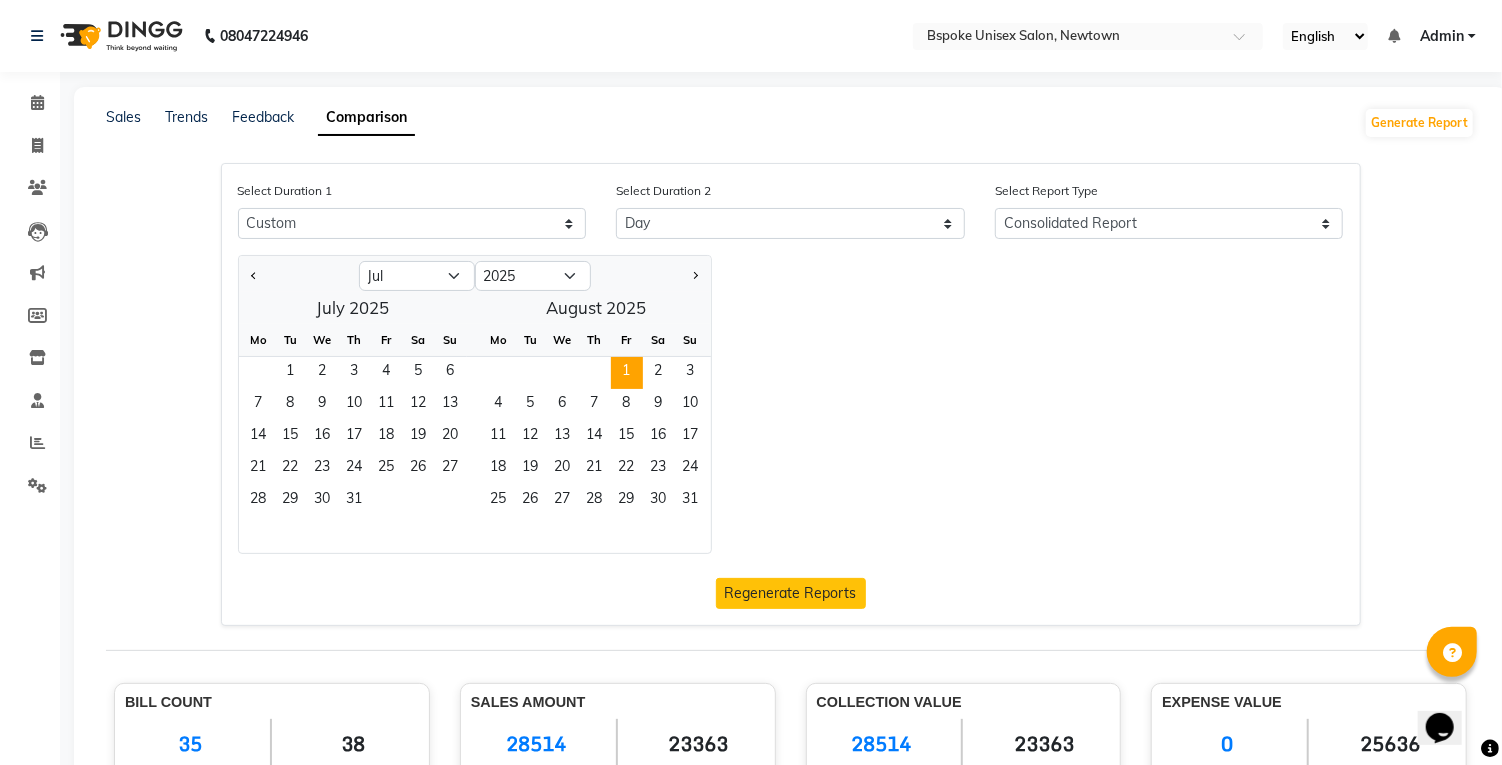 click on "1" 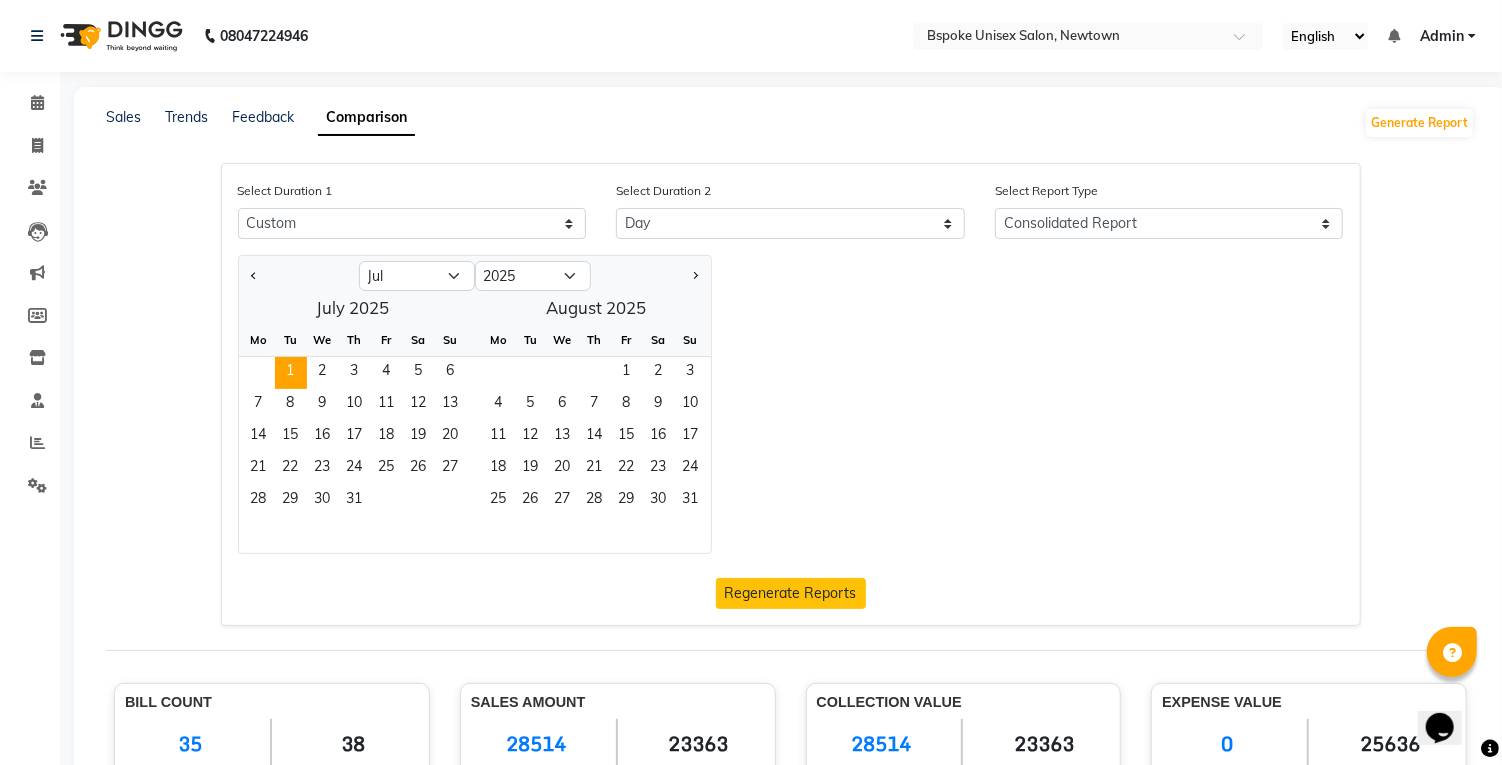 click on "2" 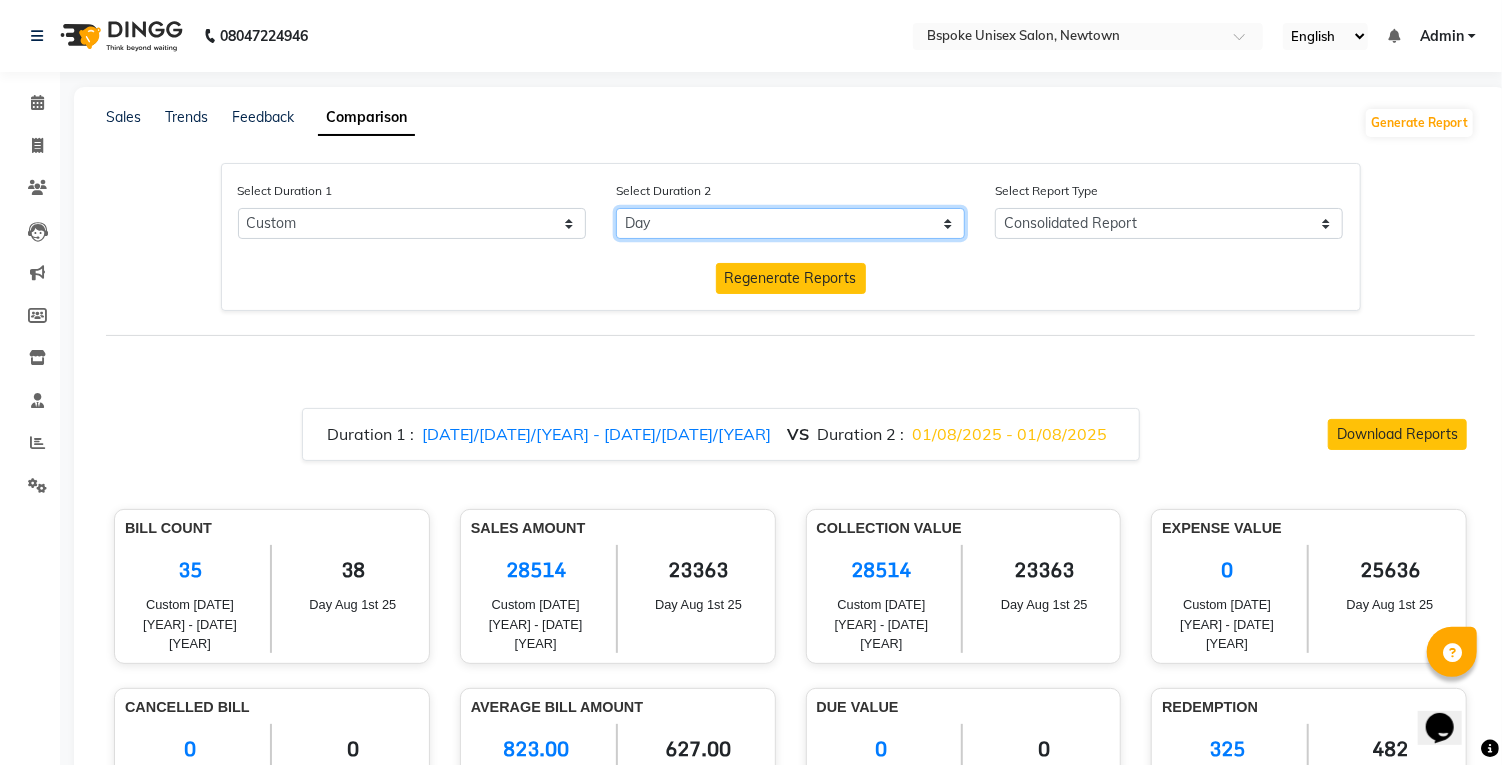 click on "Select Day Month Week Custom" 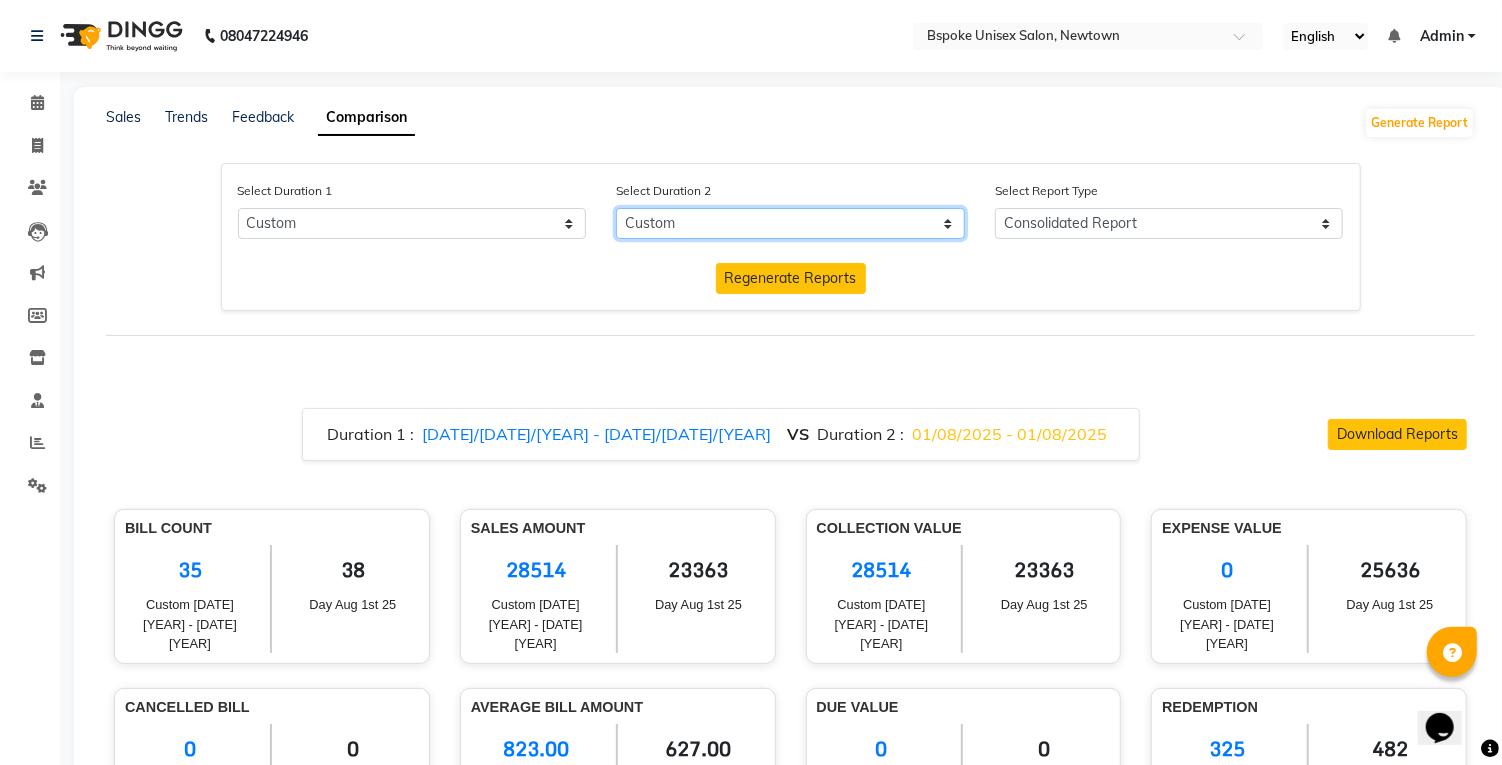 select on "8" 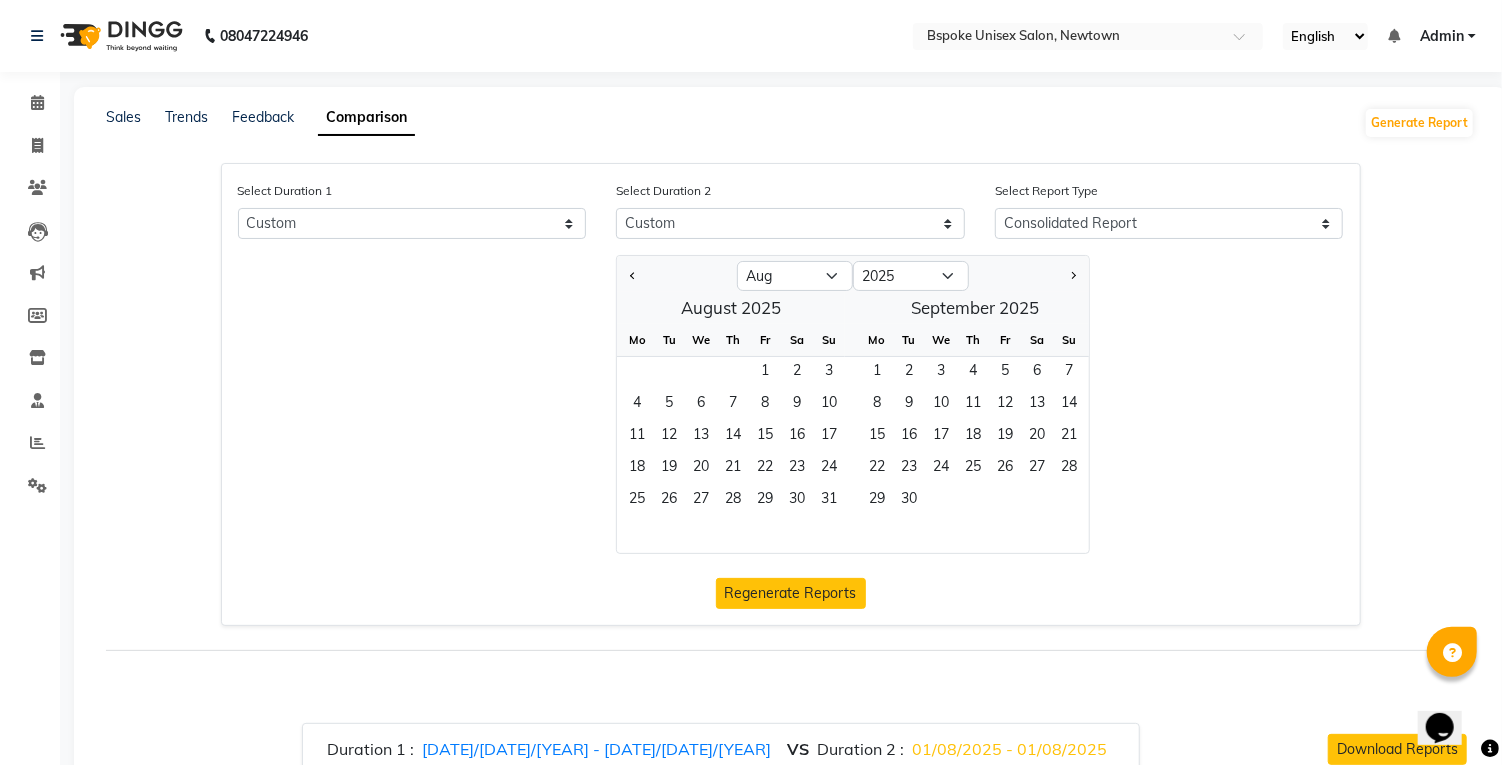click on "1" 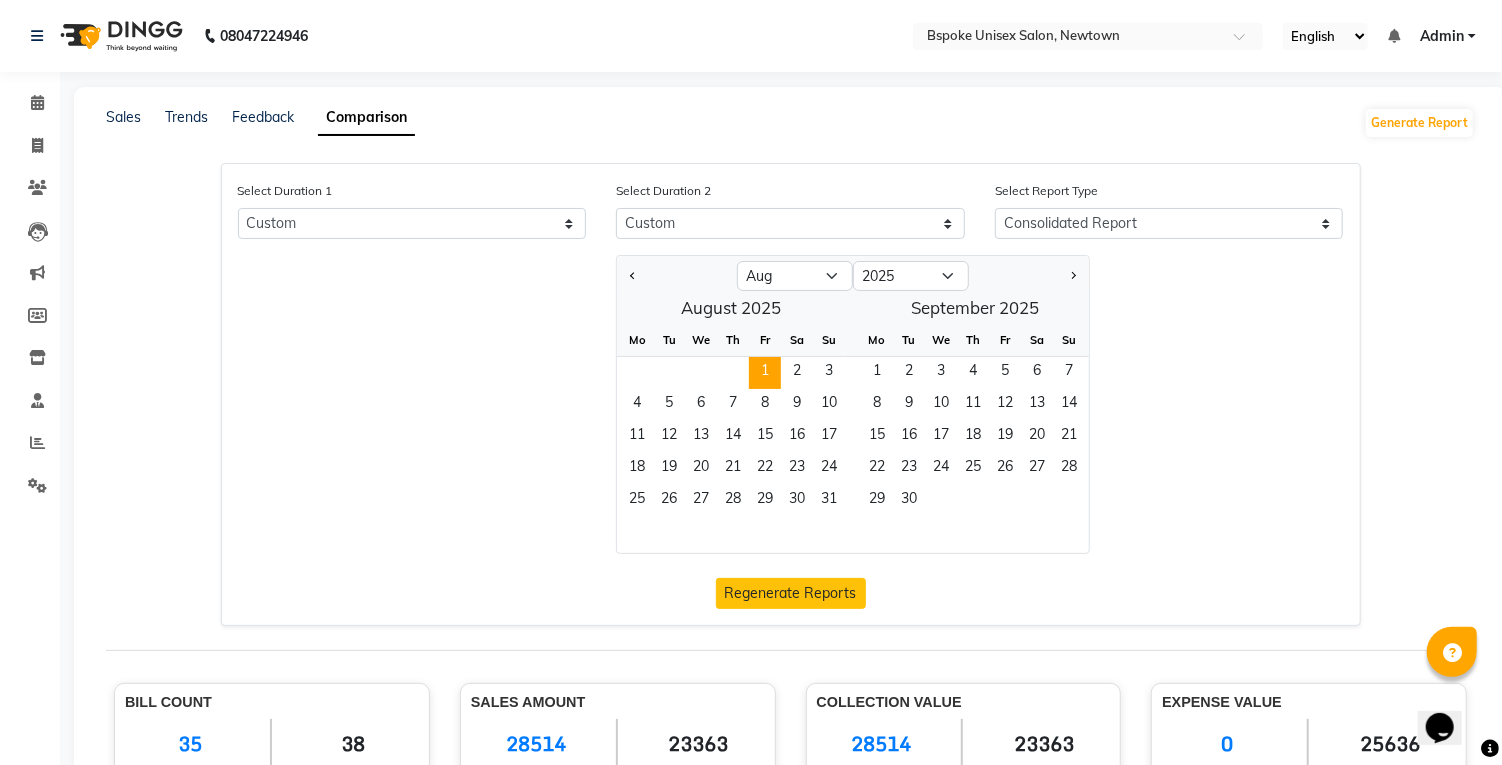 click on "2" 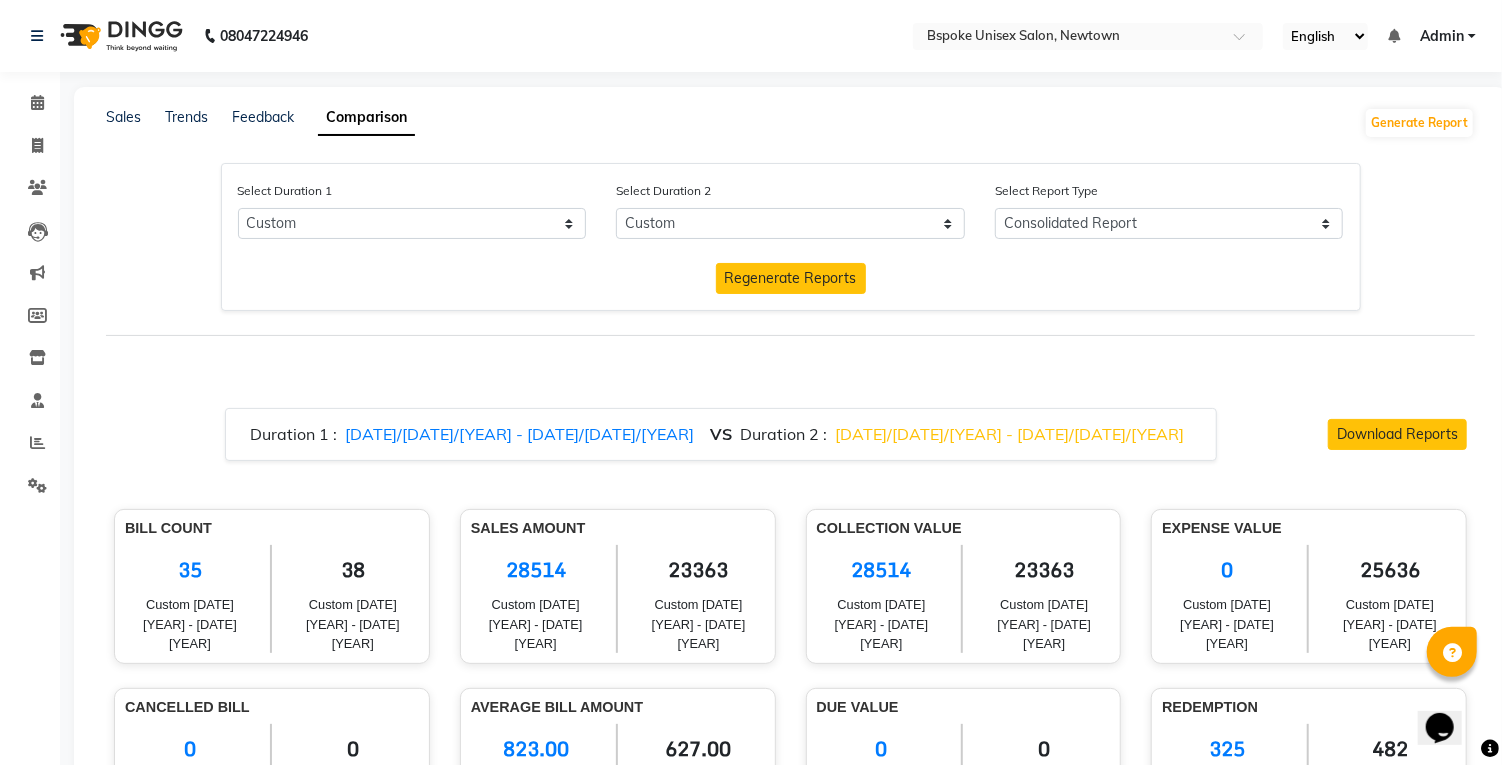 click on "Regenerate Reports" 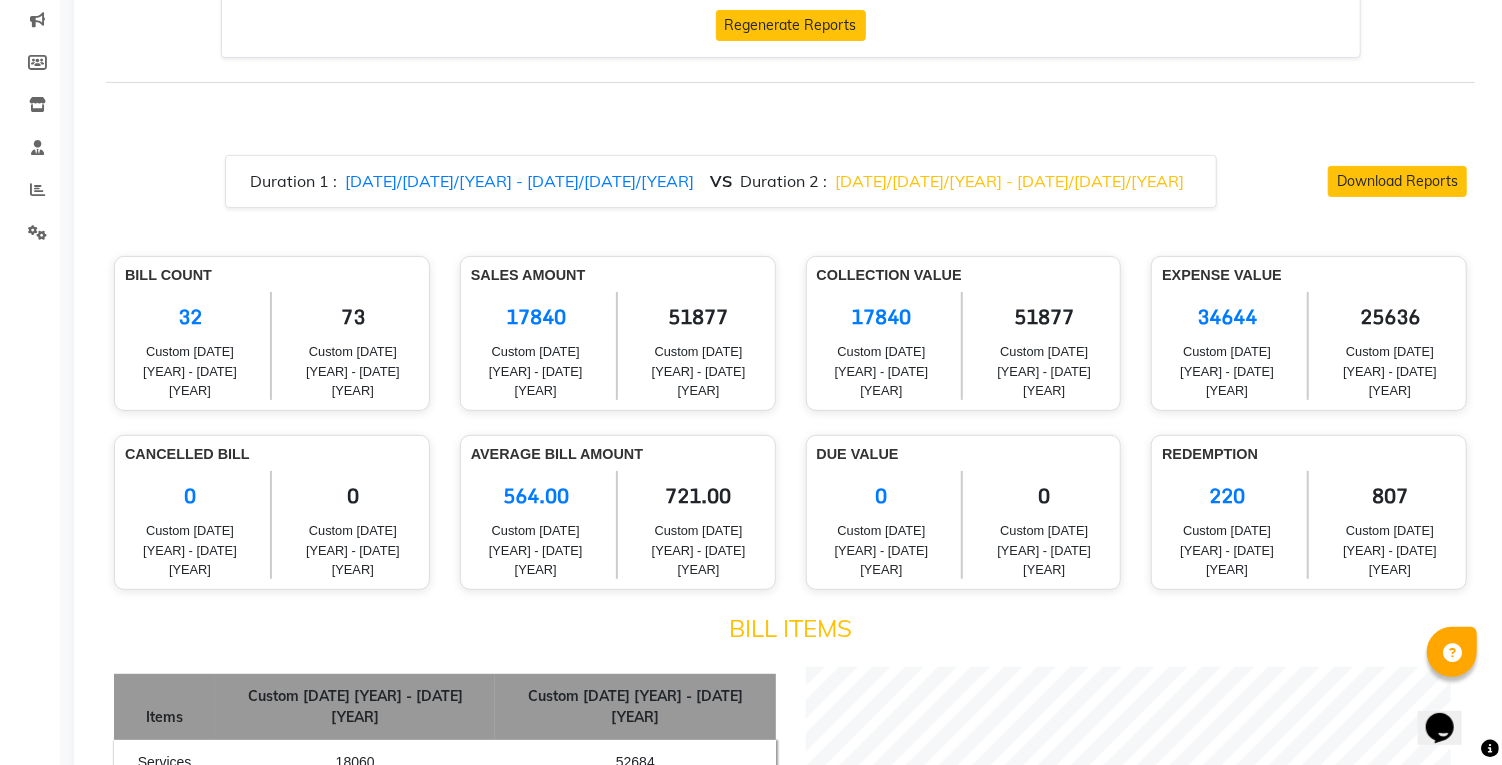 scroll, scrollTop: 0, scrollLeft: 0, axis: both 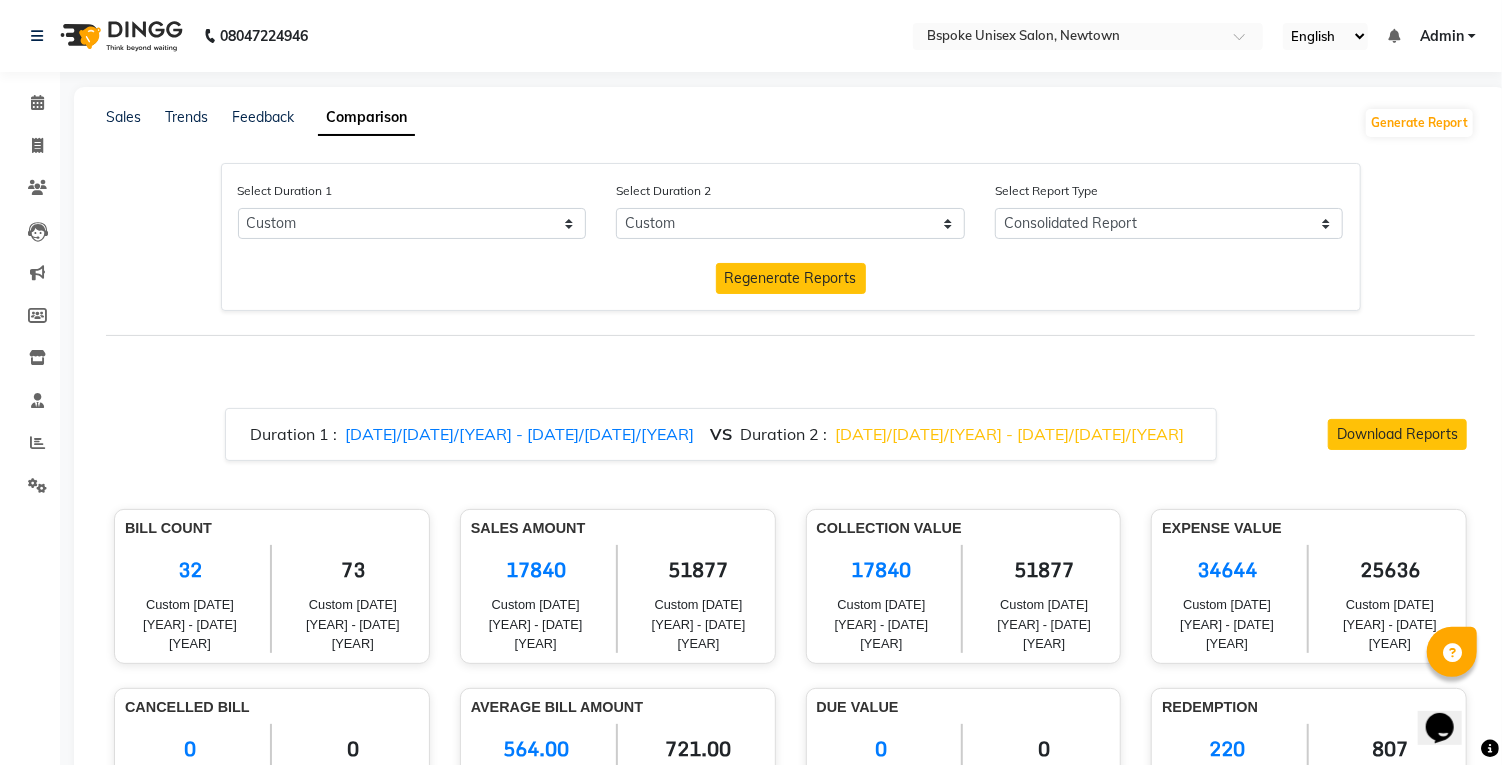click on "[DATE]/[DATE]/[YEAR] - [DATE]/[DATE]/[YEAR]" 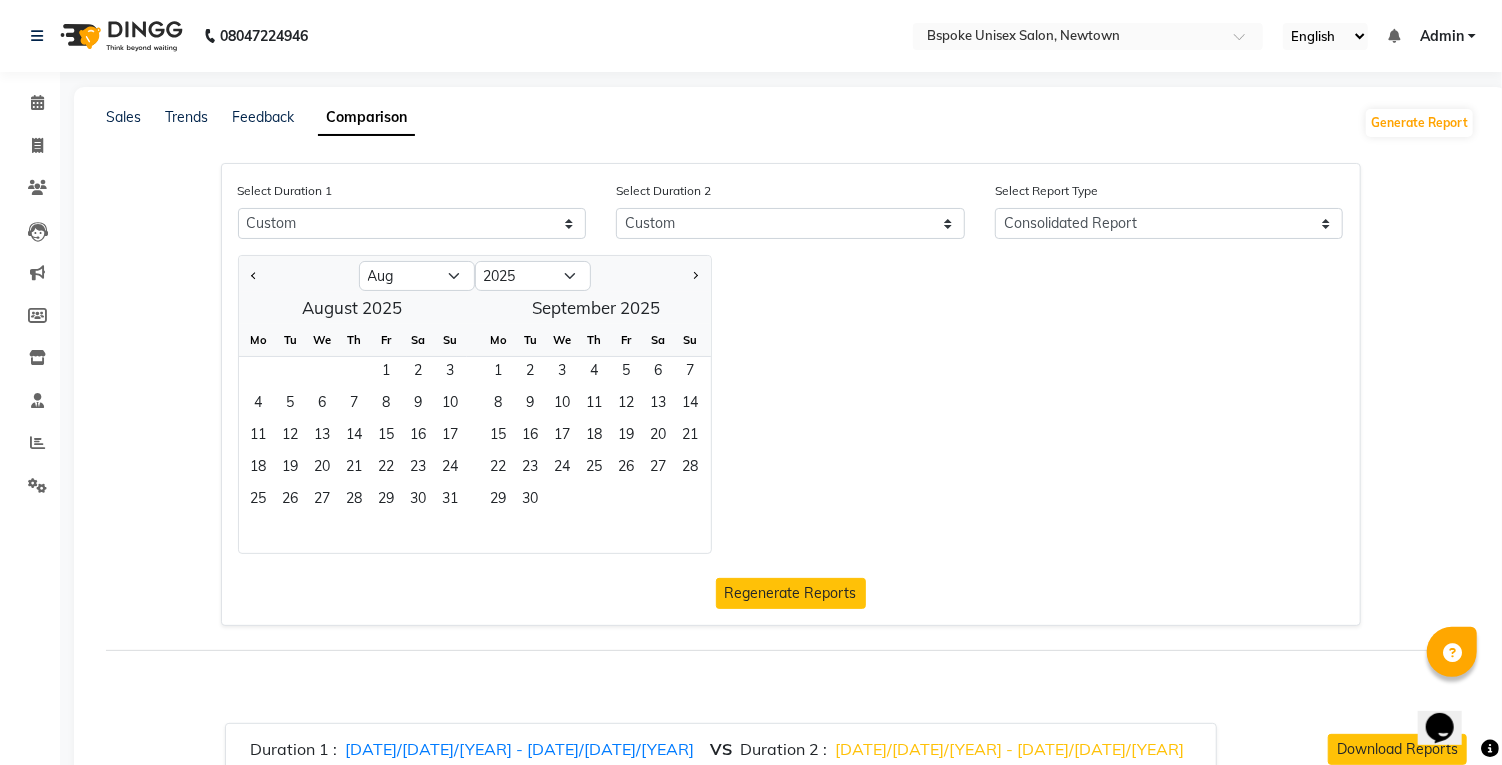 click 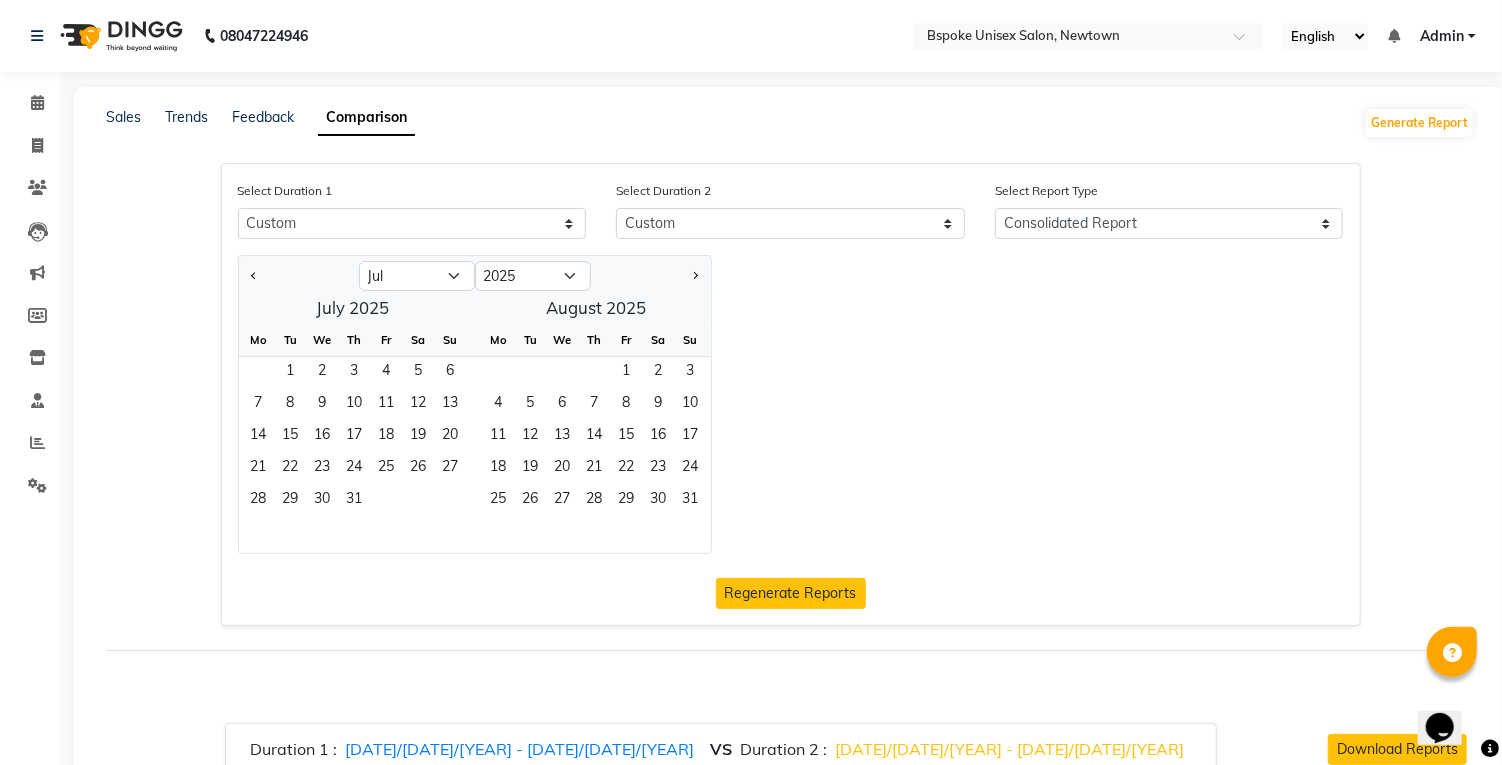 click 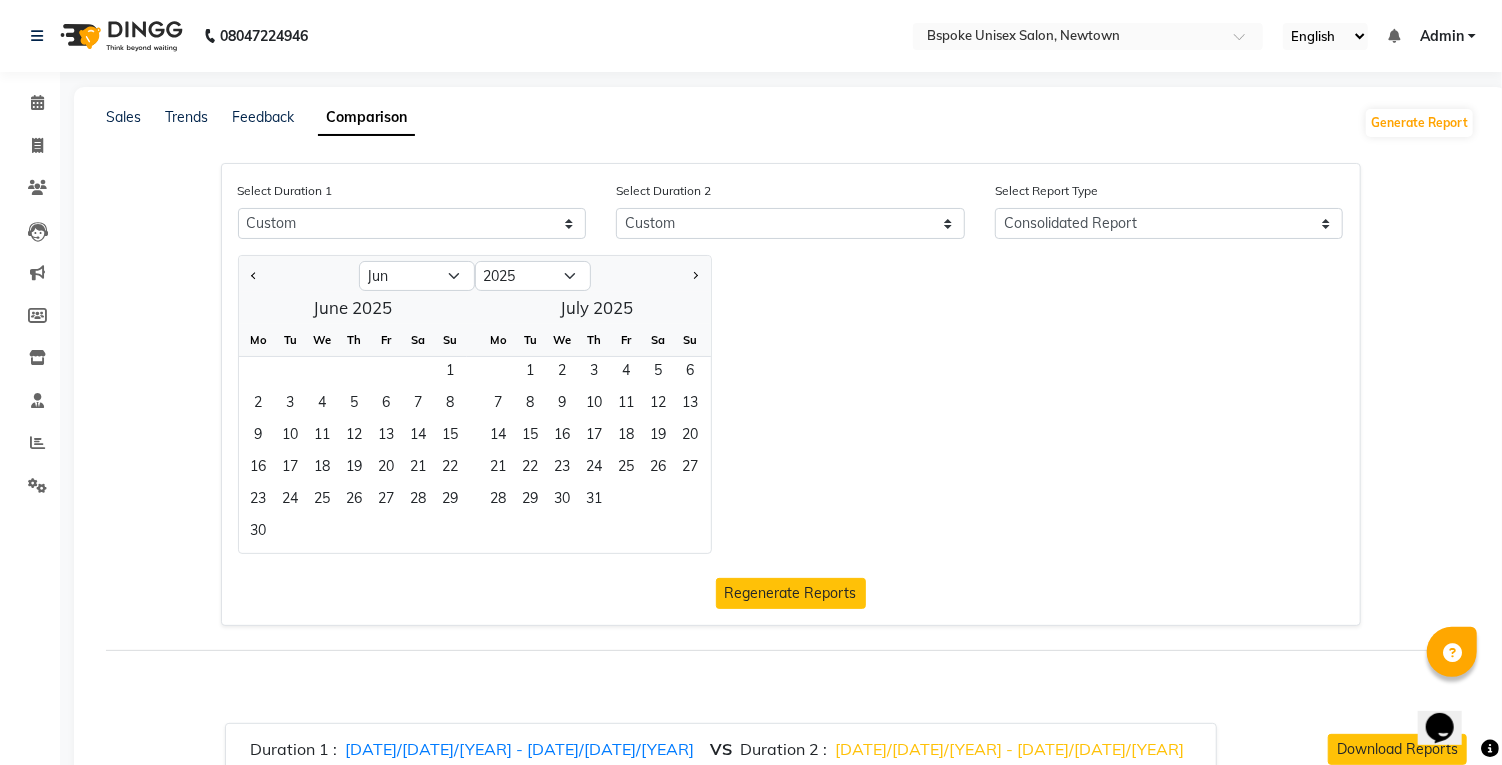 click on "1" 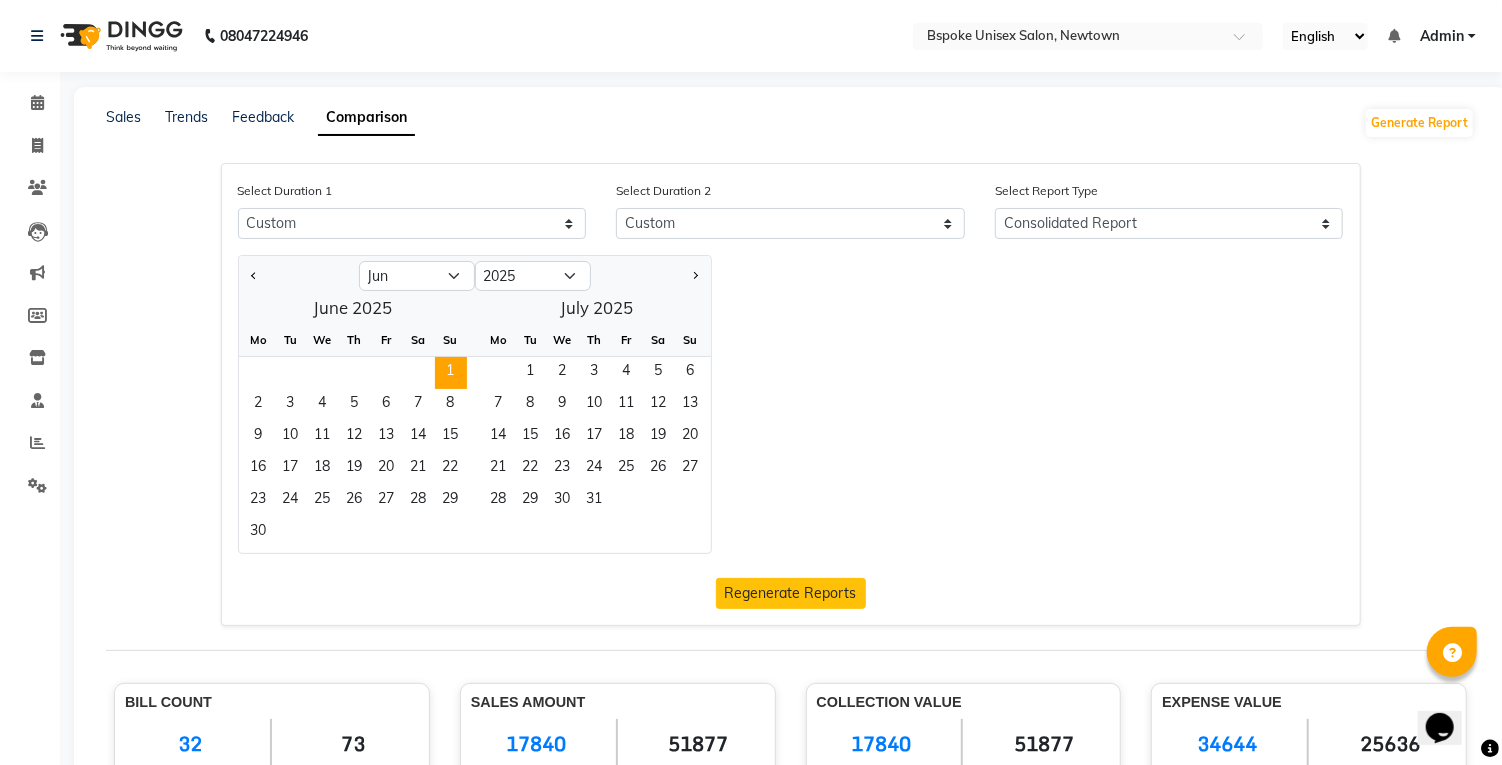 click on "2" 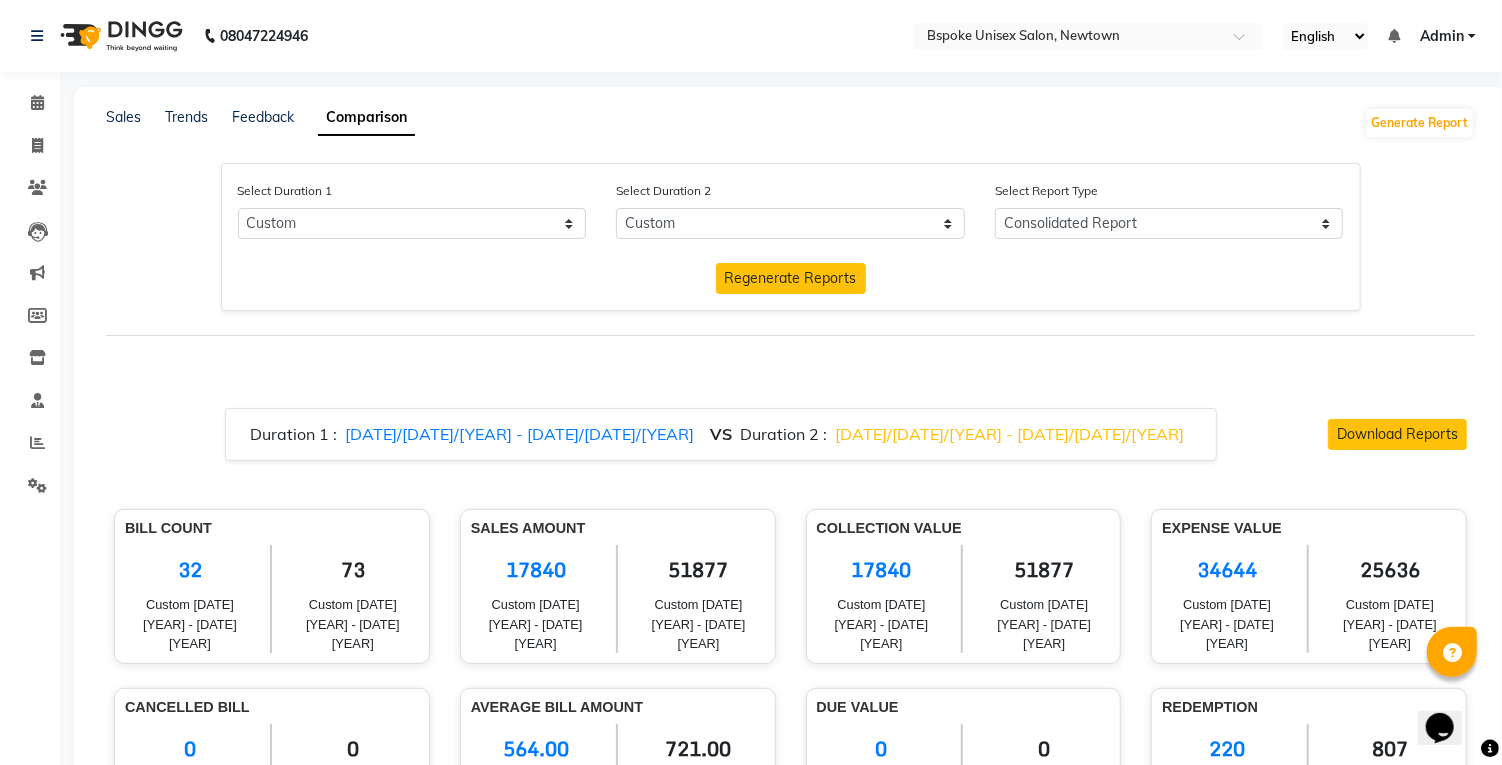 click on "Regenerate Reports" 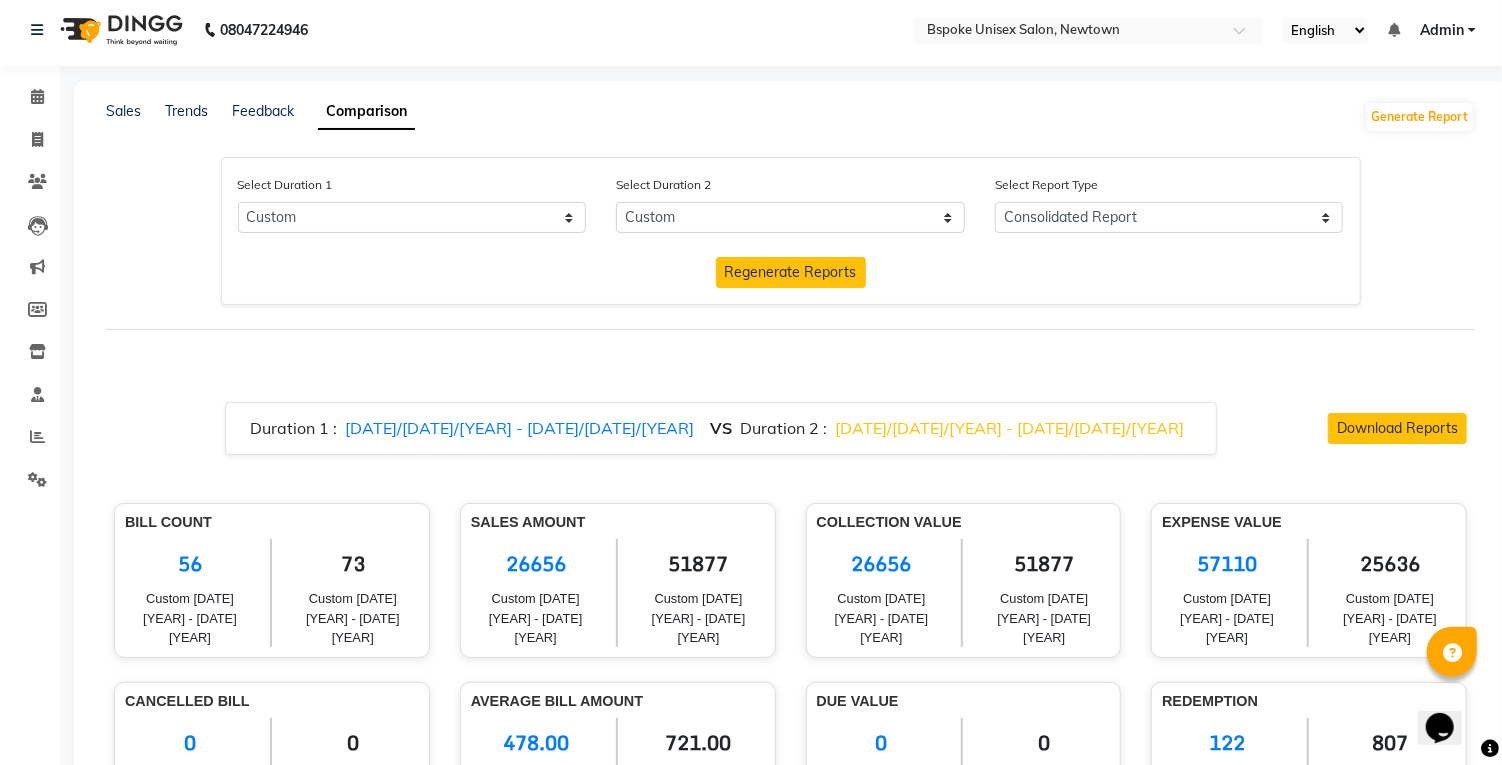 scroll, scrollTop: 0, scrollLeft: 0, axis: both 